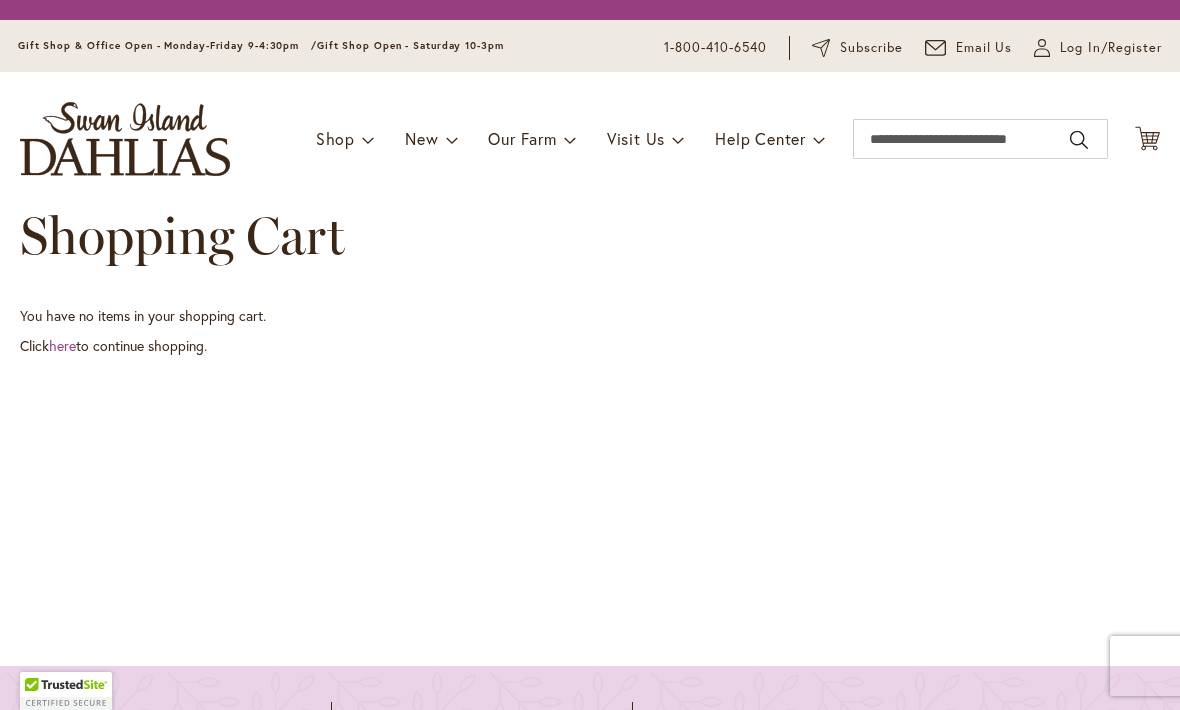 scroll, scrollTop: 0, scrollLeft: 0, axis: both 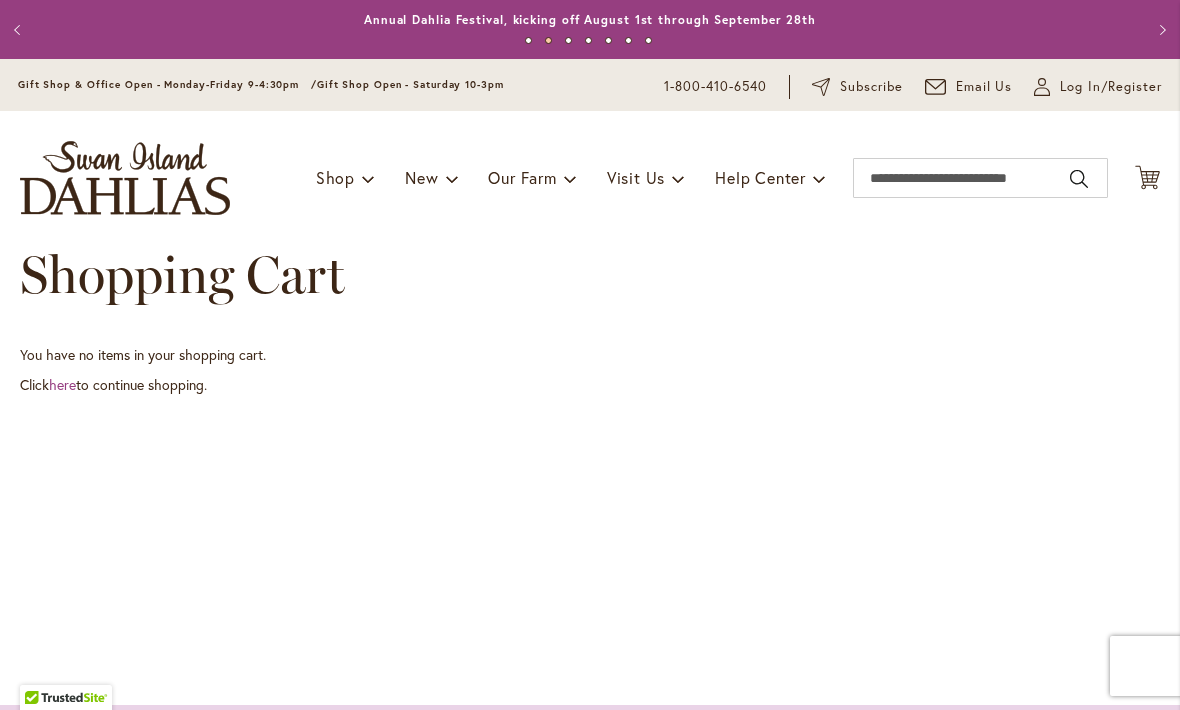 click 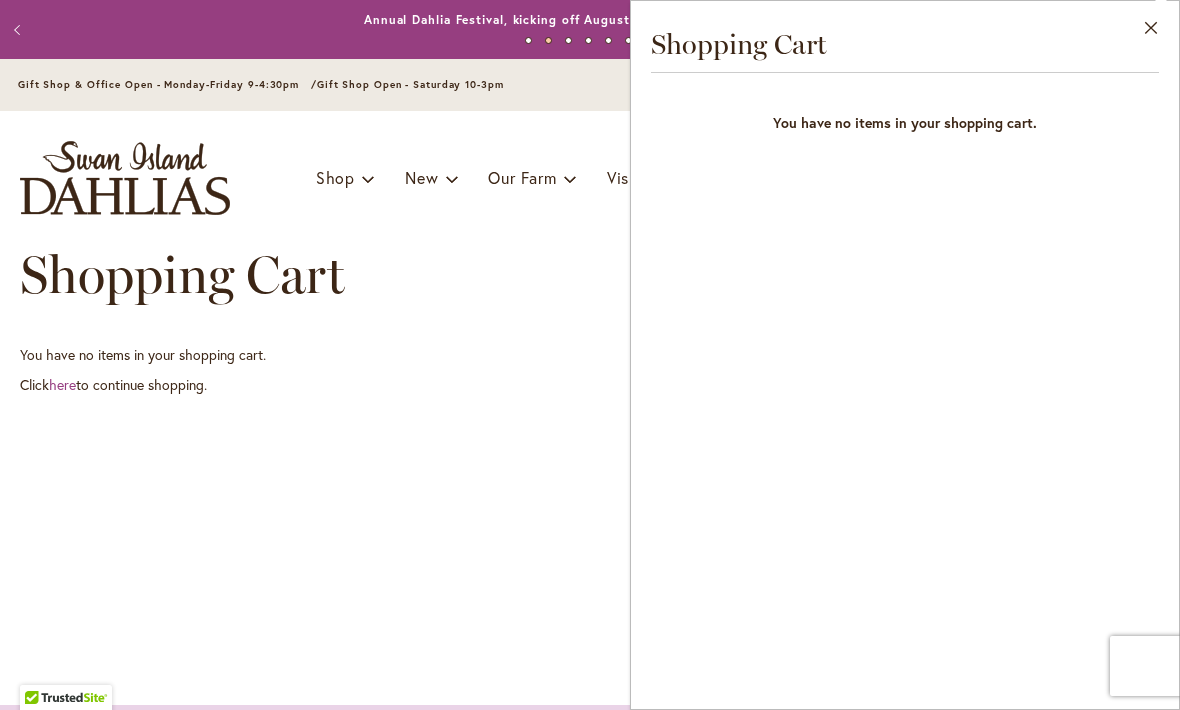 click on "Close
Shopping Cart
You have no items in your shopping cart." at bounding box center (905, 355) 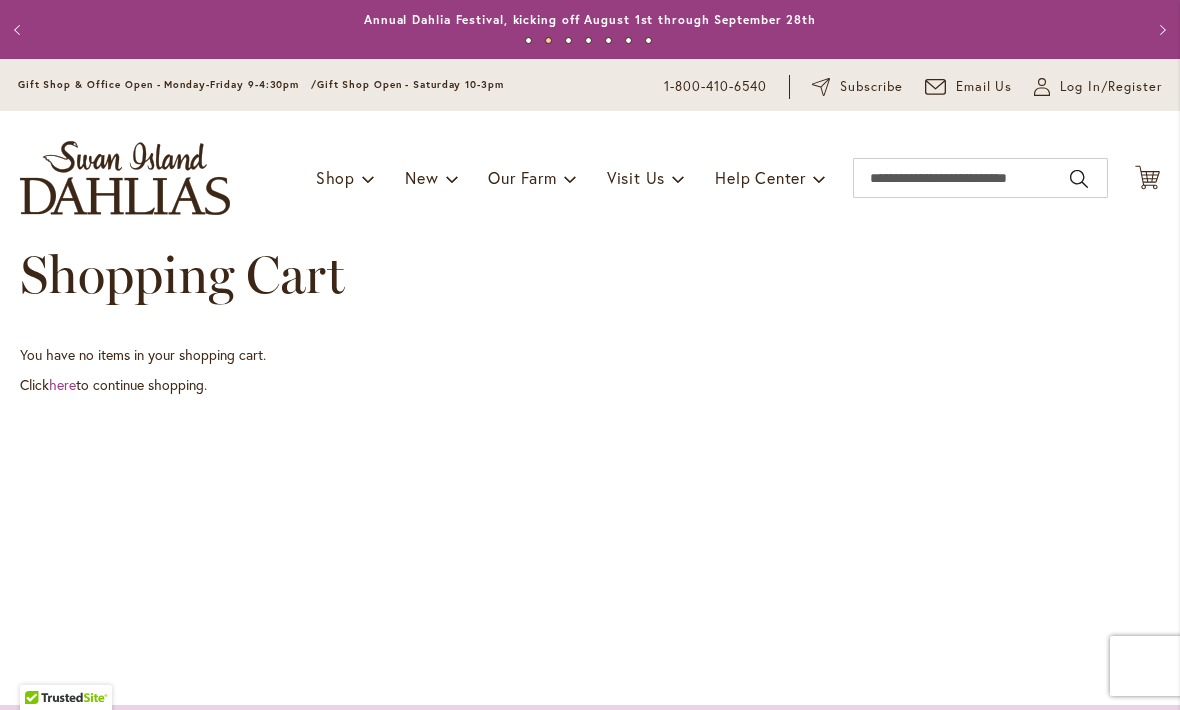 click on "Cart
.cls-1 {
fill: #231f20;
}" 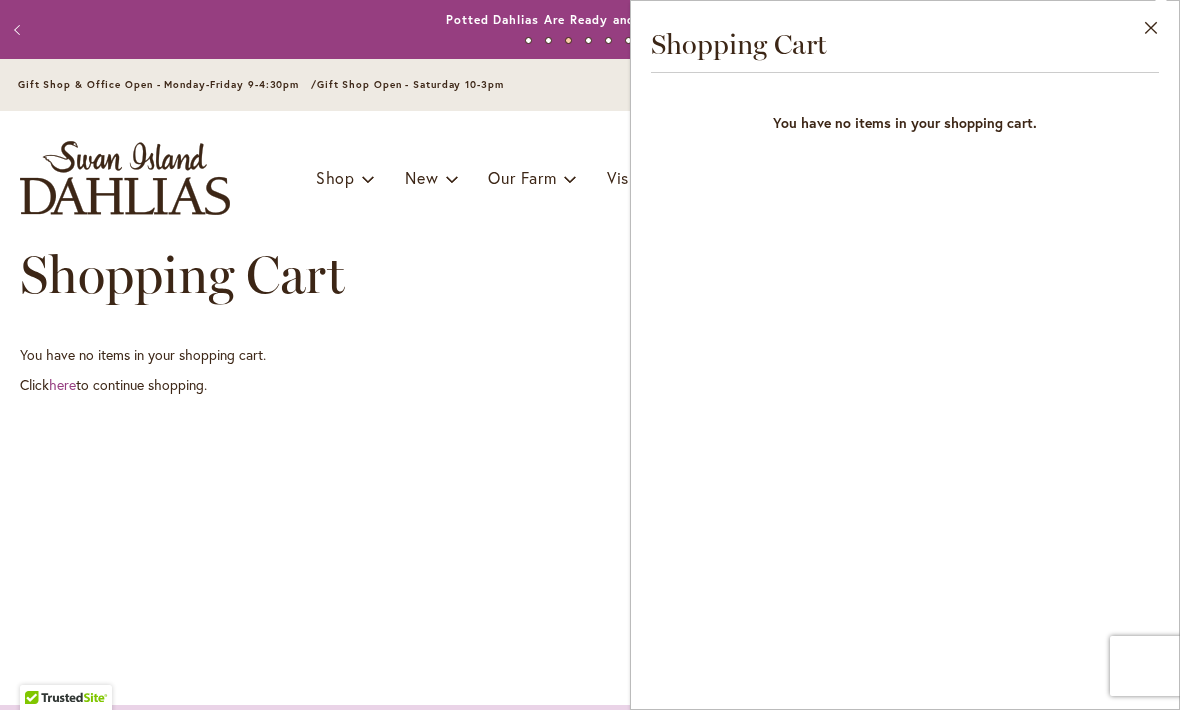 click on "Close" at bounding box center [1151, 32] 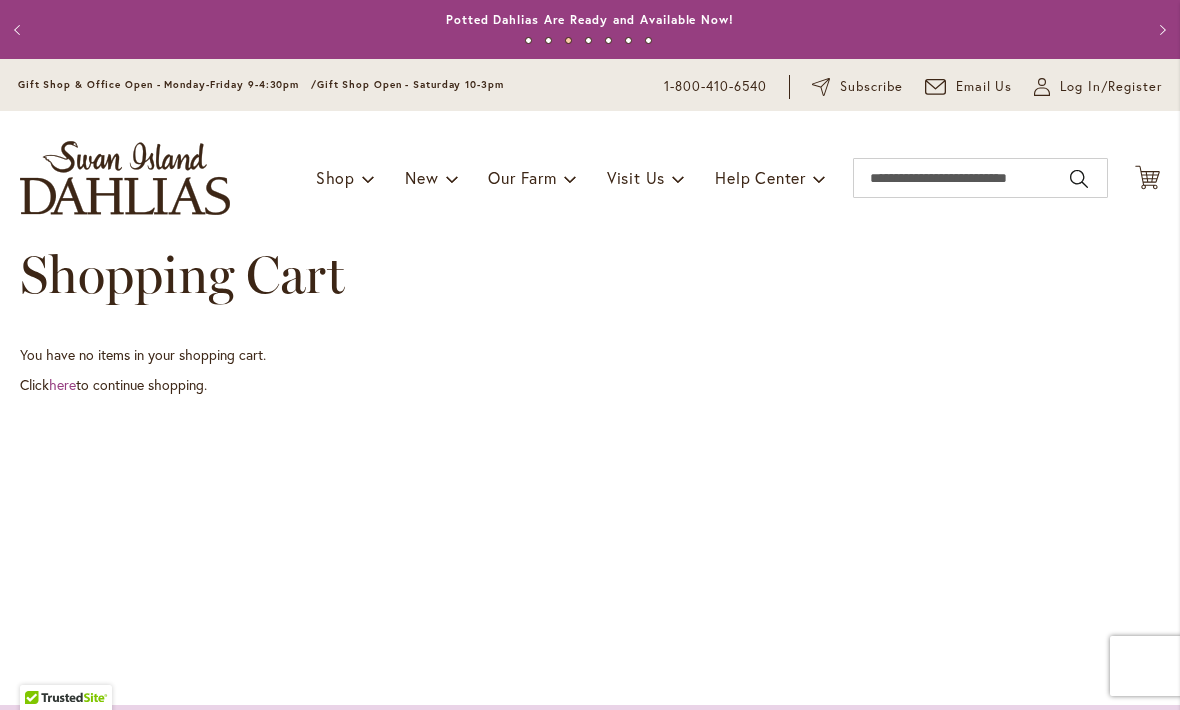 click at bounding box center (125, 178) 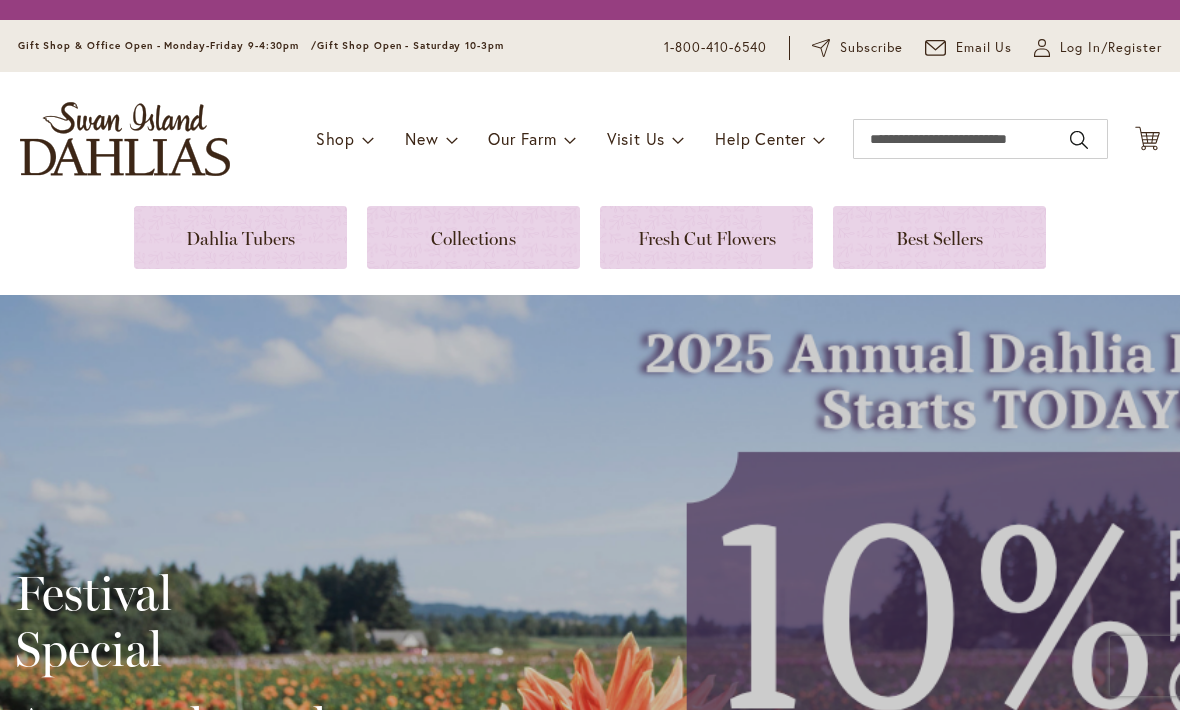 scroll, scrollTop: 0, scrollLeft: 0, axis: both 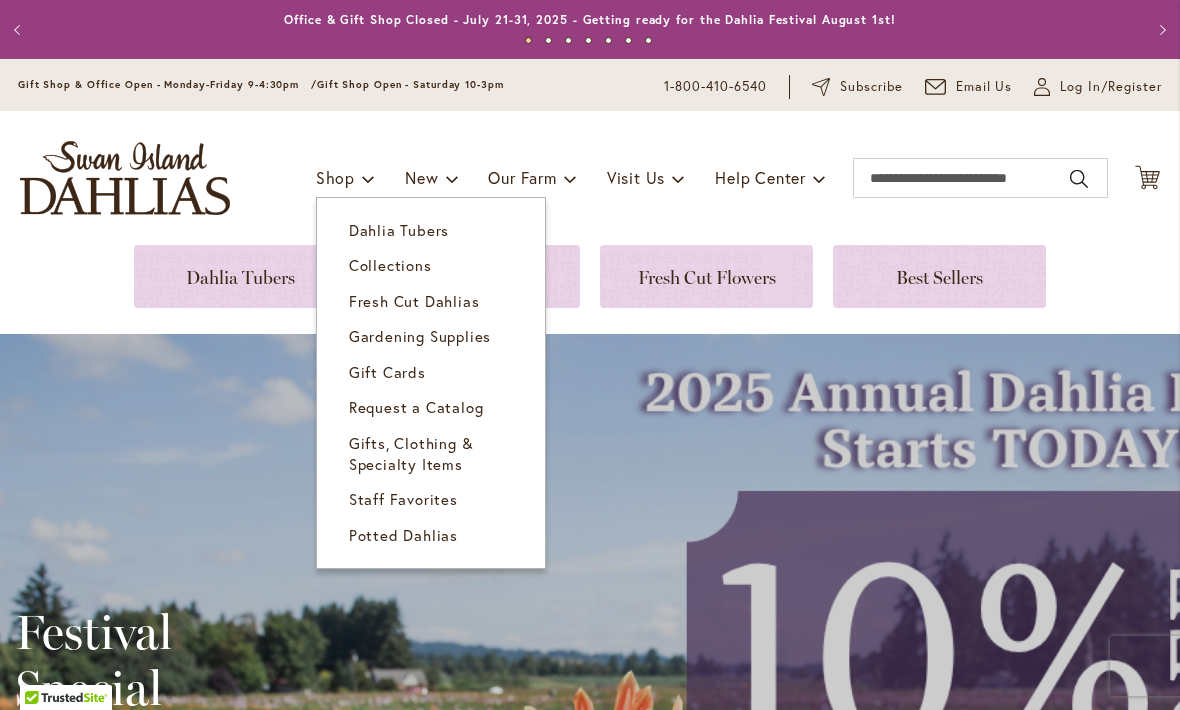 click on "Dahlia Tubers" at bounding box center [399, 230] 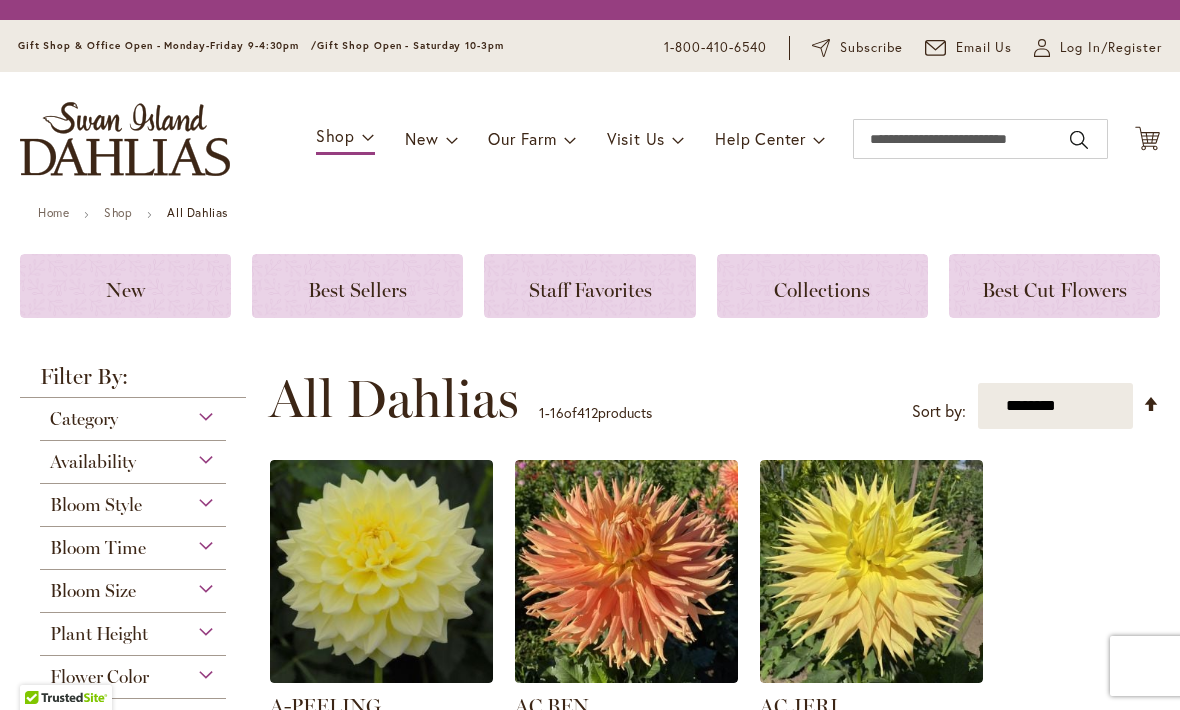 scroll, scrollTop: 0, scrollLeft: 0, axis: both 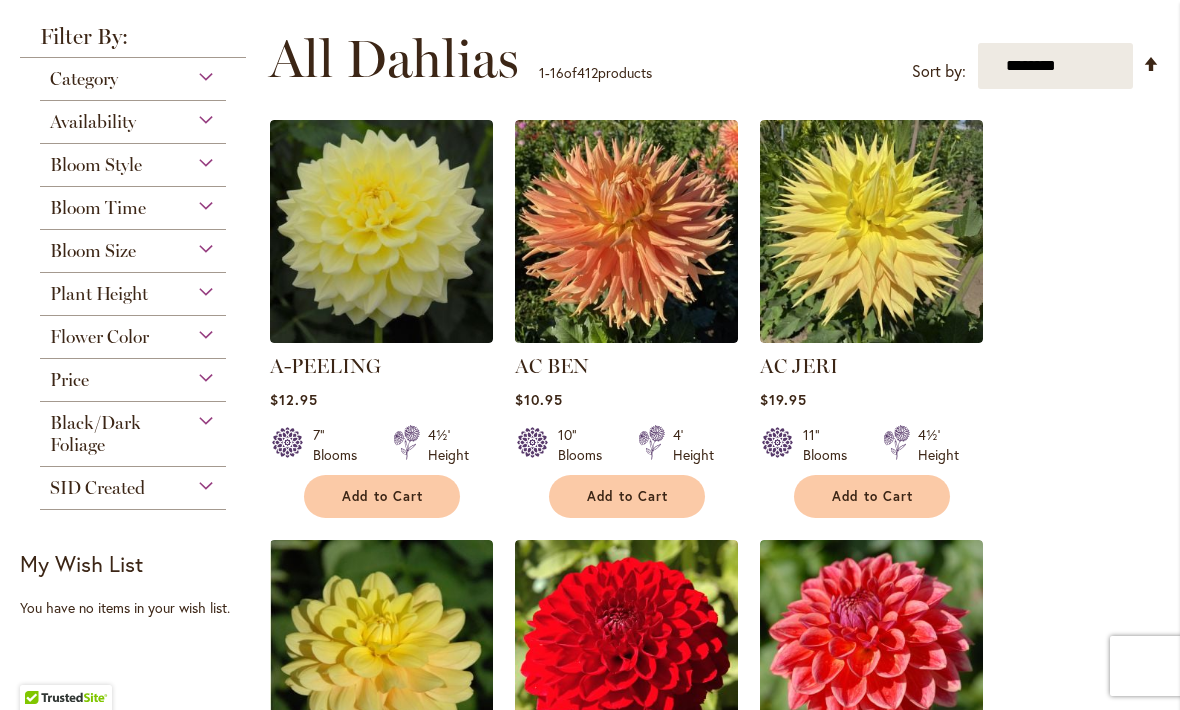 click on "Add to Cart" at bounding box center (383, 496) 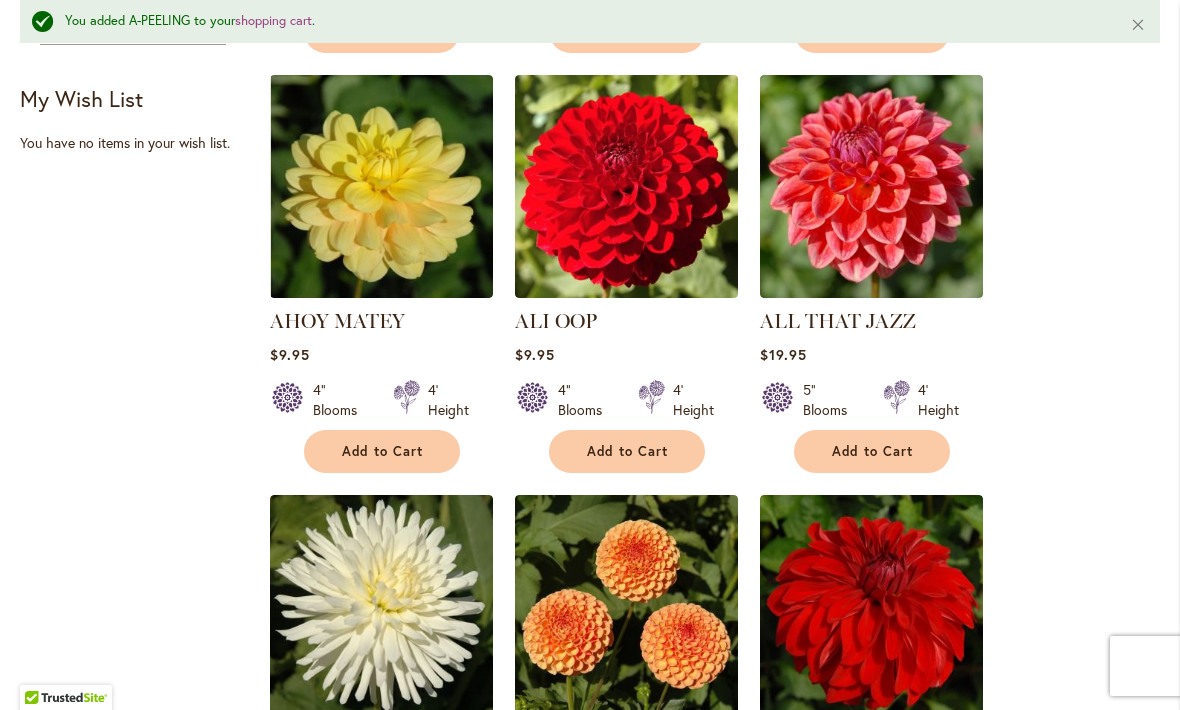 scroll, scrollTop: 901, scrollLeft: 0, axis: vertical 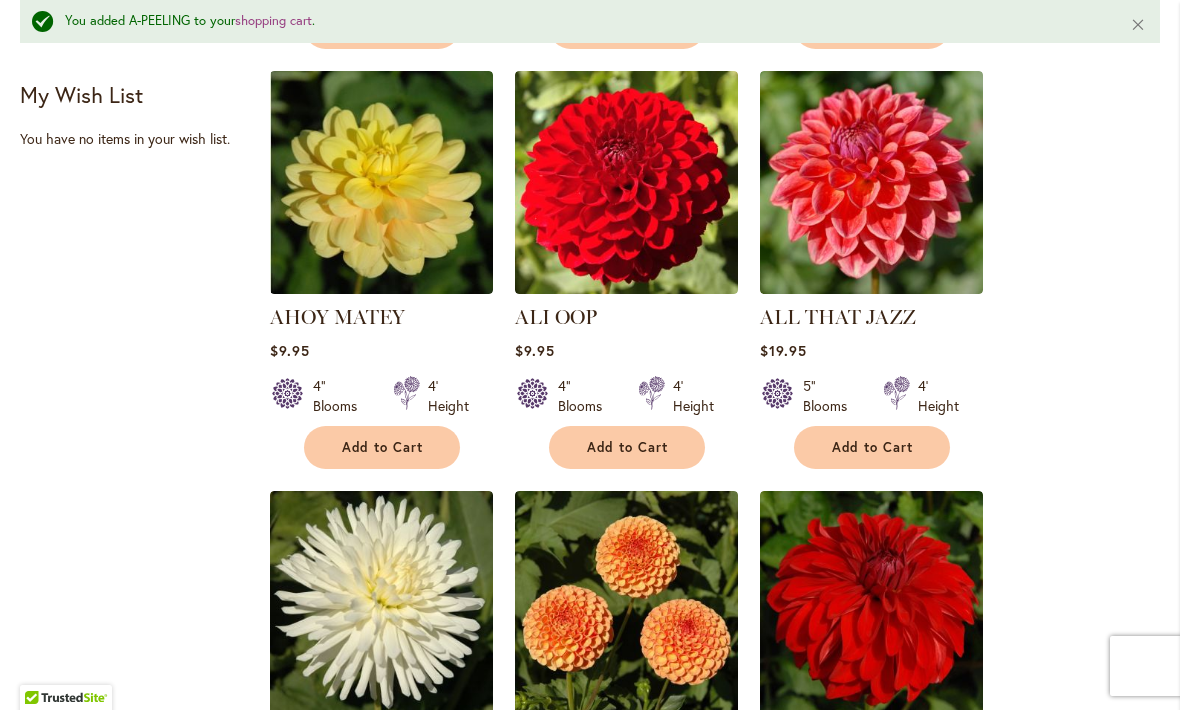 click on "Add to Cart" at bounding box center [873, 447] 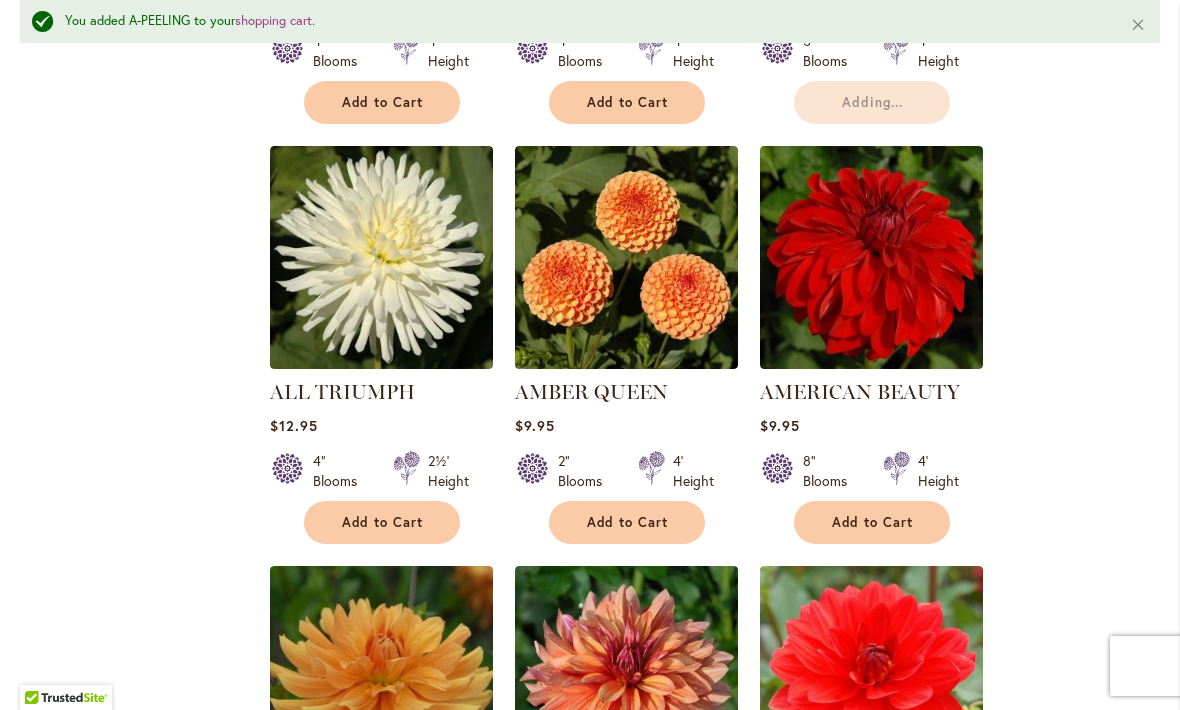 scroll, scrollTop: 1263, scrollLeft: 0, axis: vertical 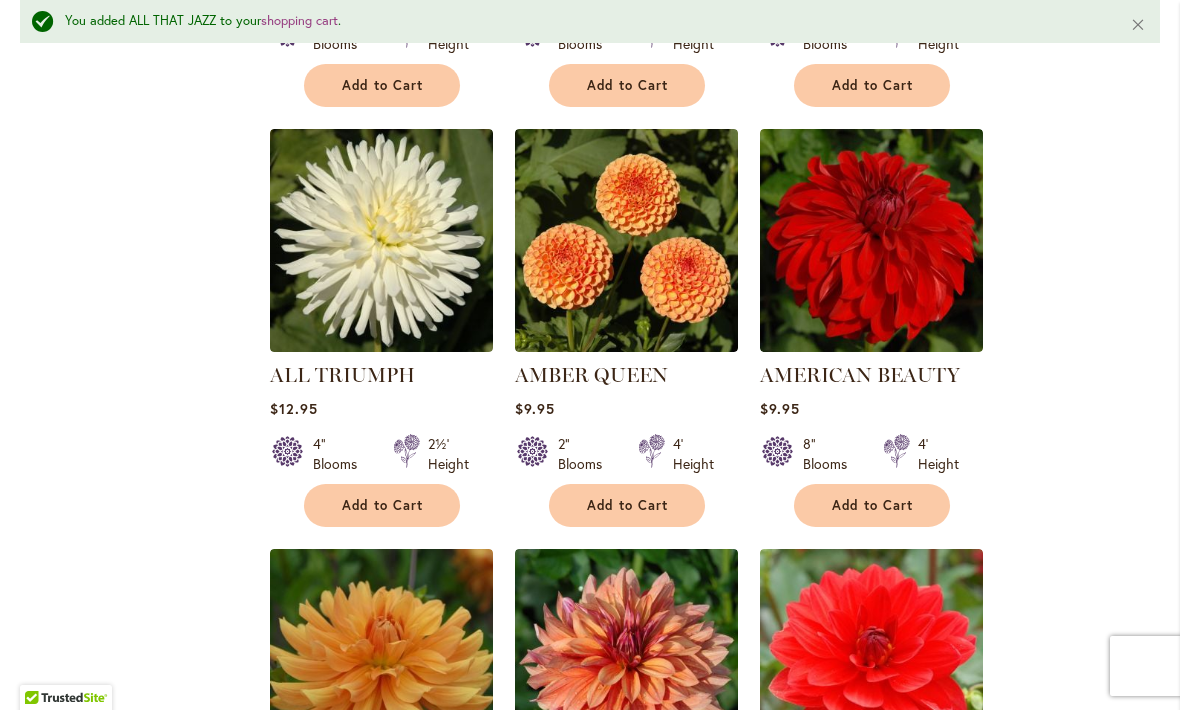 click on "Add to Cart" at bounding box center [628, 505] 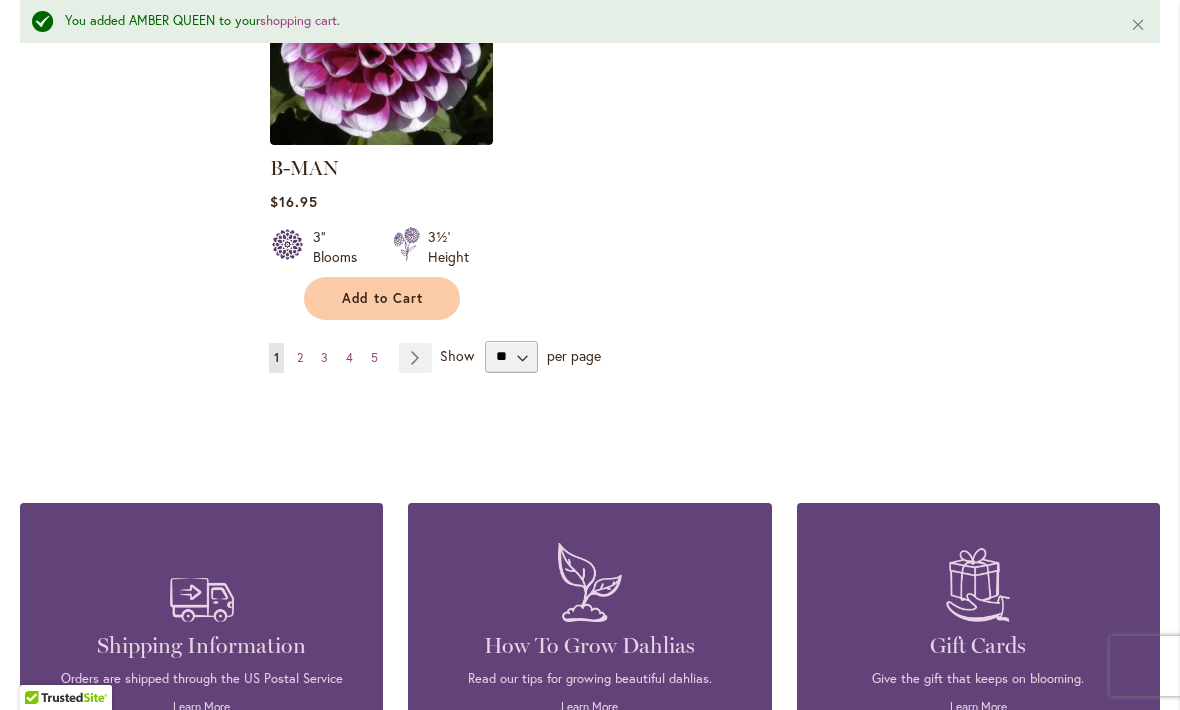 scroll, scrollTop: 2742, scrollLeft: 0, axis: vertical 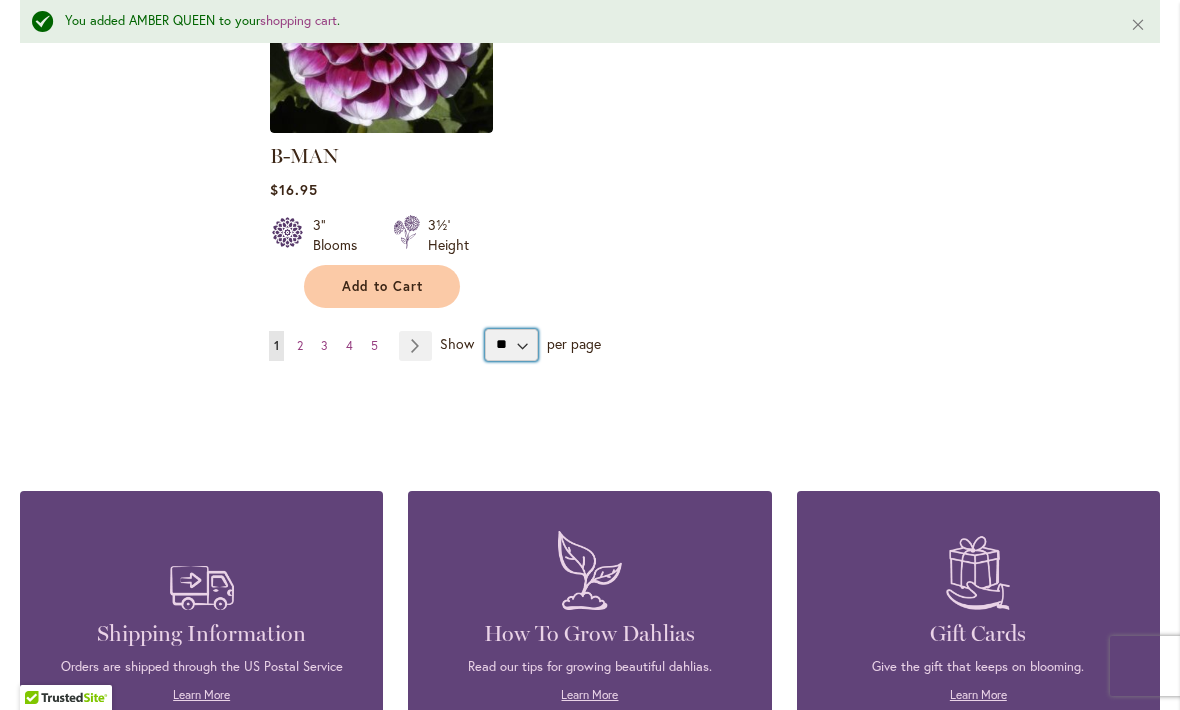 click on "**
**
**
**" at bounding box center (511, 345) 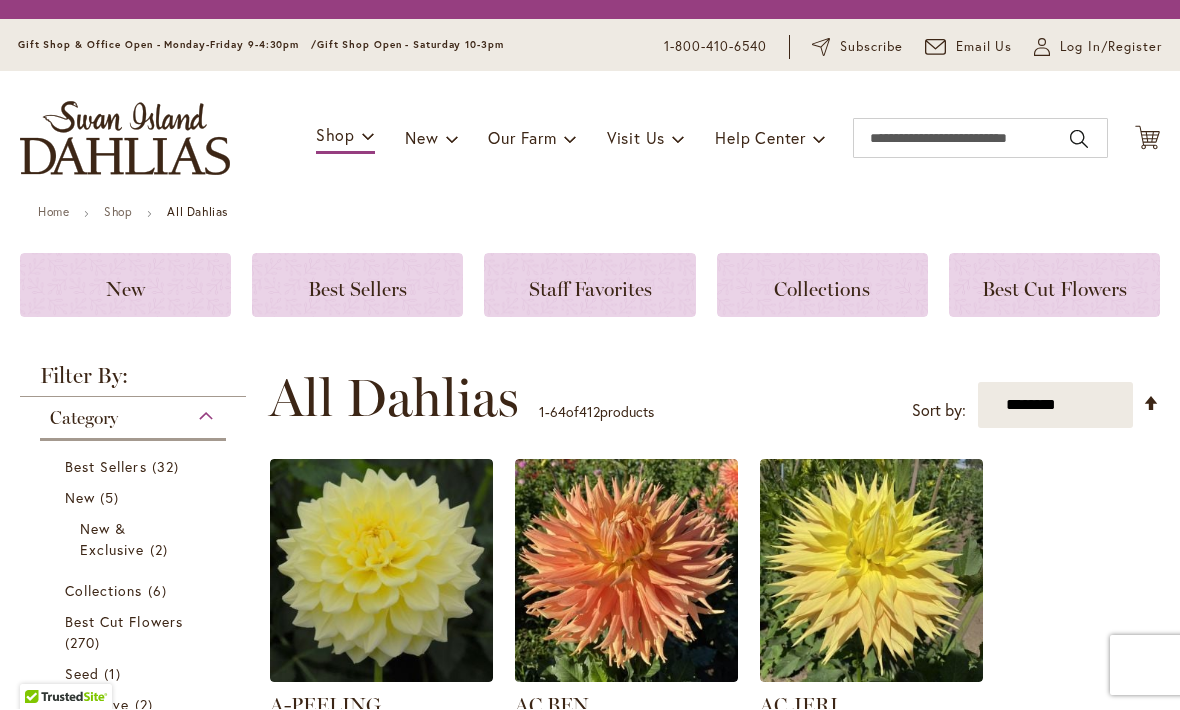 scroll, scrollTop: 1, scrollLeft: 0, axis: vertical 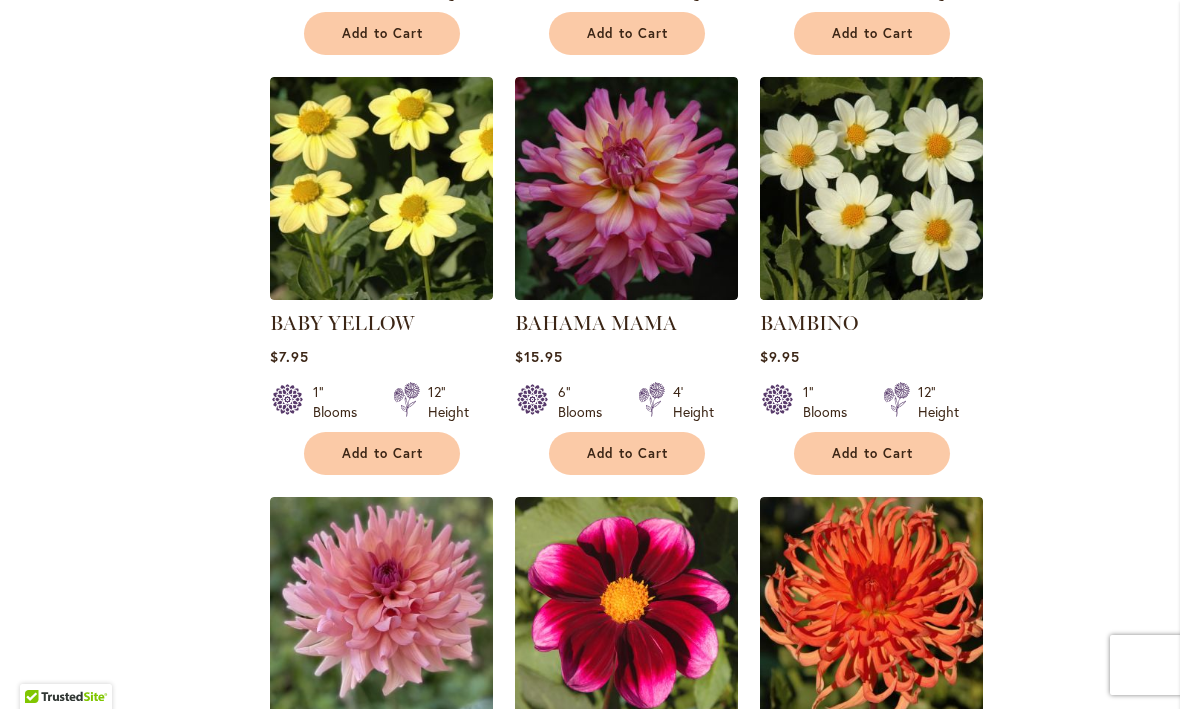 click on "Add to Cart" at bounding box center (383, 454) 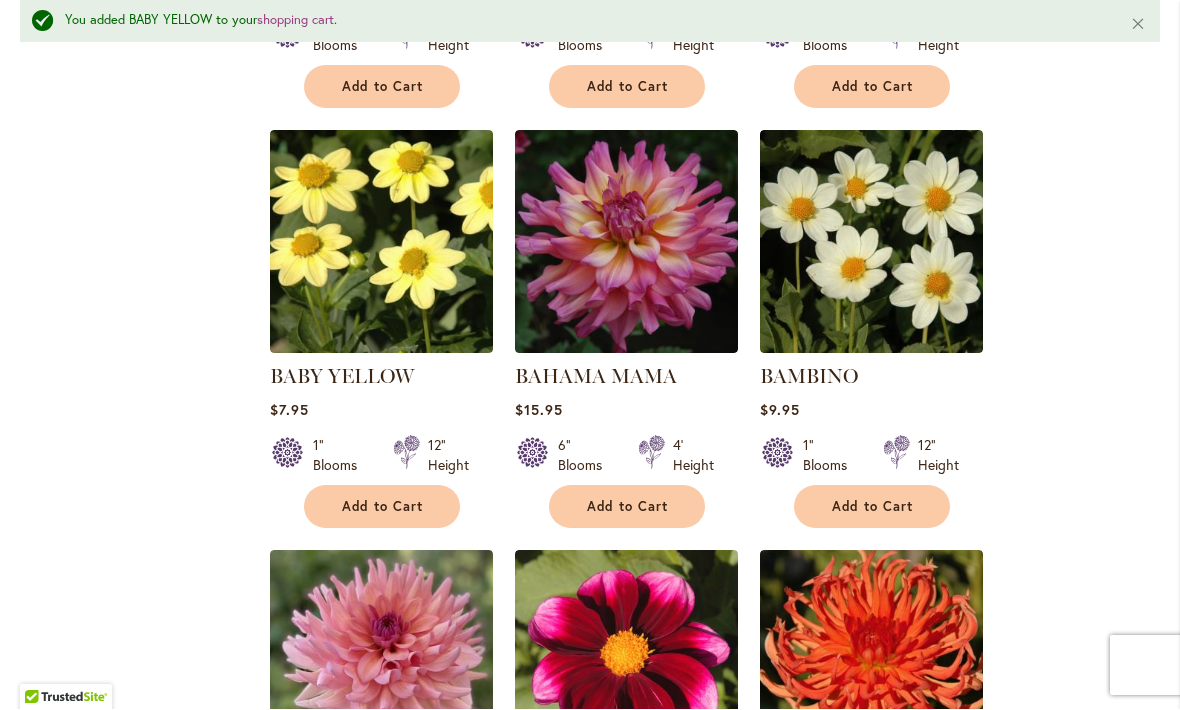 click on "Add to Cart" at bounding box center [872, 507] 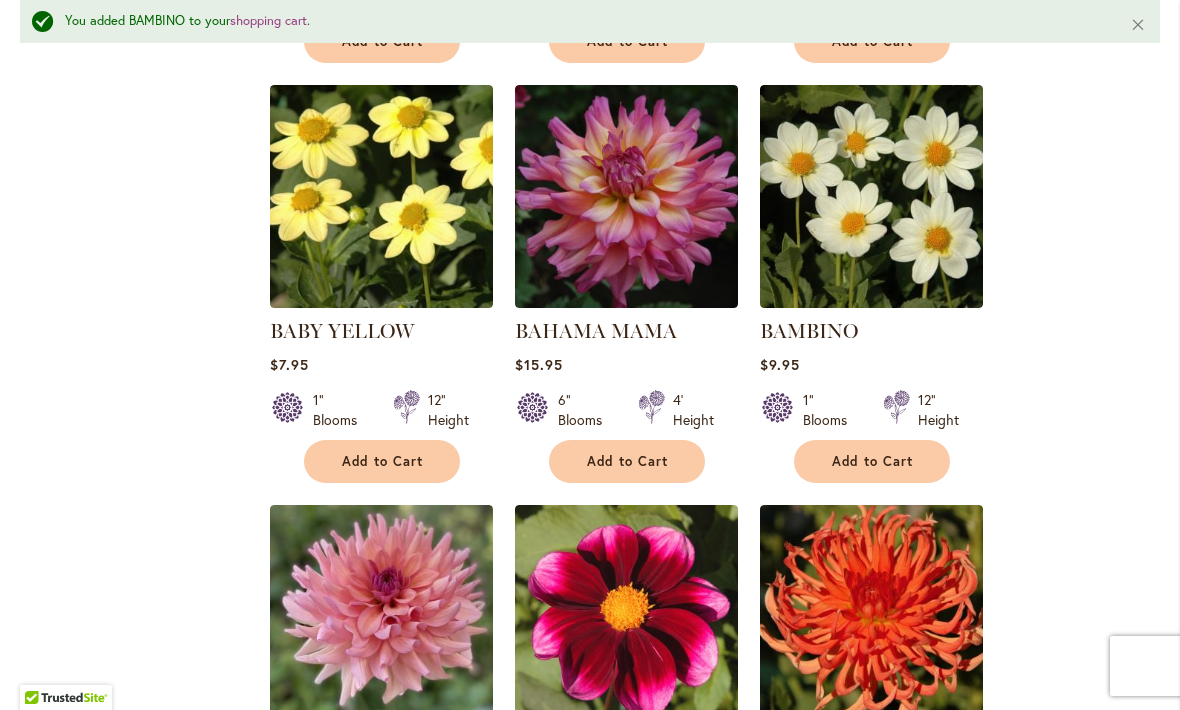 scroll, scrollTop: 3004, scrollLeft: 0, axis: vertical 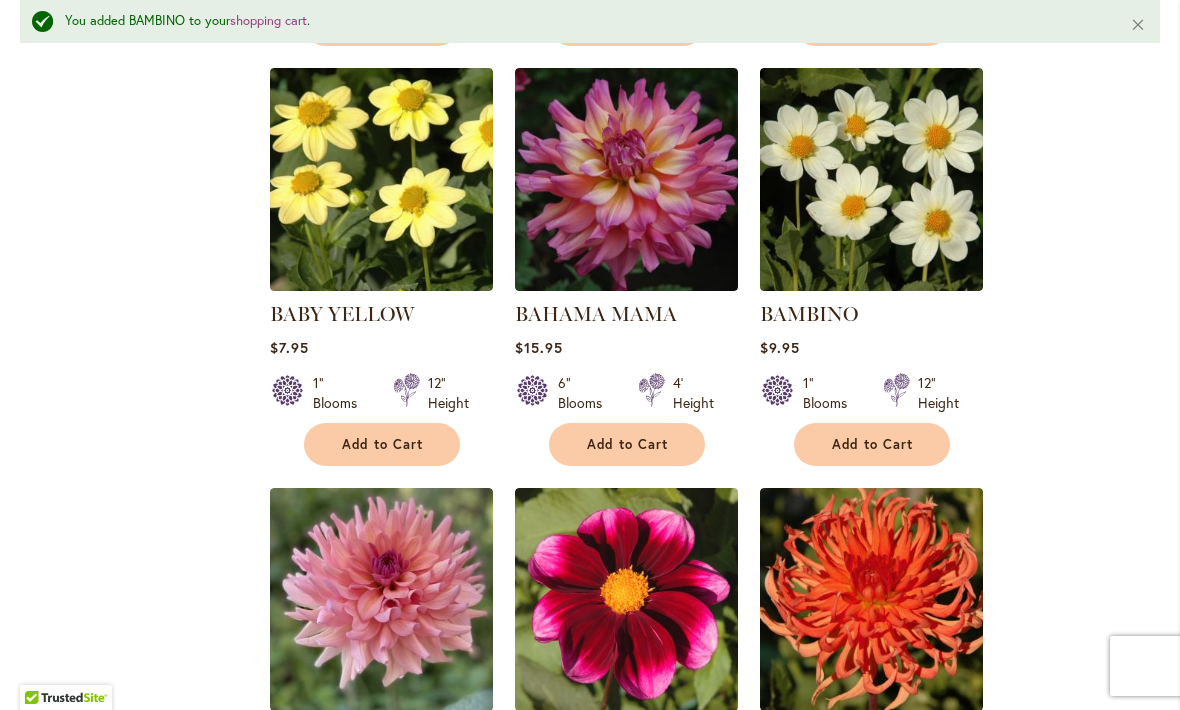 click on "Add to Cart" at bounding box center [383, 444] 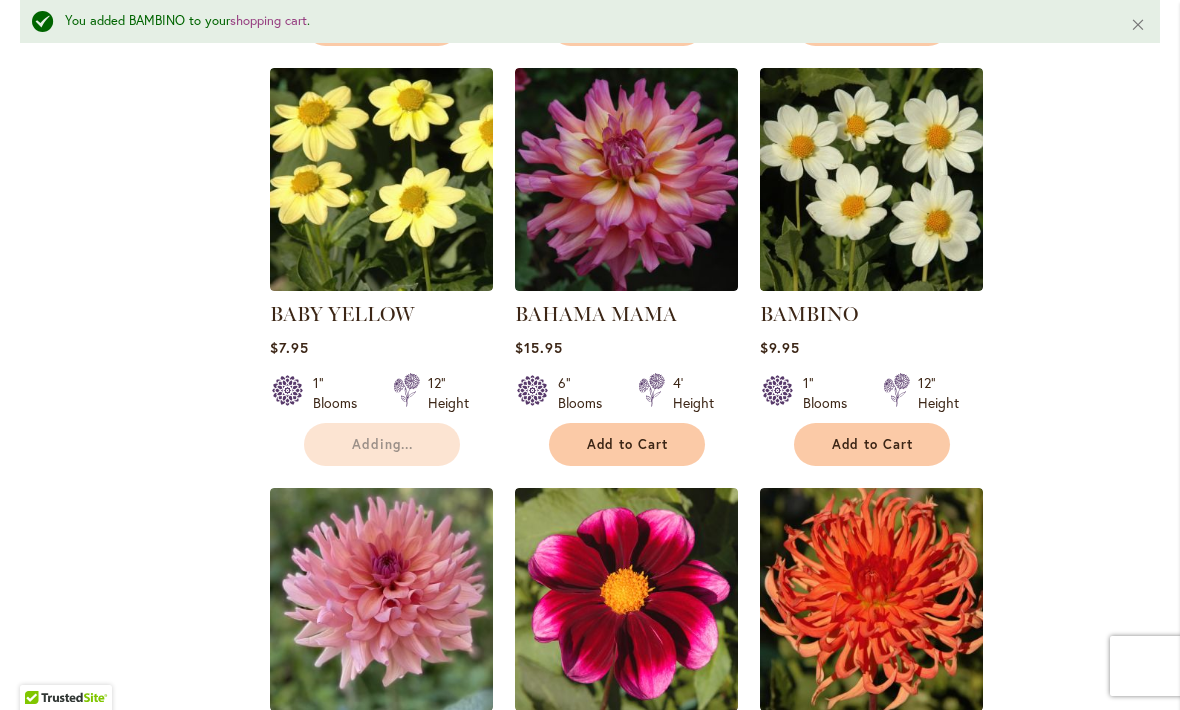 click on "Add to Cart" at bounding box center [873, 444] 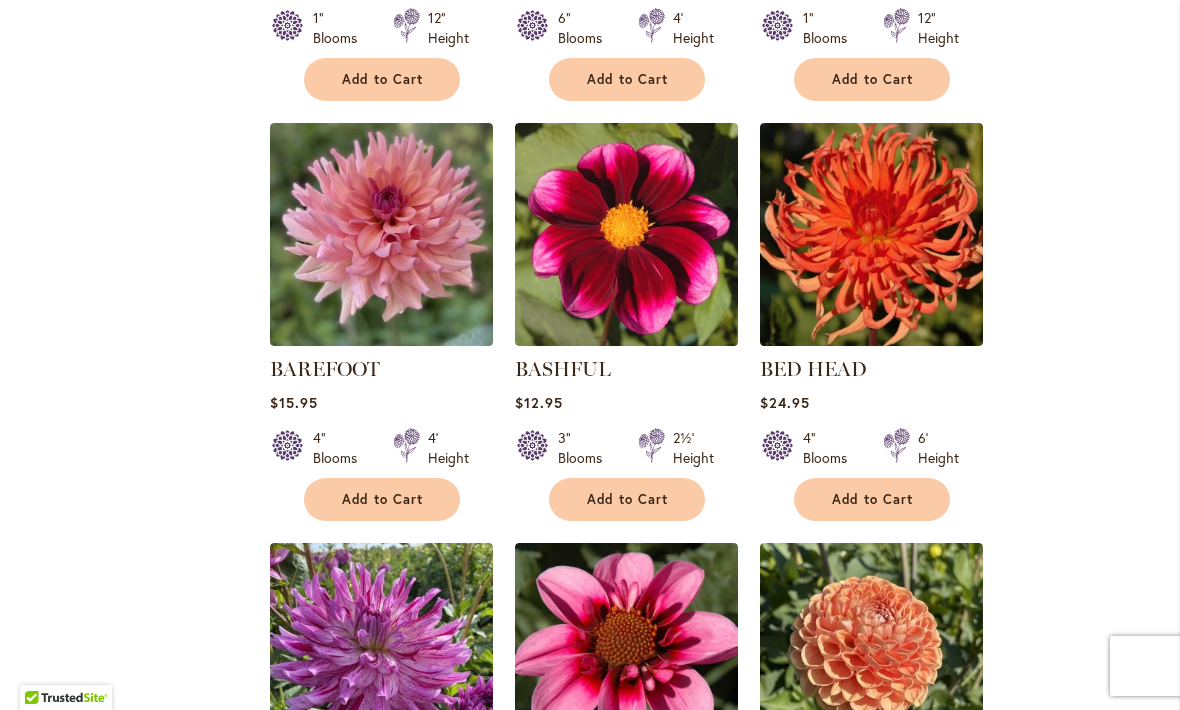 scroll, scrollTop: 3312, scrollLeft: 0, axis: vertical 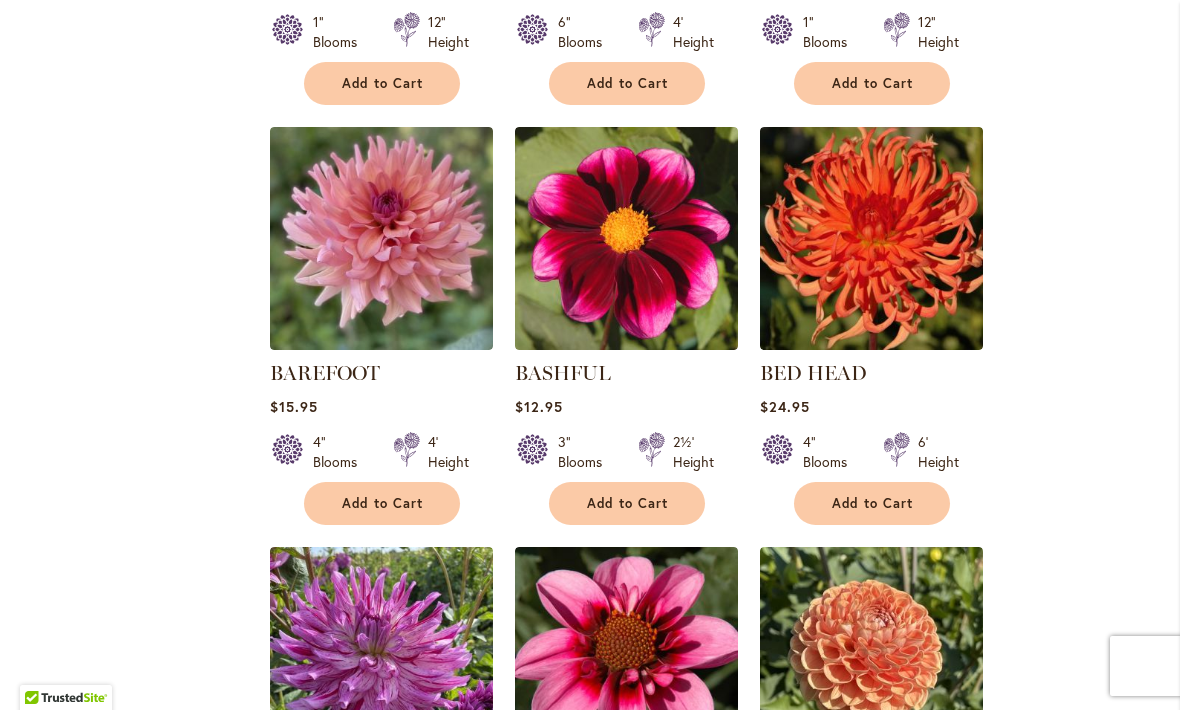 click on "Add to Cart" at bounding box center (383, 503) 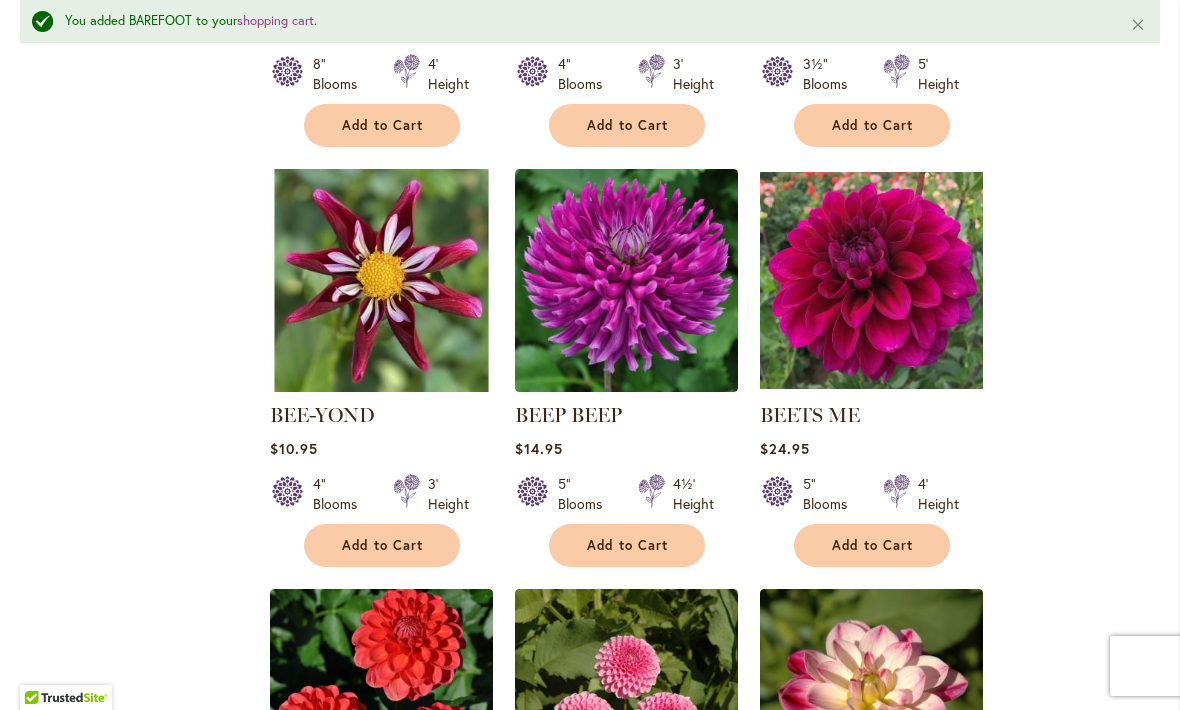scroll, scrollTop: 4168, scrollLeft: 0, axis: vertical 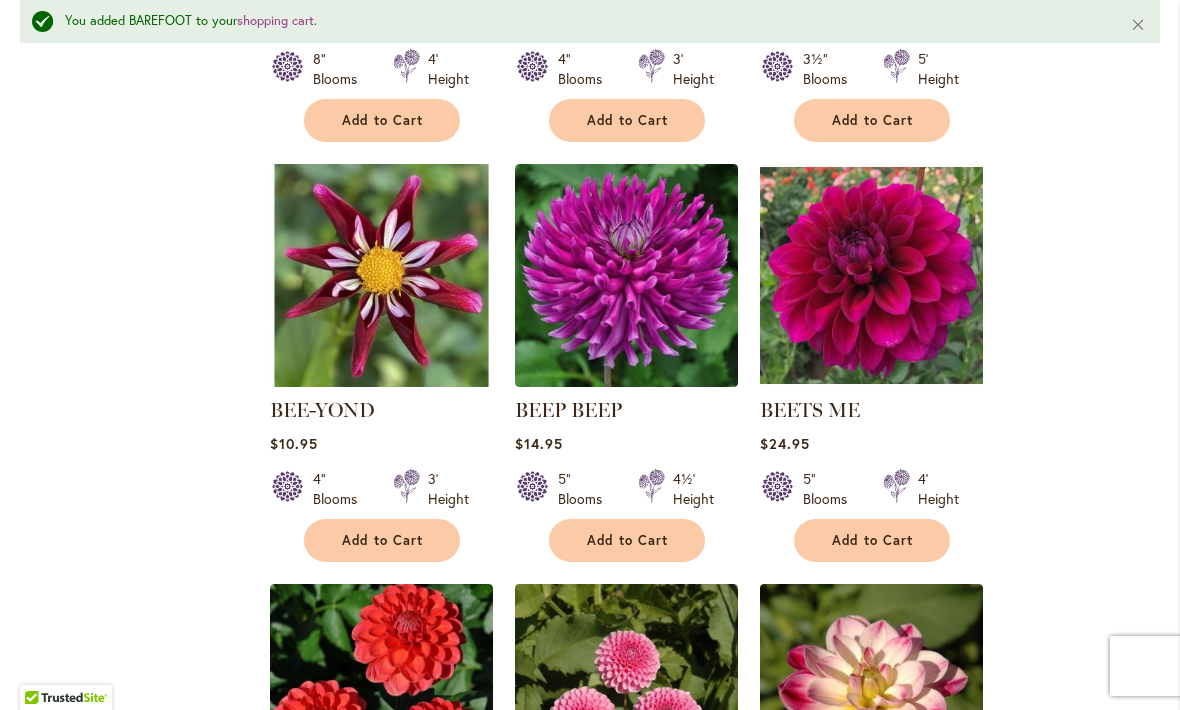 click on "Add to Cart" at bounding box center (873, 540) 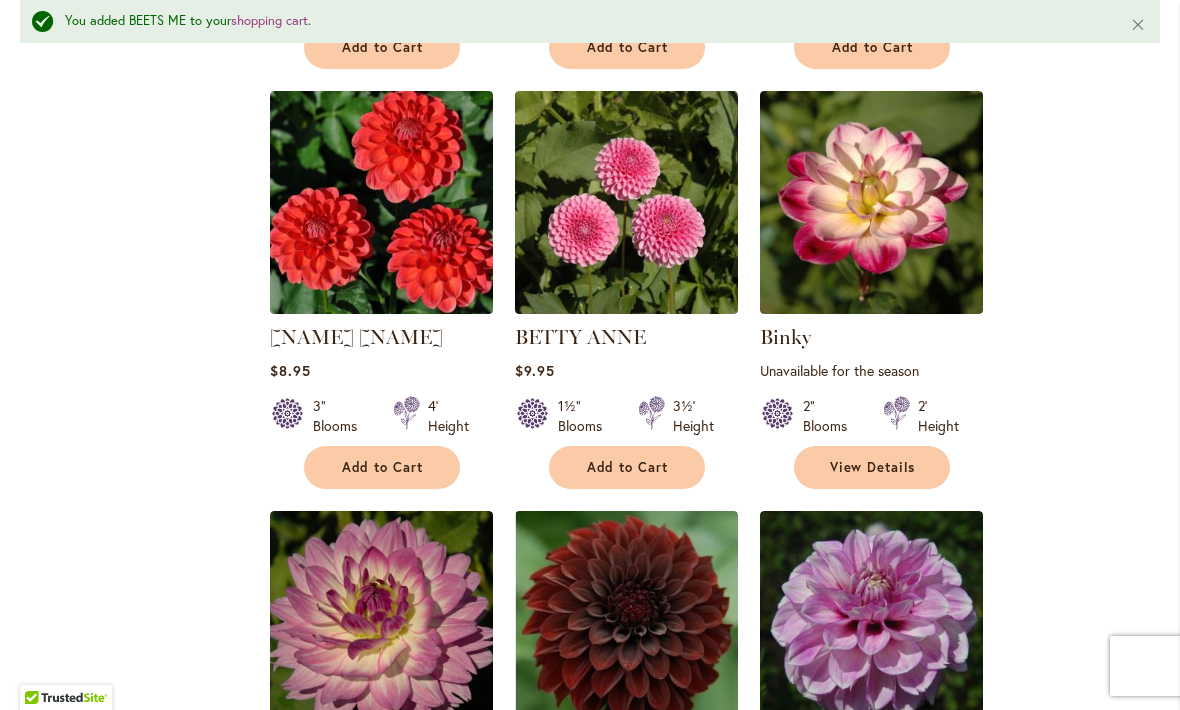scroll, scrollTop: 4662, scrollLeft: 0, axis: vertical 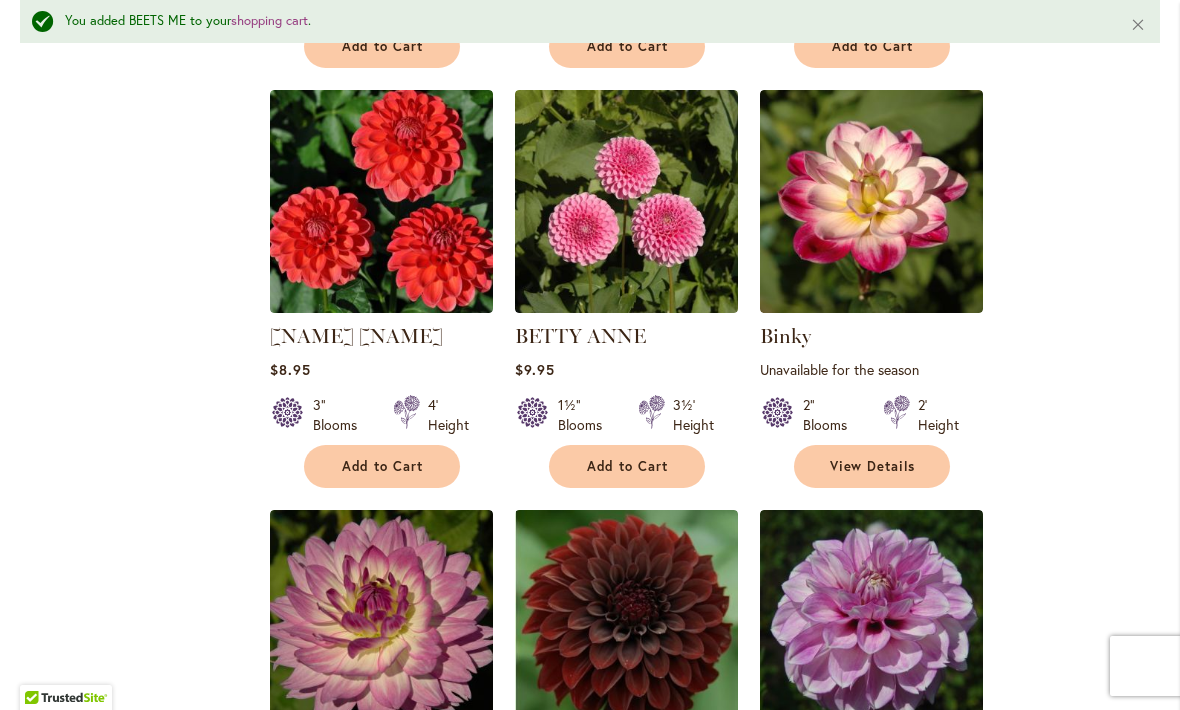 click on "Add to Cart" at bounding box center [628, 466] 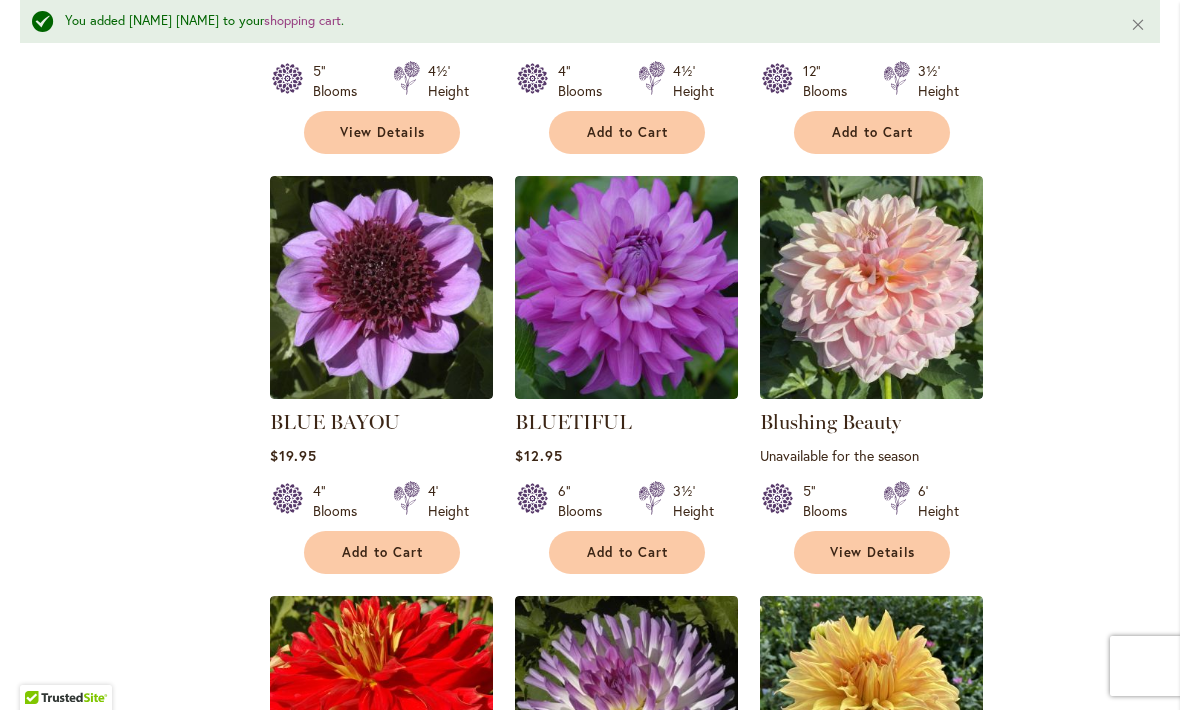 scroll, scrollTop: 5843, scrollLeft: 0, axis: vertical 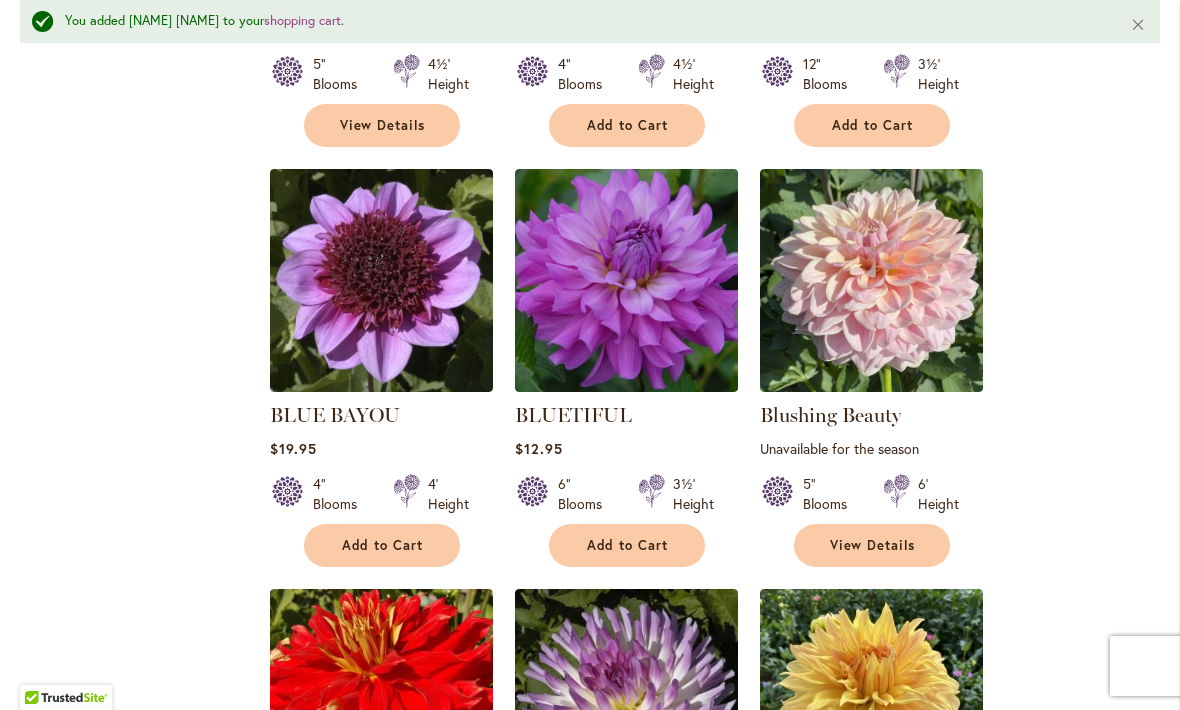 click on "View Details" at bounding box center [873, 545] 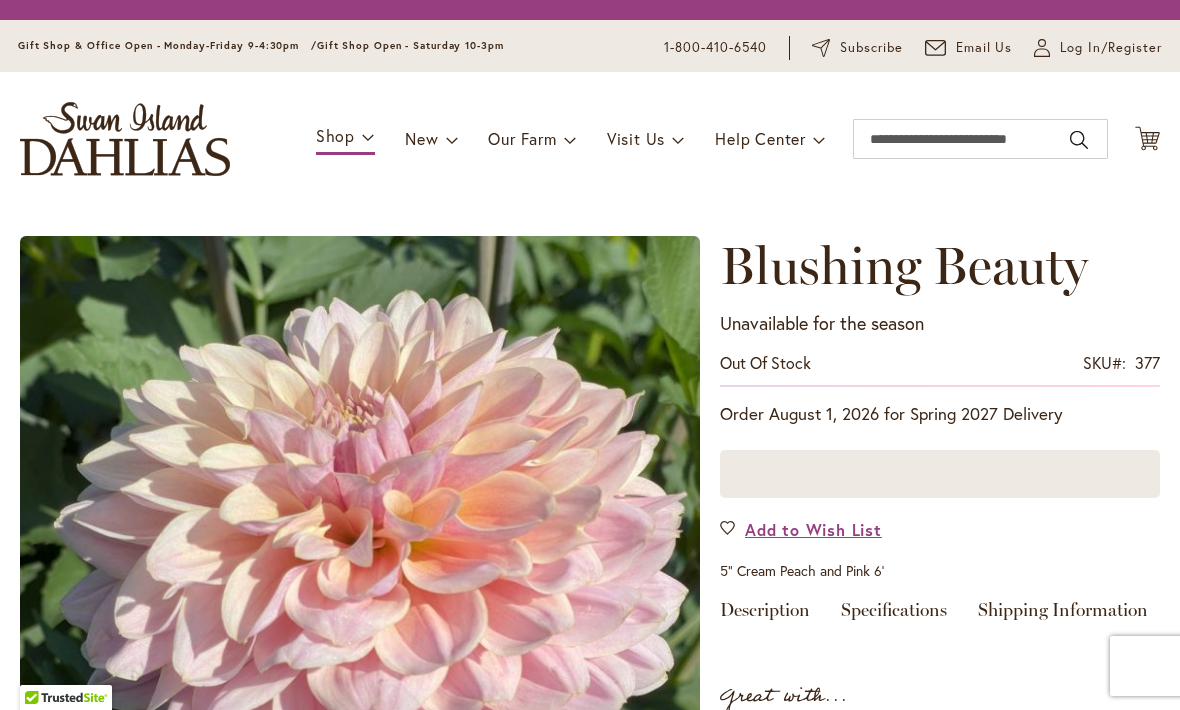 scroll, scrollTop: 0, scrollLeft: 0, axis: both 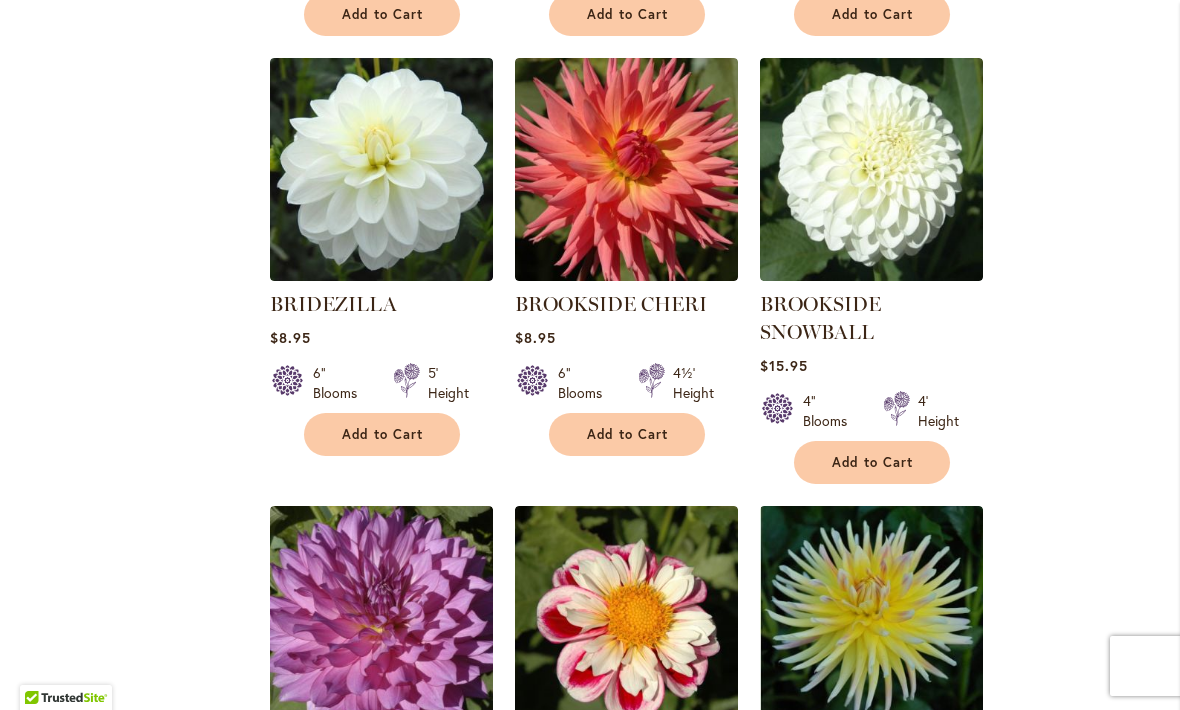 click on "Add to Cart" at bounding box center [382, 434] 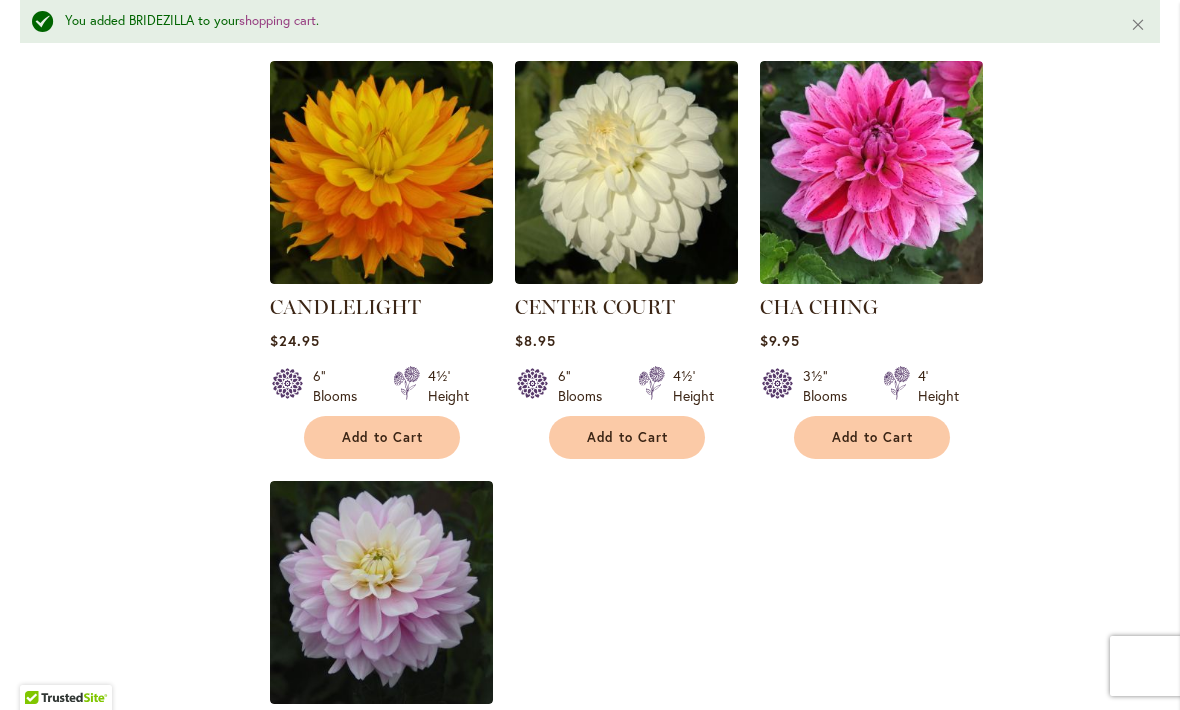 scroll, scrollTop: 8921, scrollLeft: 0, axis: vertical 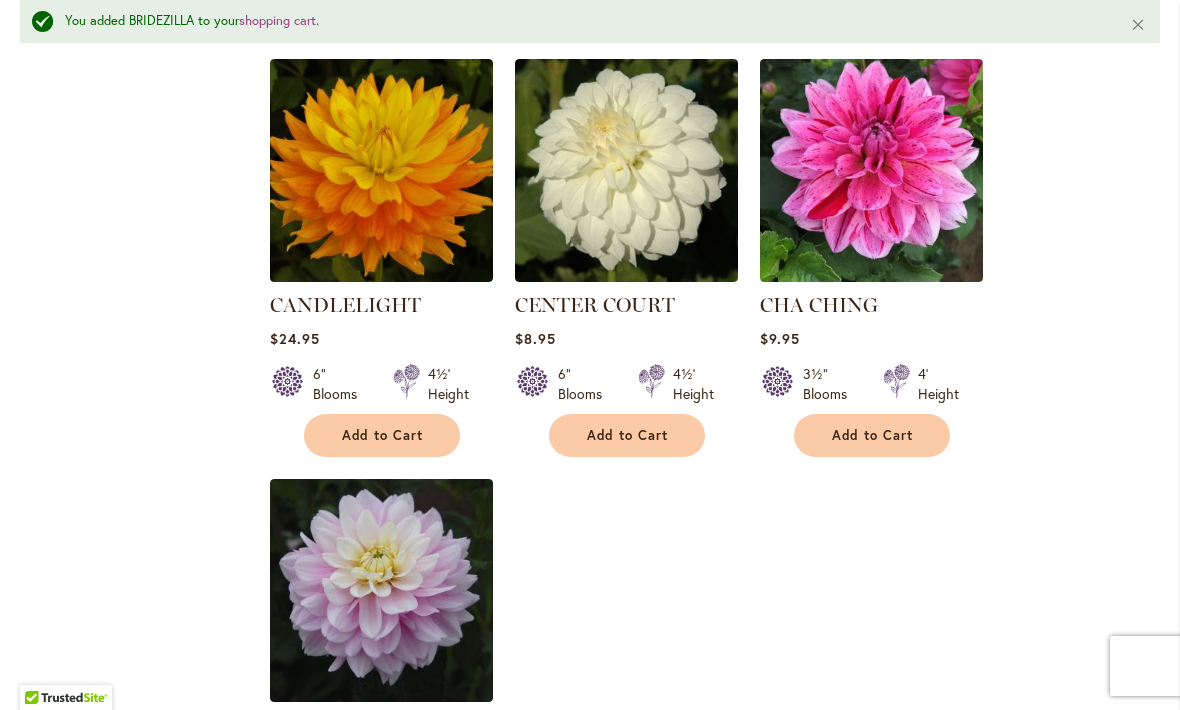 click on "Add to Cart" at bounding box center (383, 435) 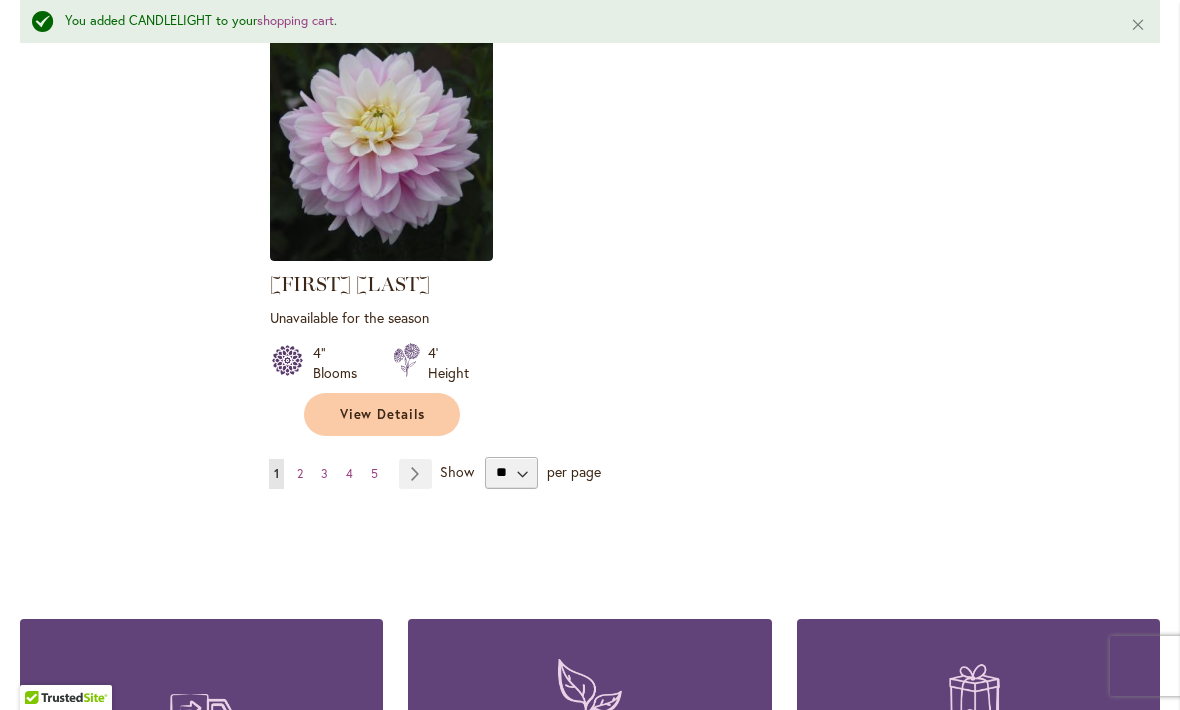 scroll, scrollTop: 9363, scrollLeft: 0, axis: vertical 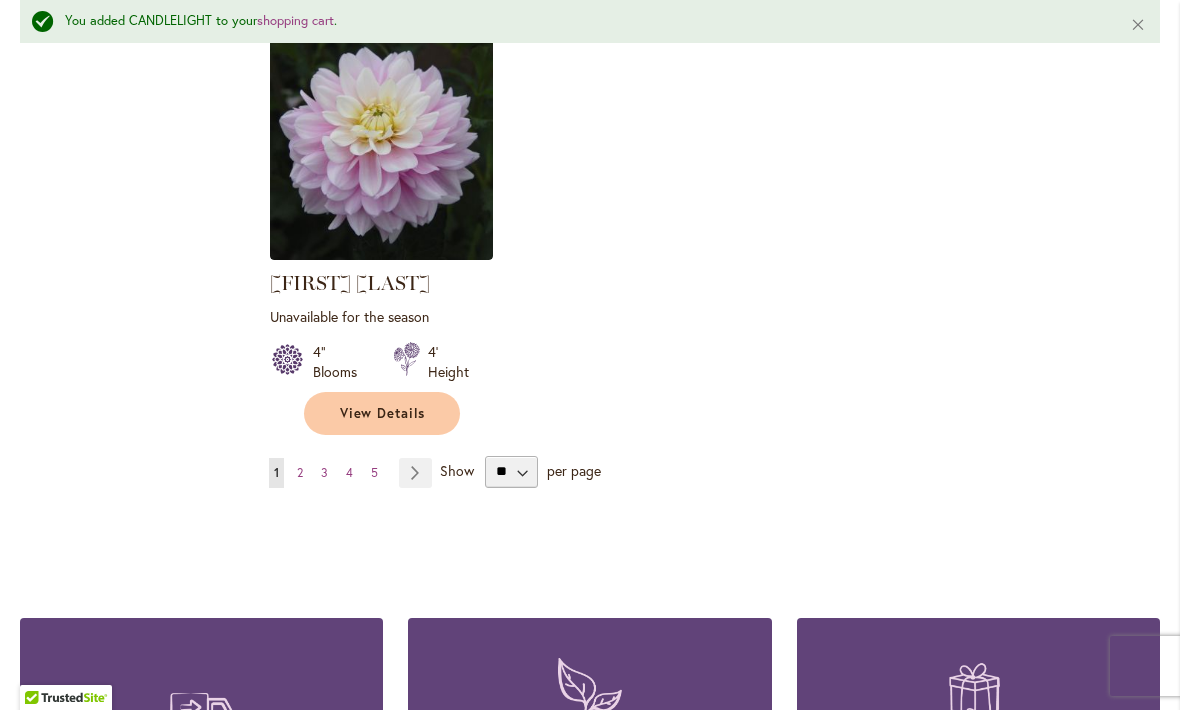 click on "Page
Next" at bounding box center (415, 473) 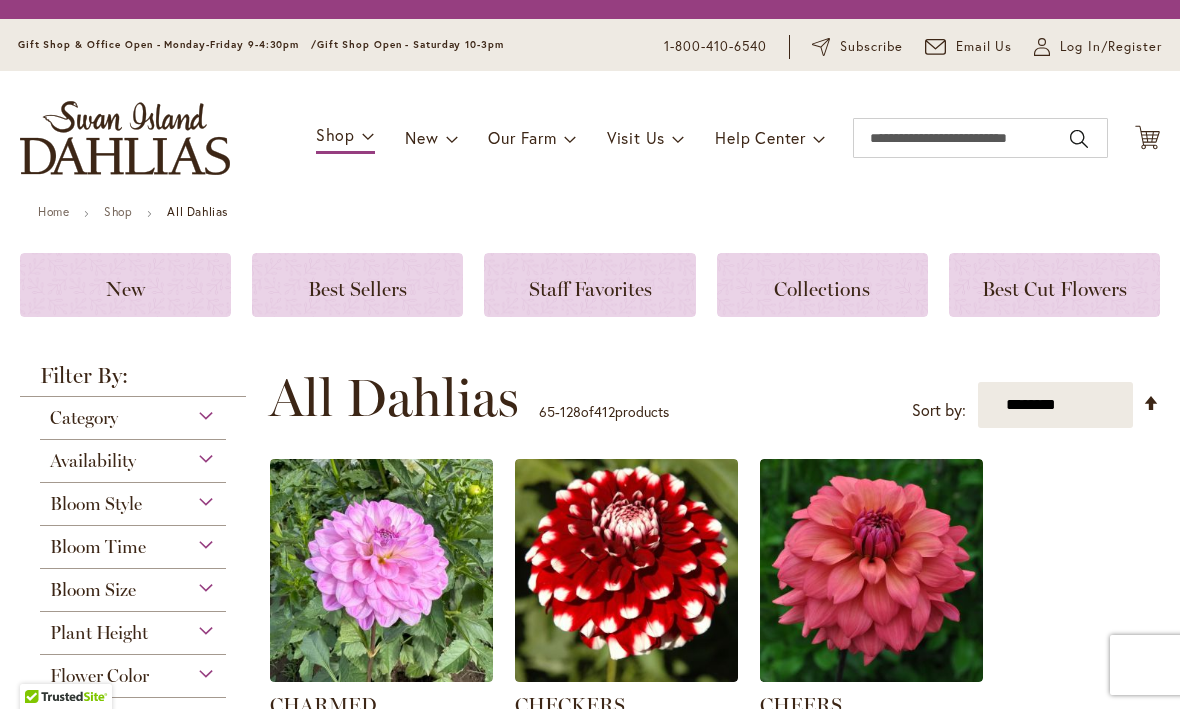 scroll, scrollTop: 1, scrollLeft: 0, axis: vertical 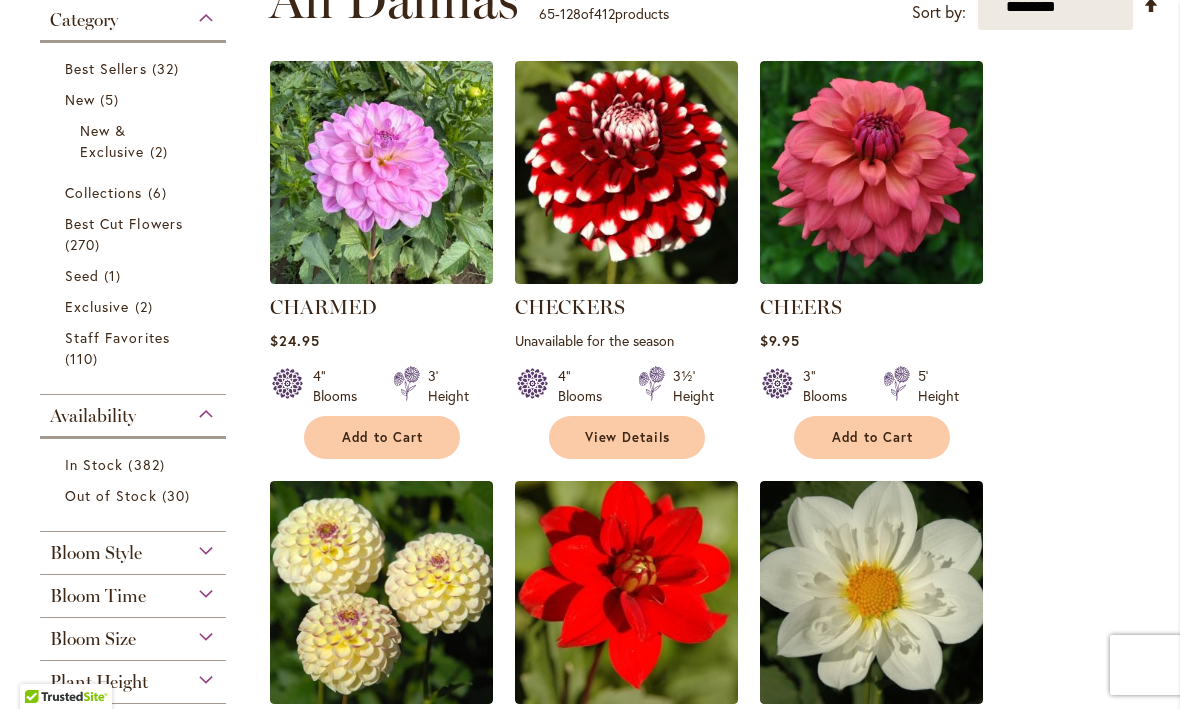 click on "Add to Cart" at bounding box center [873, 438] 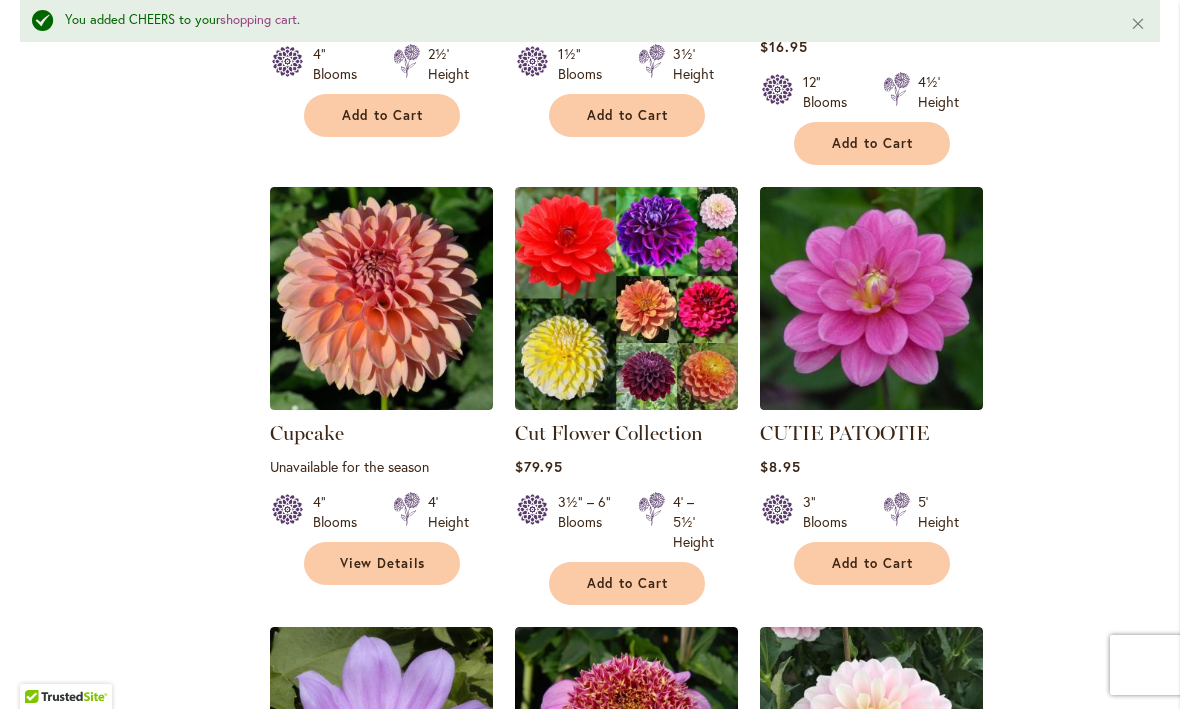scroll, scrollTop: 3754, scrollLeft: 0, axis: vertical 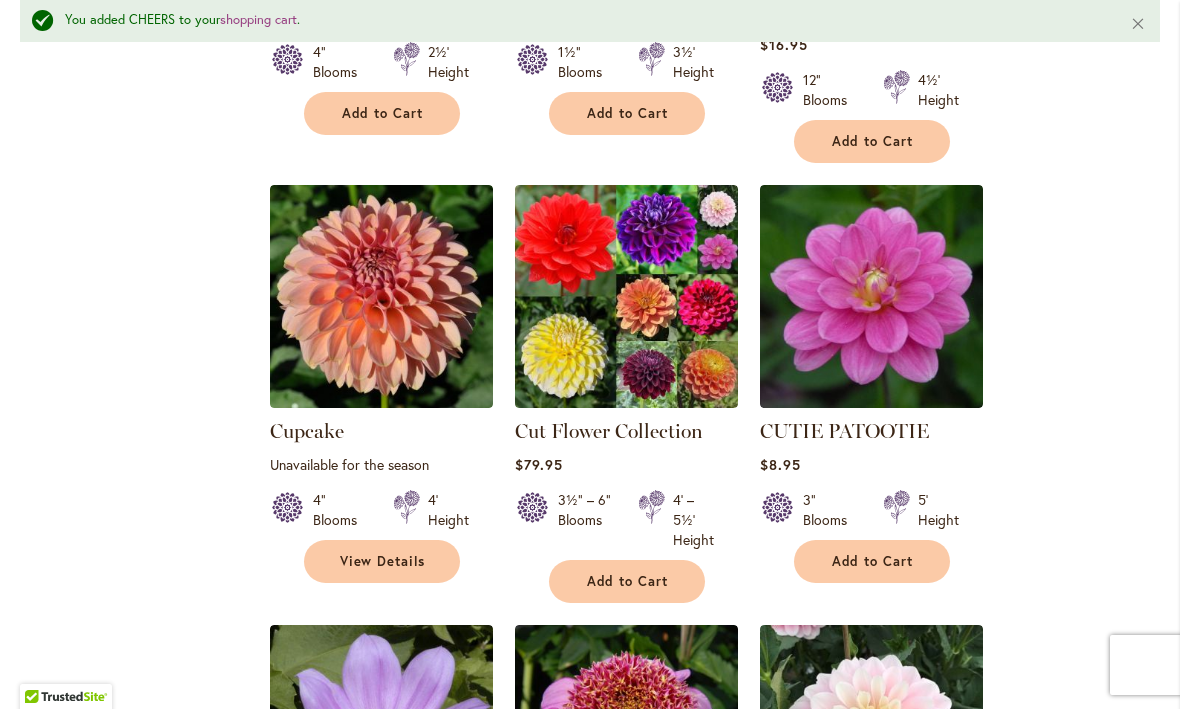 click on "Add to Cart" at bounding box center (873, 562) 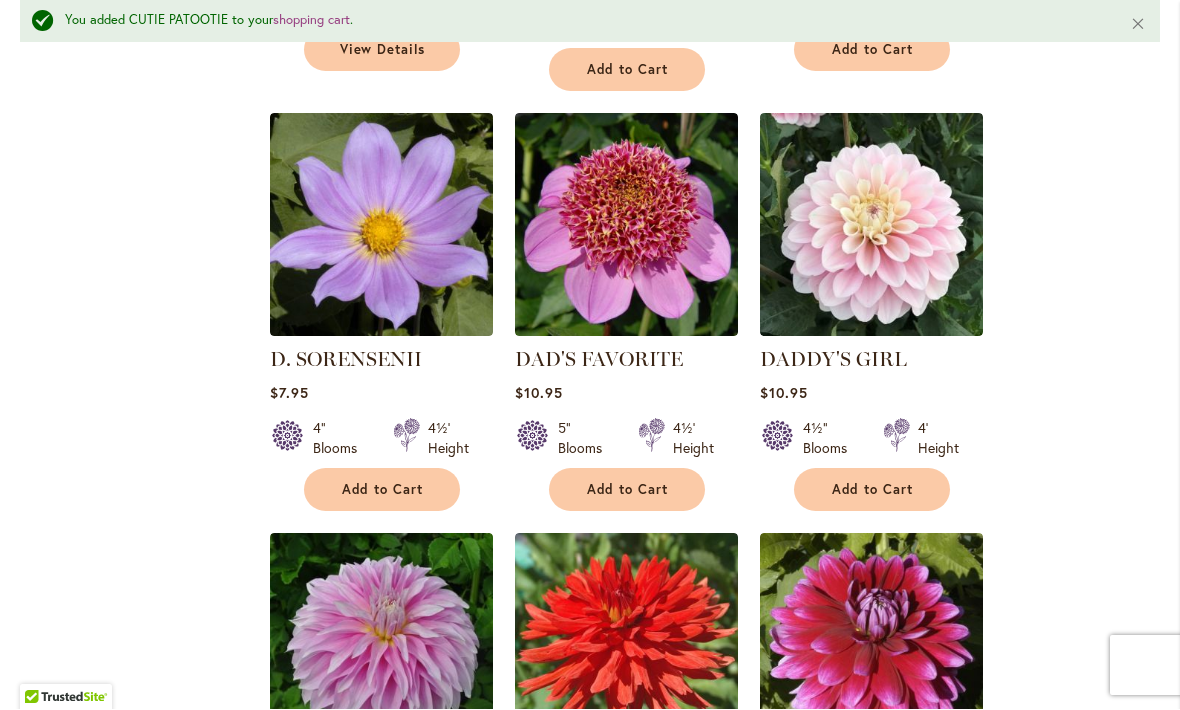 scroll, scrollTop: 4267, scrollLeft: 0, axis: vertical 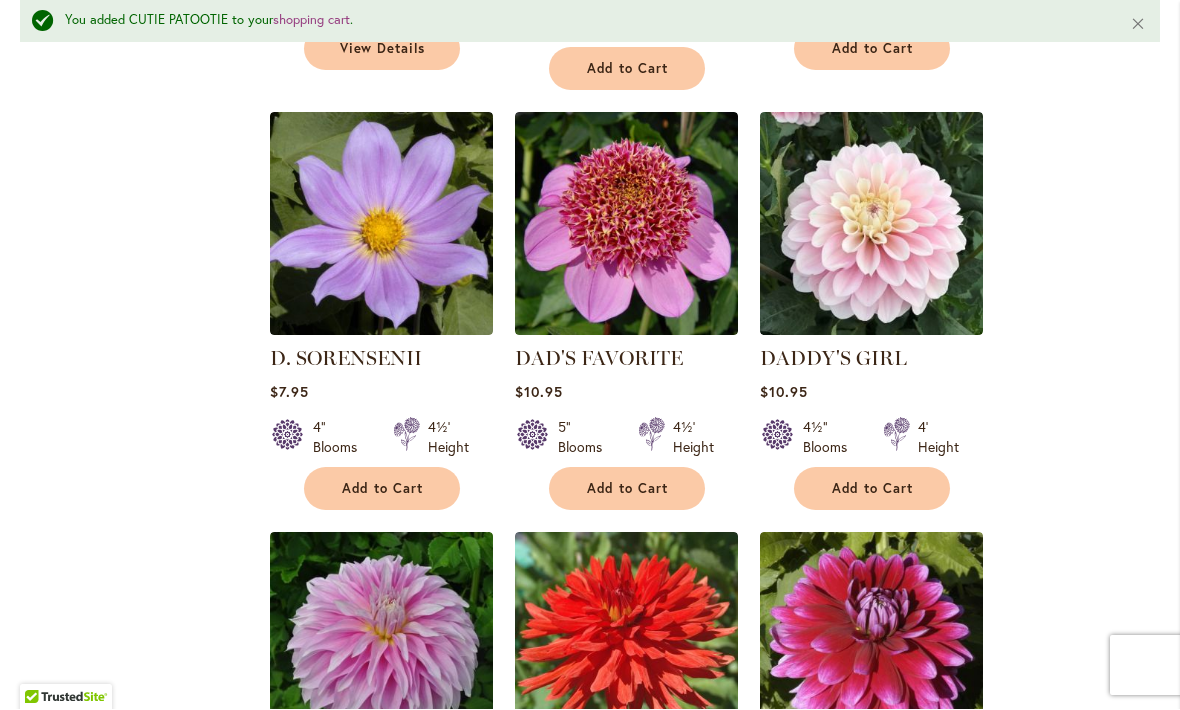 click on "Add to Cart" at bounding box center (873, 489) 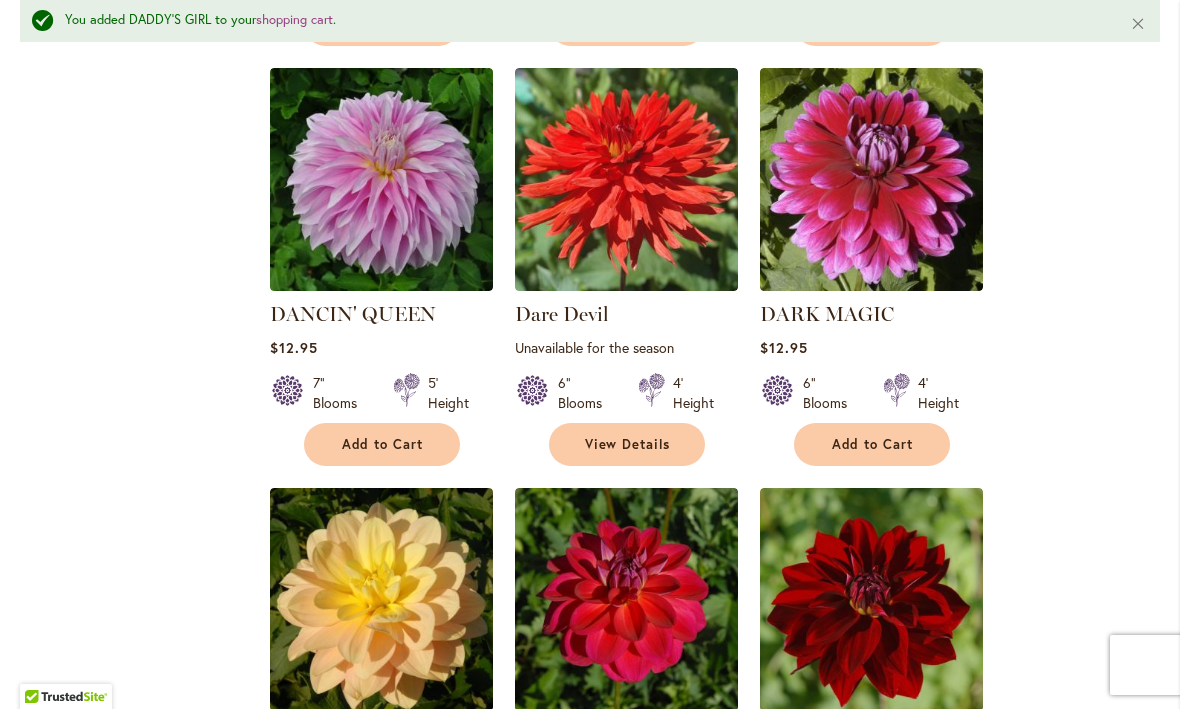 scroll, scrollTop: 4736, scrollLeft: 0, axis: vertical 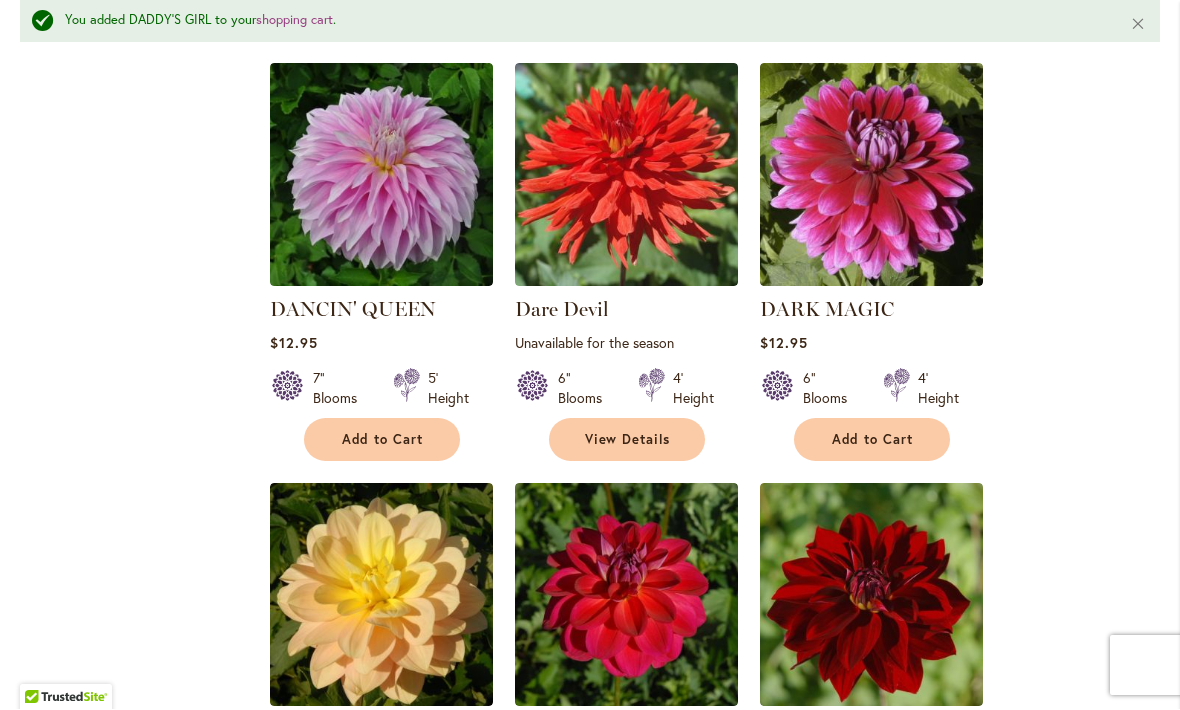 click on "Add to Cart" at bounding box center [383, 440] 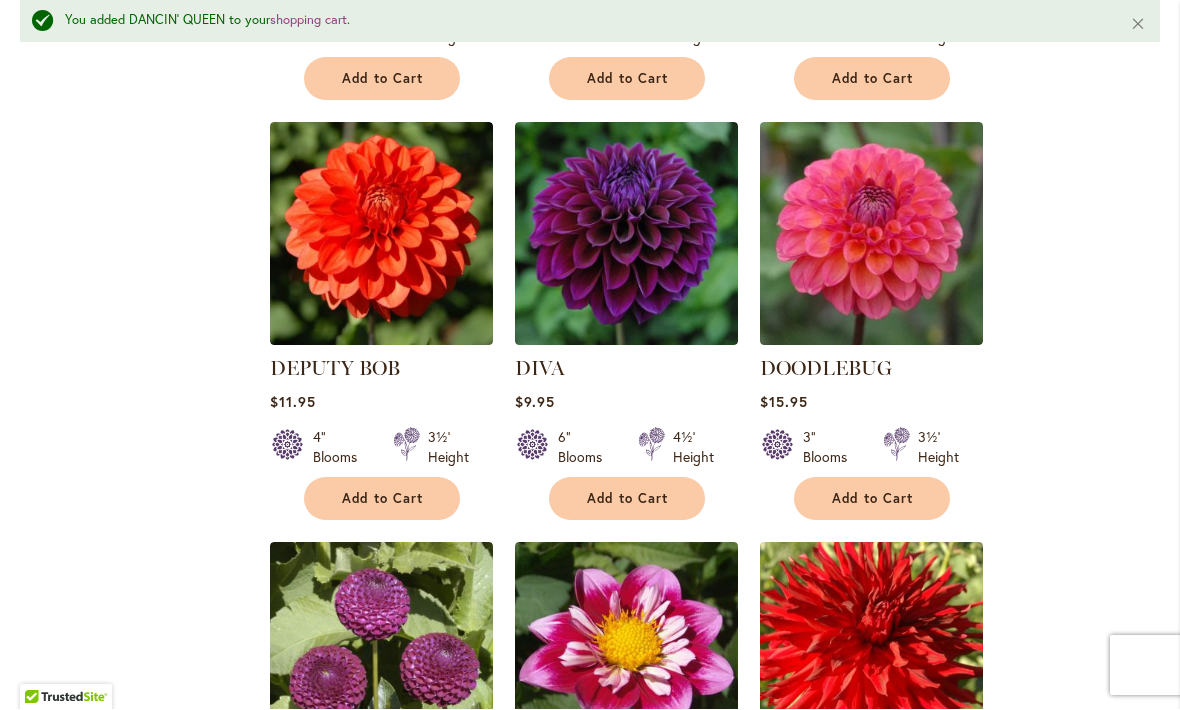 scroll, scrollTop: 5518, scrollLeft: 0, axis: vertical 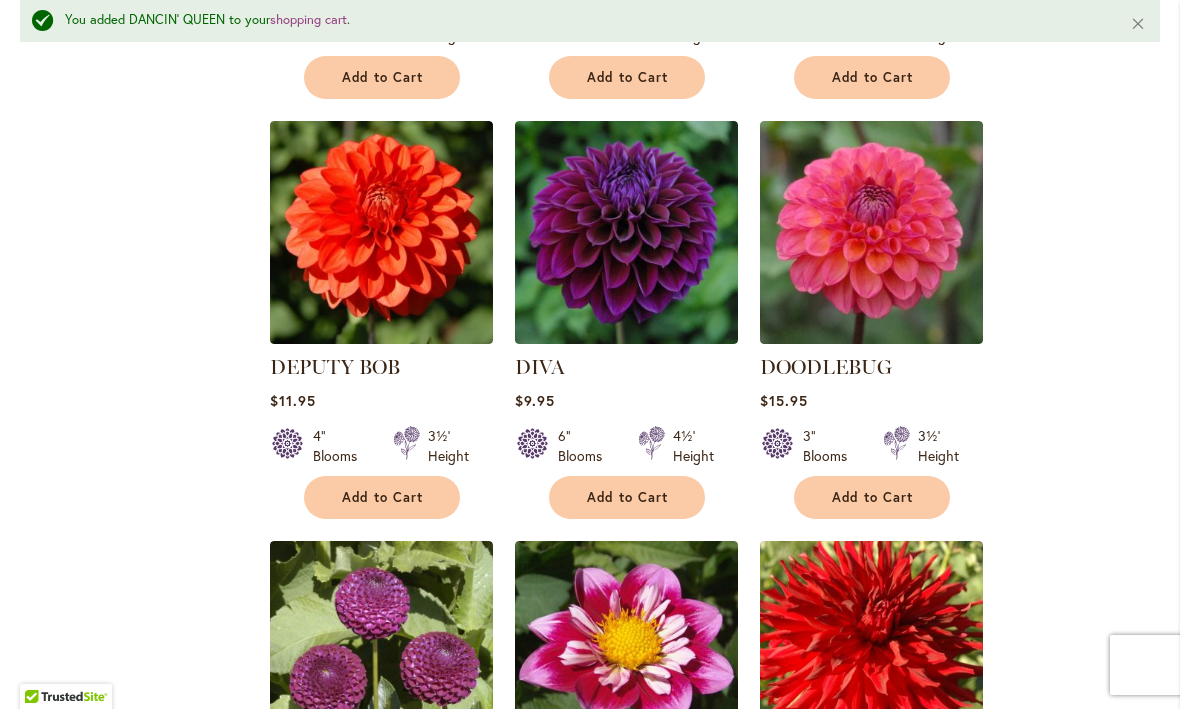 click on "Add to Cart" at bounding box center [873, 498] 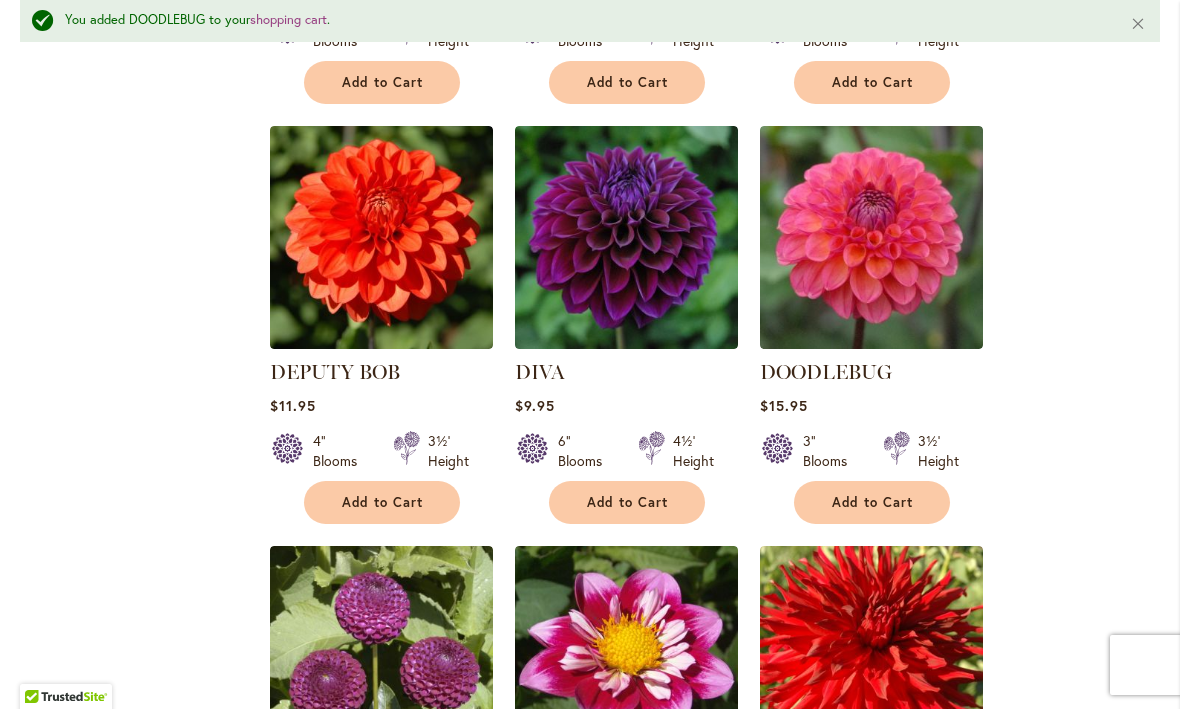 scroll, scrollTop: 5519, scrollLeft: 0, axis: vertical 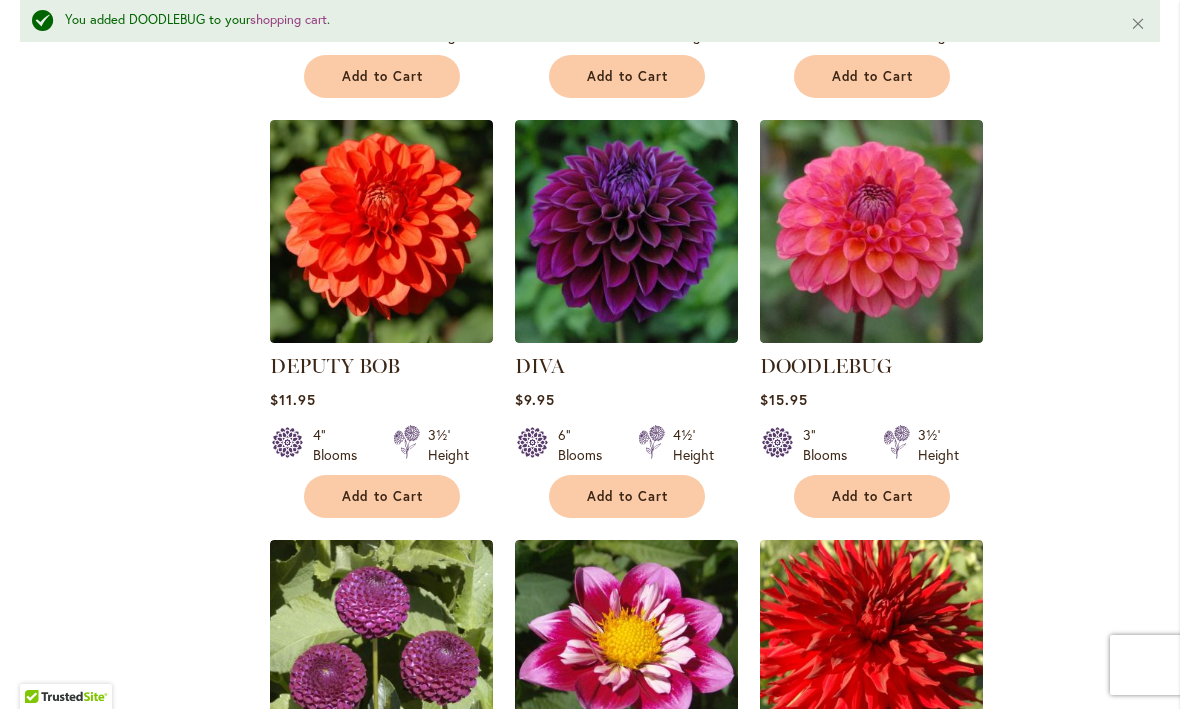 click on "Add to Cart" at bounding box center (627, 497) 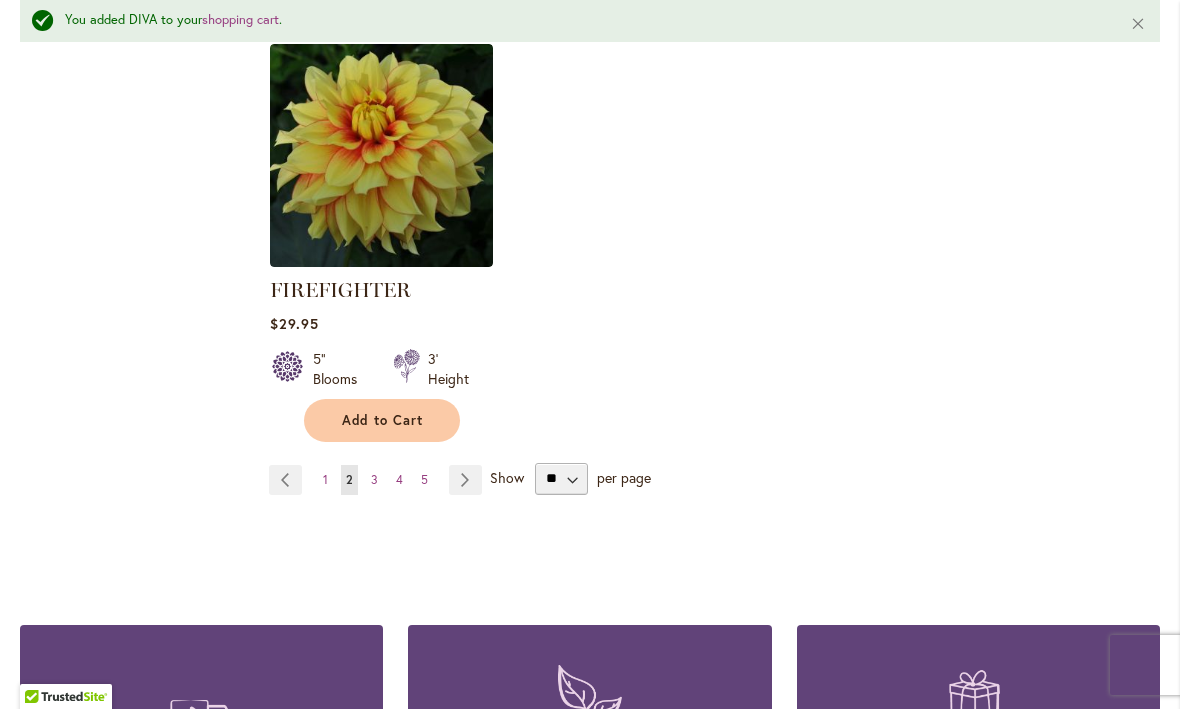 scroll, scrollTop: 9473, scrollLeft: 0, axis: vertical 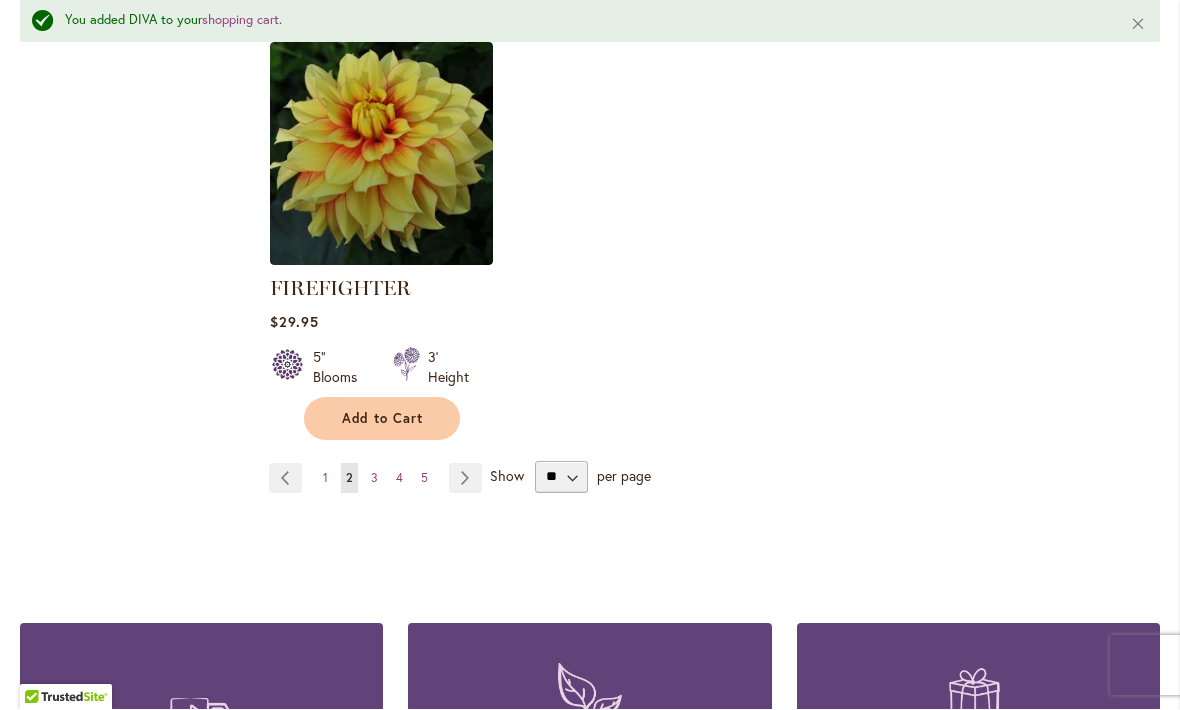 click on "Page
Next" at bounding box center [465, 479] 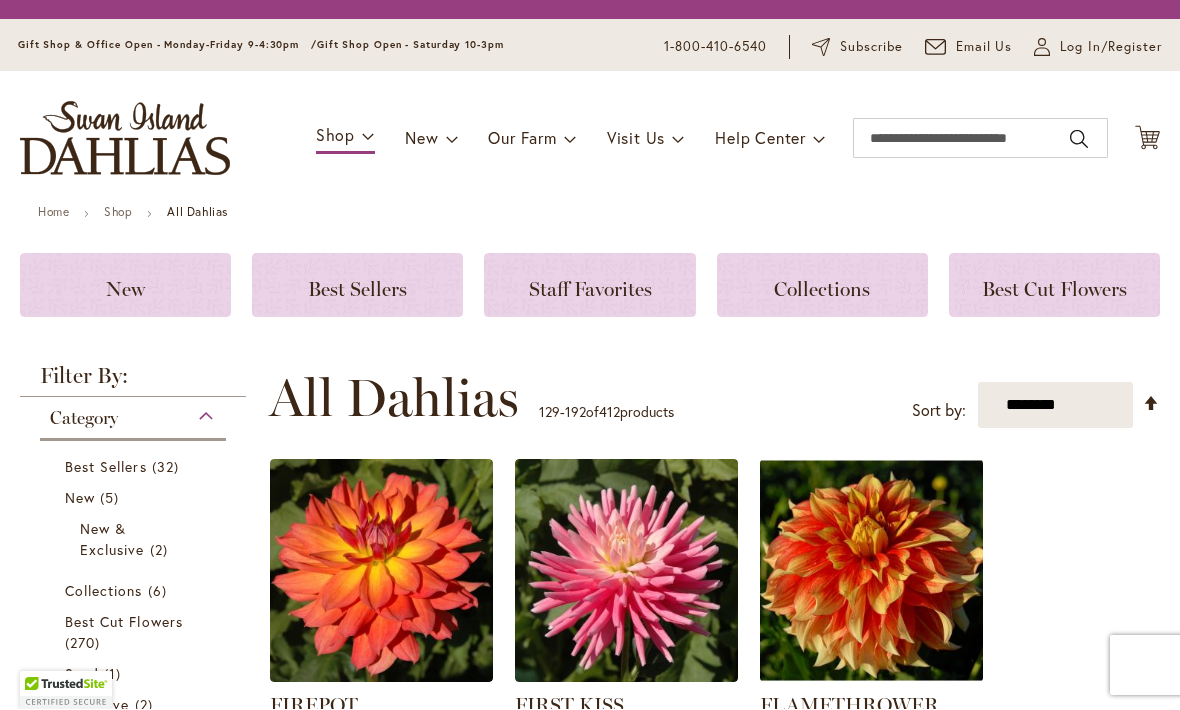 scroll, scrollTop: 1, scrollLeft: 0, axis: vertical 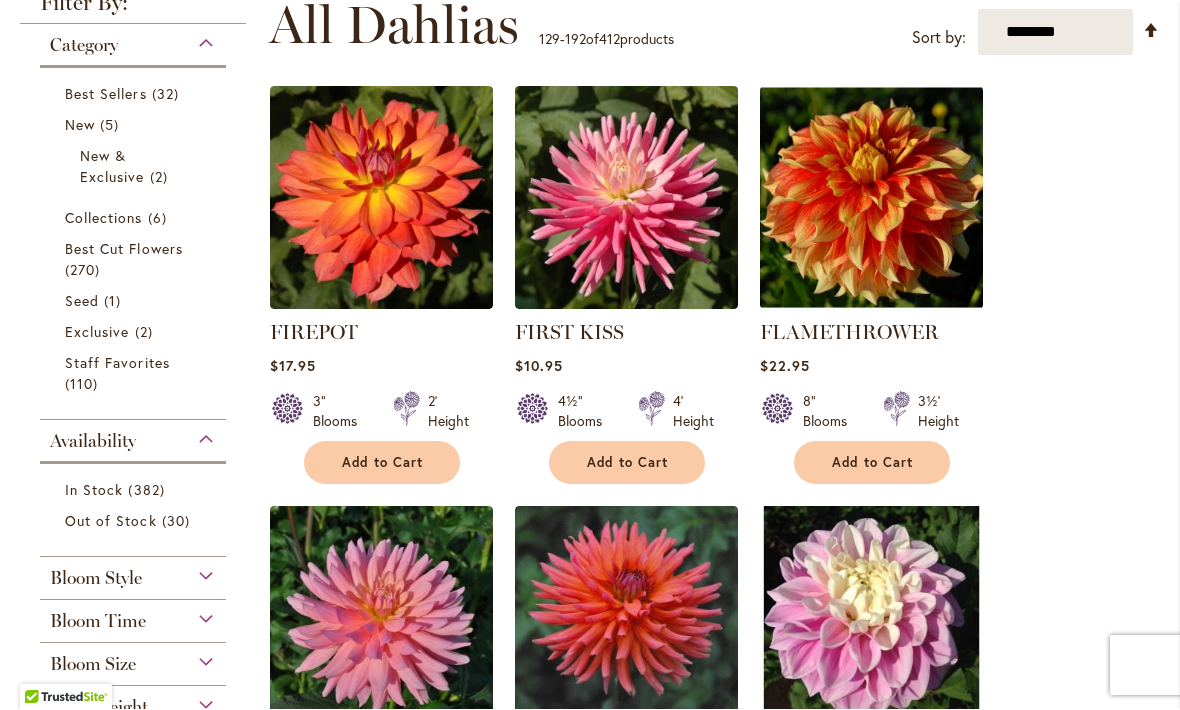 click on "Add to Cart" at bounding box center (383, 463) 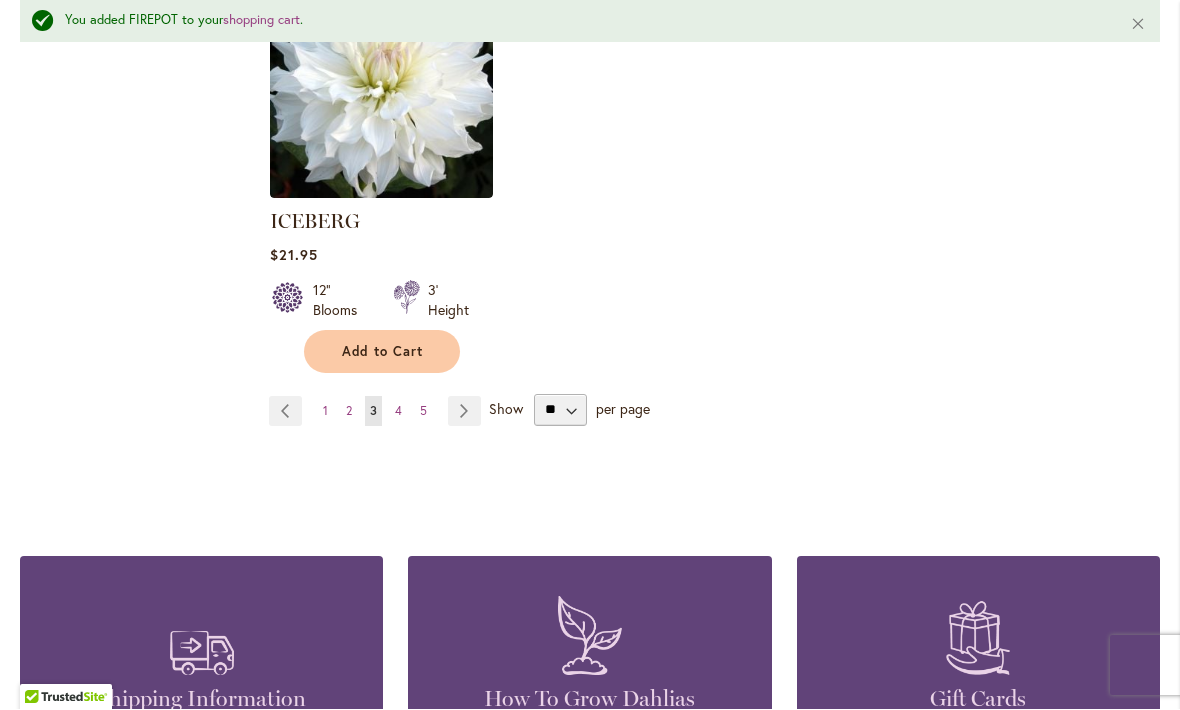 scroll, scrollTop: 9529, scrollLeft: 0, axis: vertical 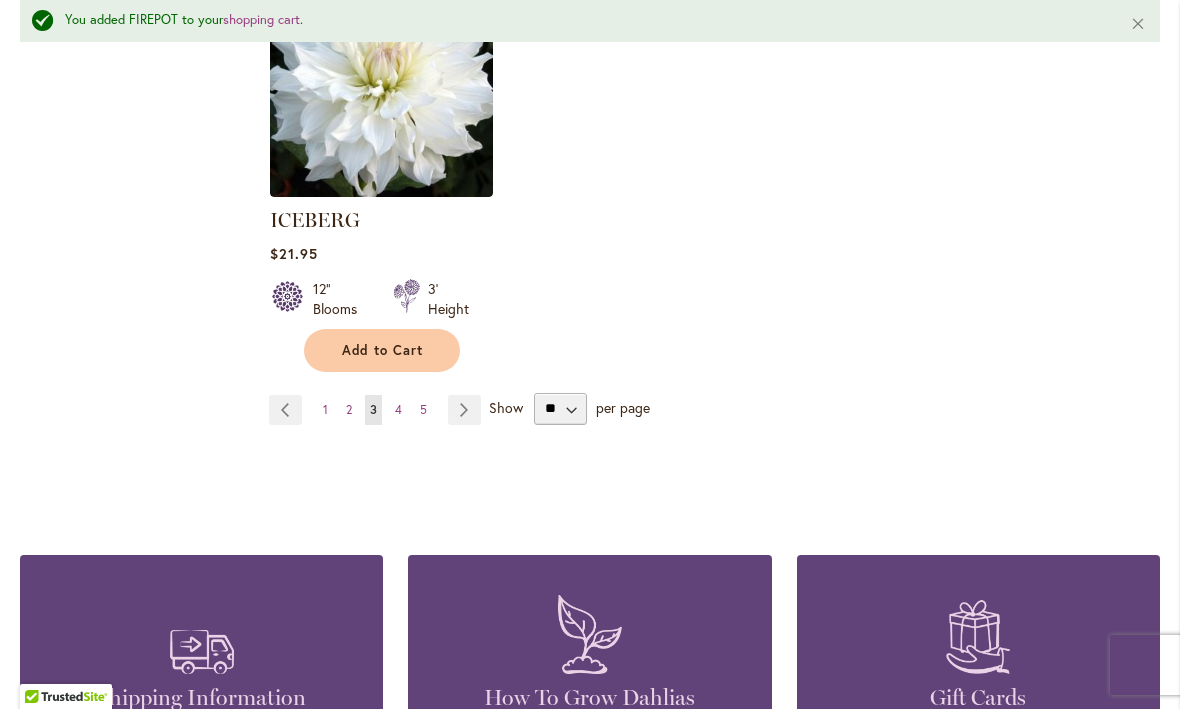 click on "Page
Next" at bounding box center (464, 411) 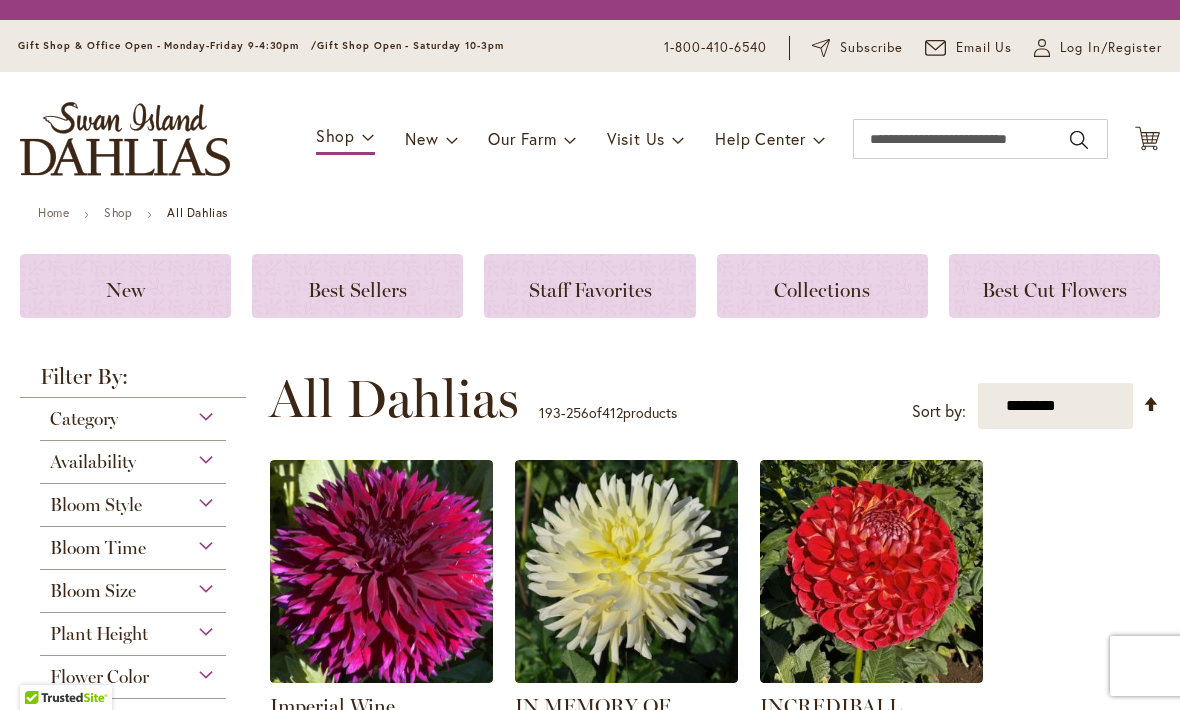 scroll, scrollTop: 1, scrollLeft: 0, axis: vertical 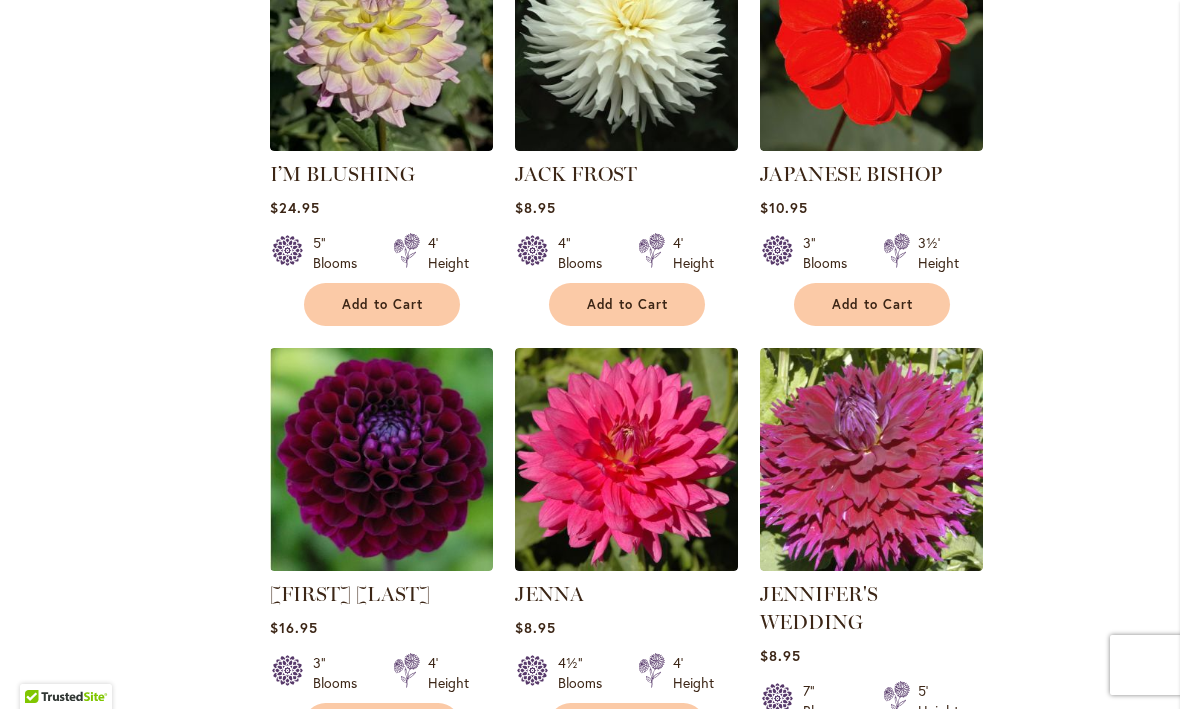 click on "Add to Cart" at bounding box center [383, 305] 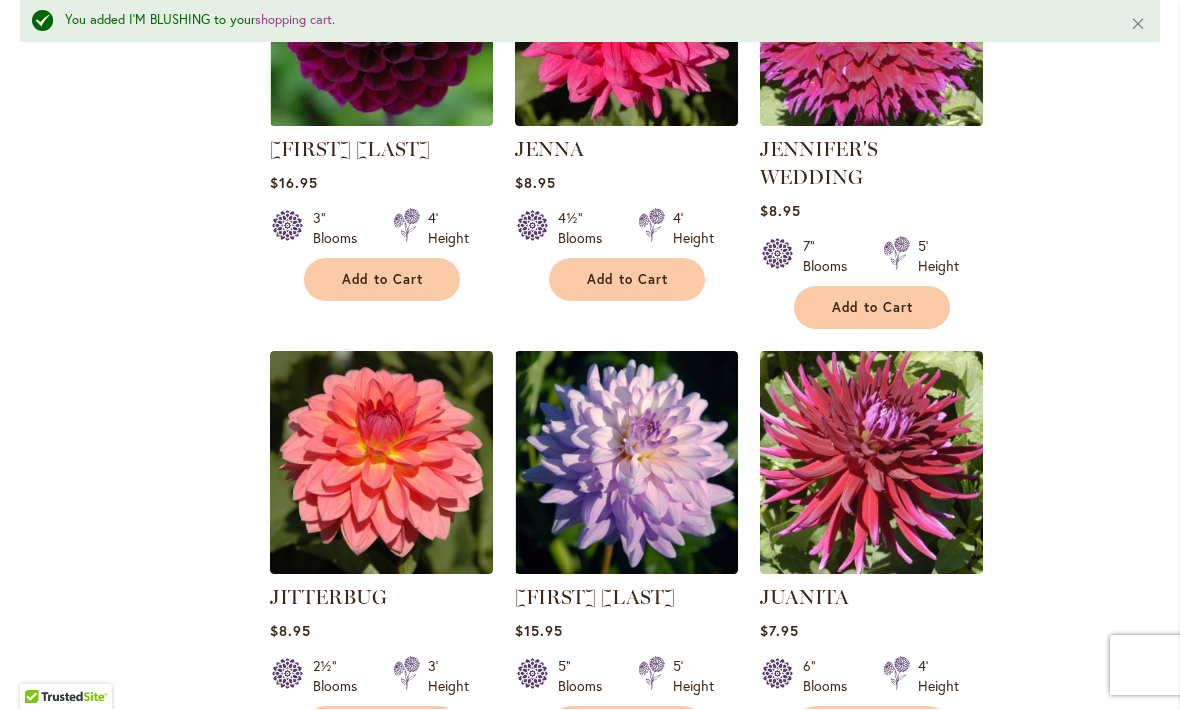 scroll, scrollTop: 2349, scrollLeft: 0, axis: vertical 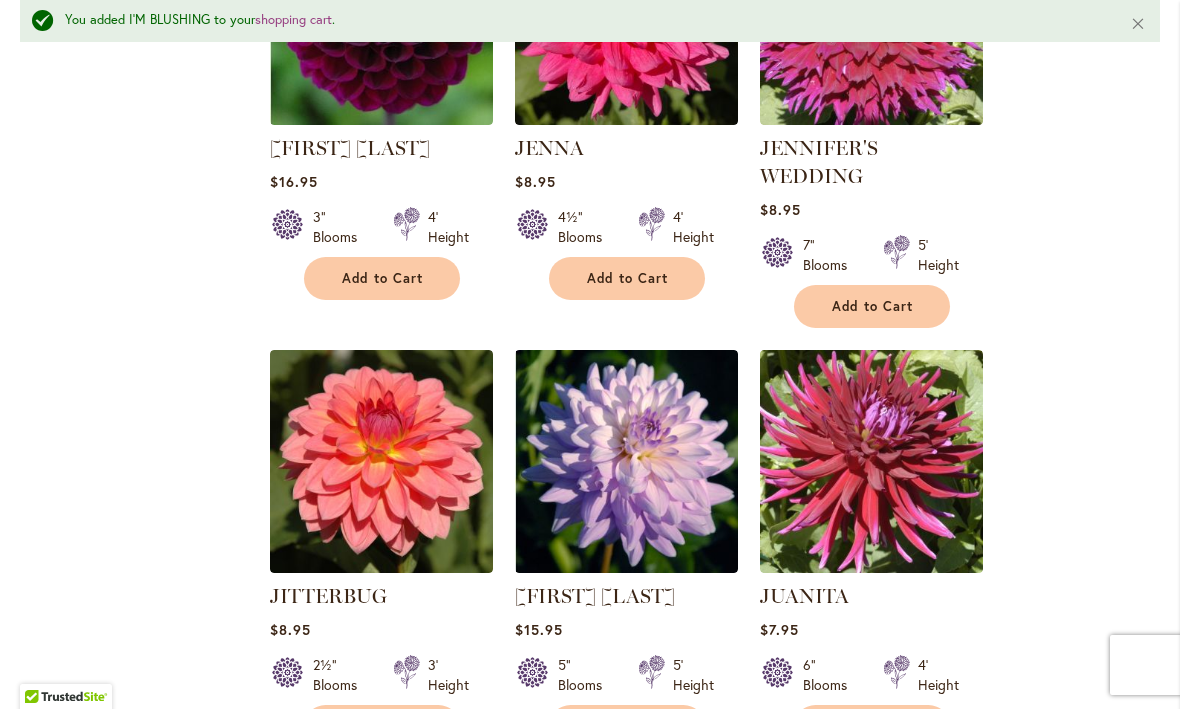 click on "Add to Cart" at bounding box center (383, 279) 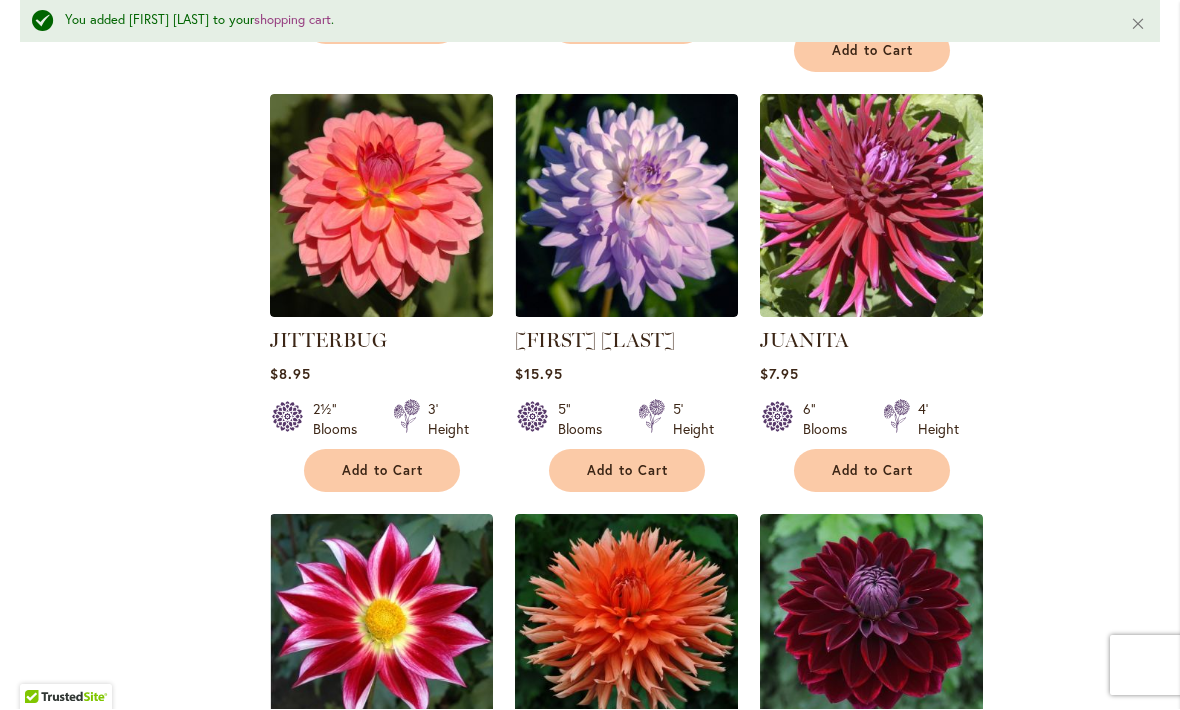 scroll, scrollTop: 2605, scrollLeft: 0, axis: vertical 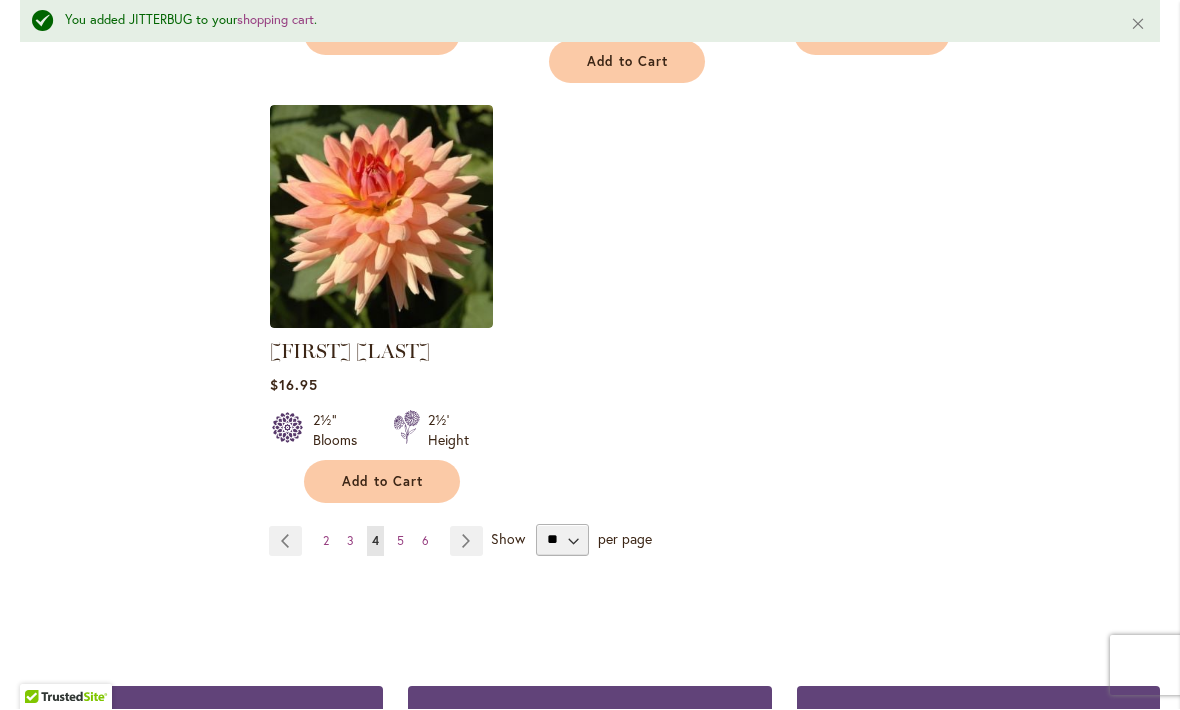 click on "Add to Cart" at bounding box center (383, 482) 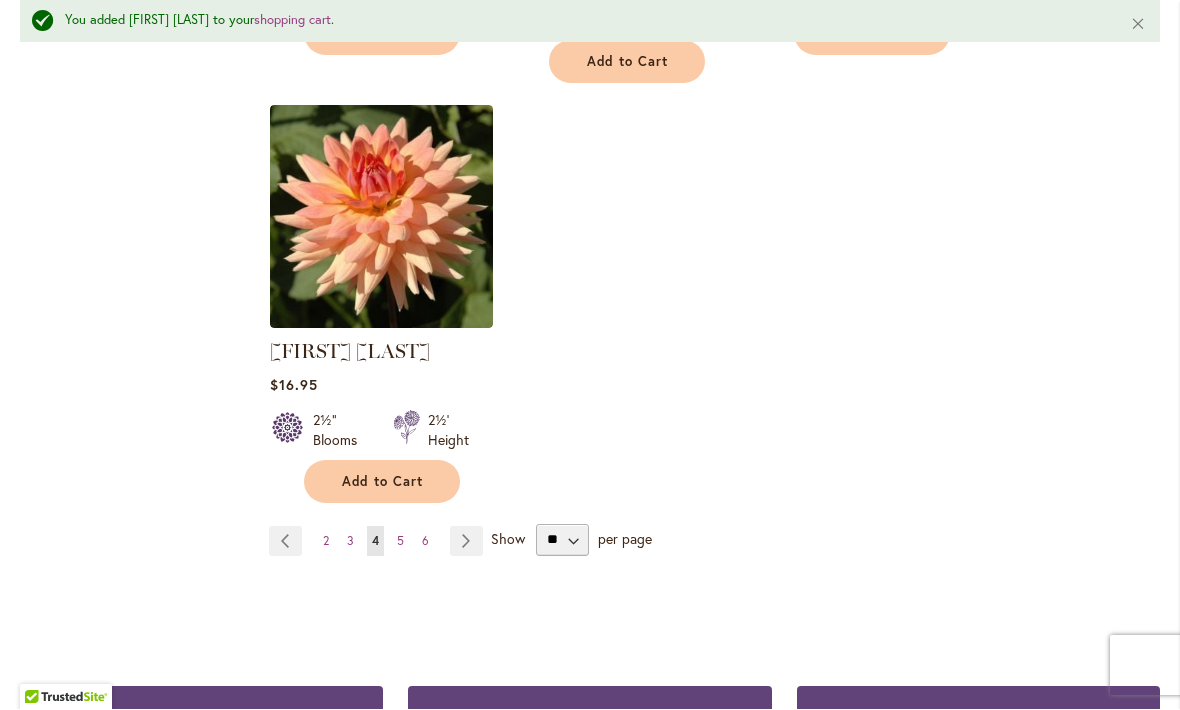 click on "Show" at bounding box center (508, 538) 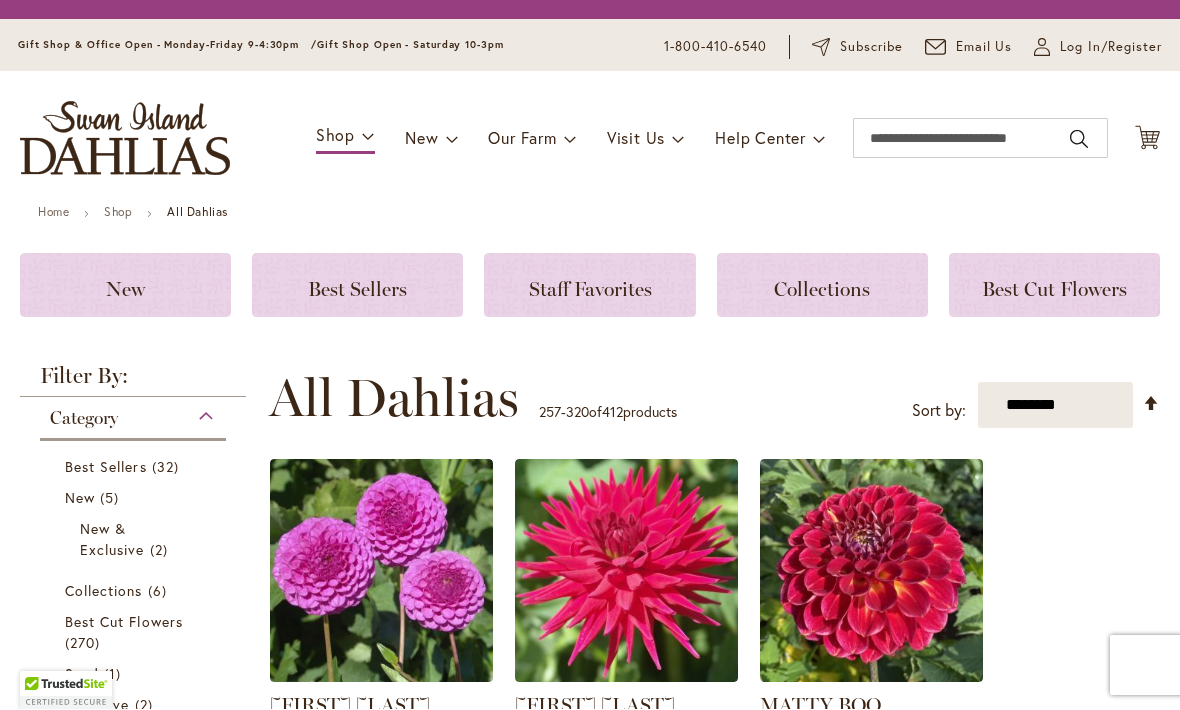 scroll, scrollTop: 1, scrollLeft: 0, axis: vertical 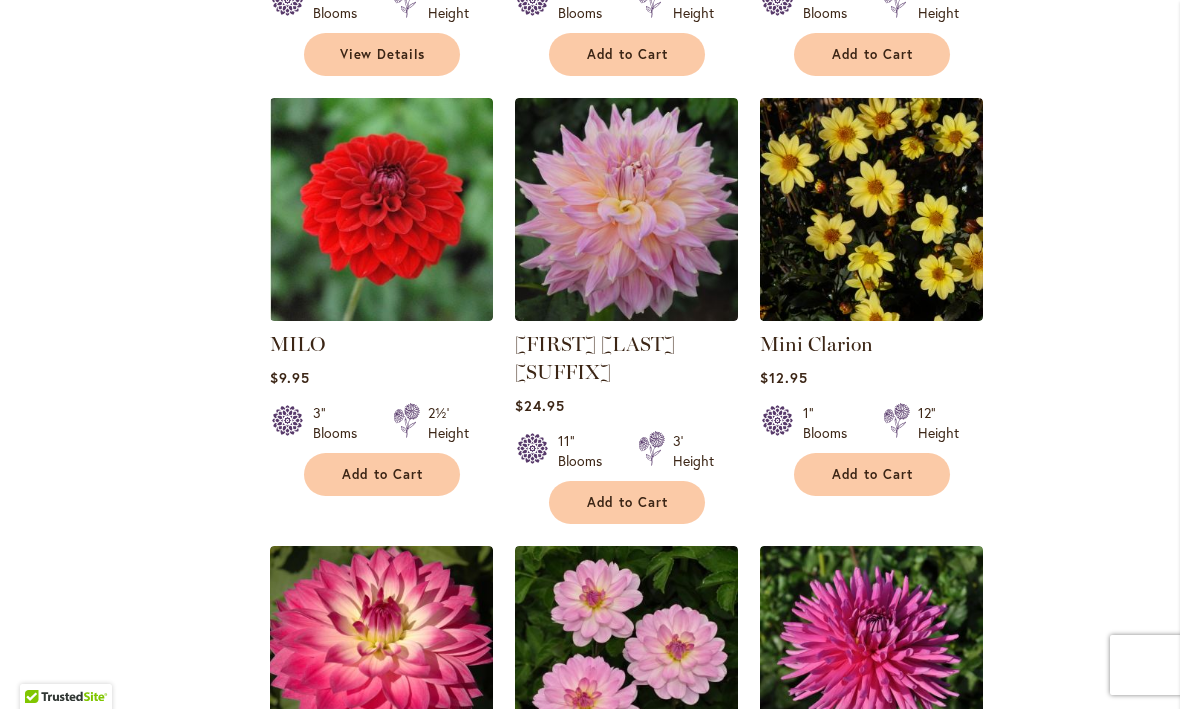click on "Add to Cart" at bounding box center (873, 475) 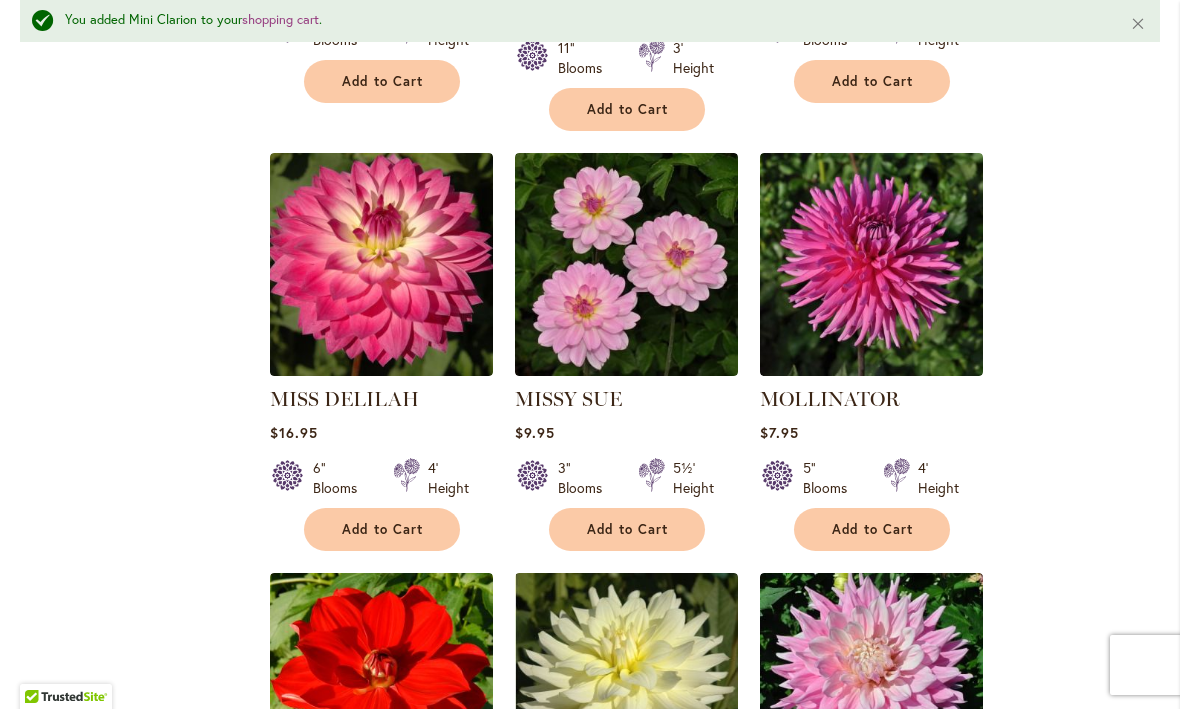 scroll, scrollTop: 2108, scrollLeft: 0, axis: vertical 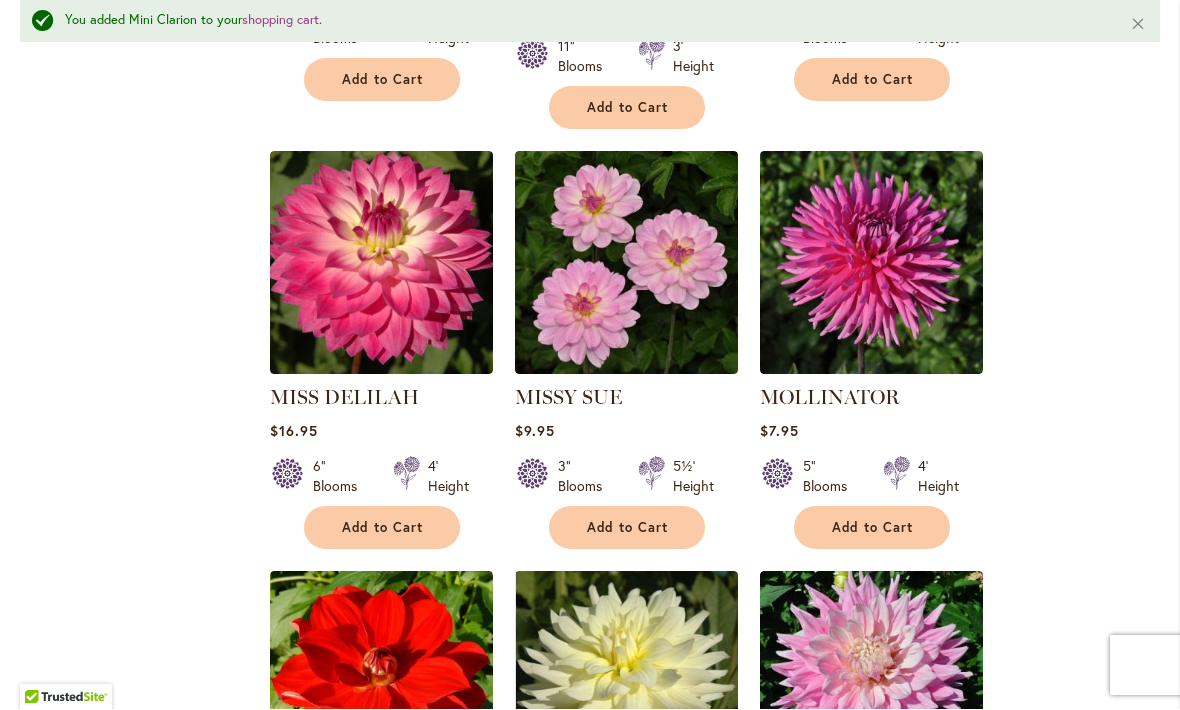 click on "Add to Cart" at bounding box center (628, 528) 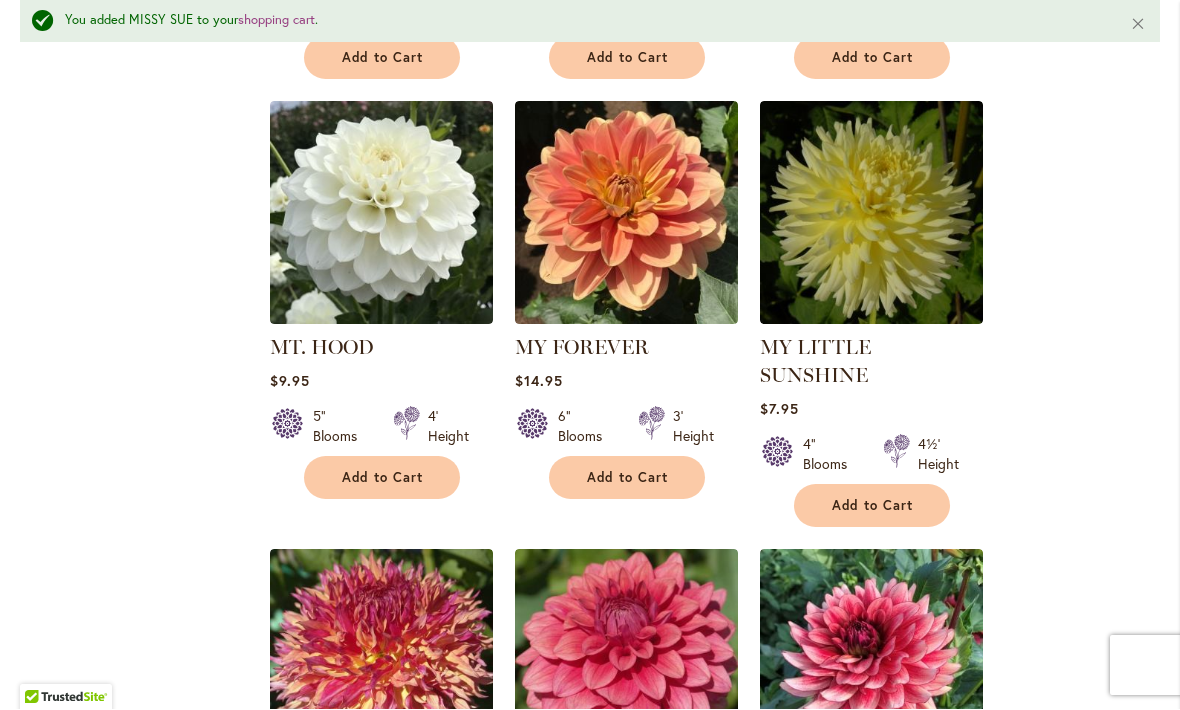 scroll, scrollTop: 3005, scrollLeft: 0, axis: vertical 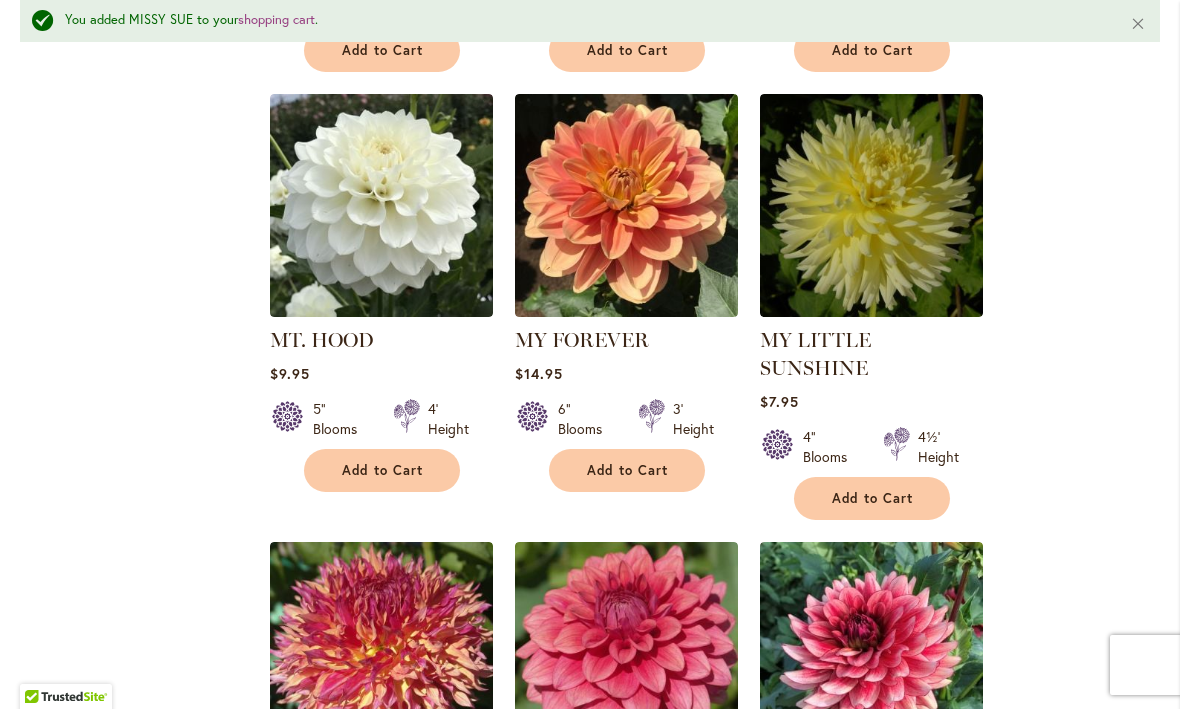 click on "Add to Cart" at bounding box center (382, 471) 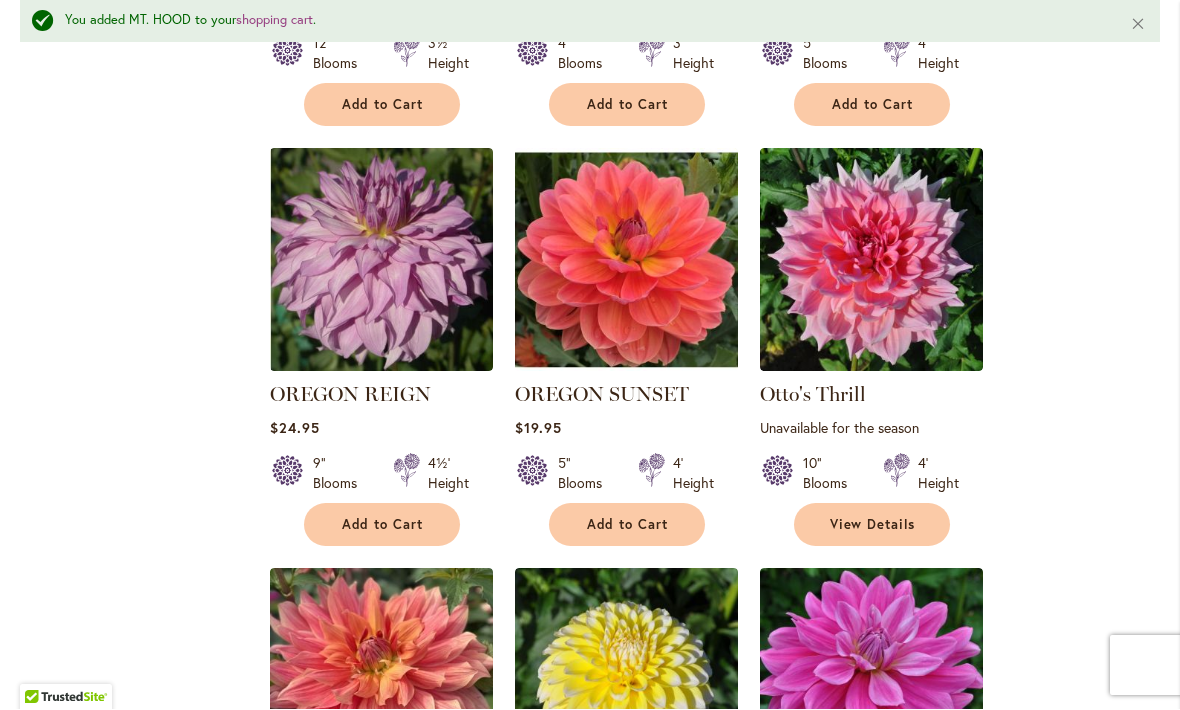 scroll, scrollTop: 5502, scrollLeft: 0, axis: vertical 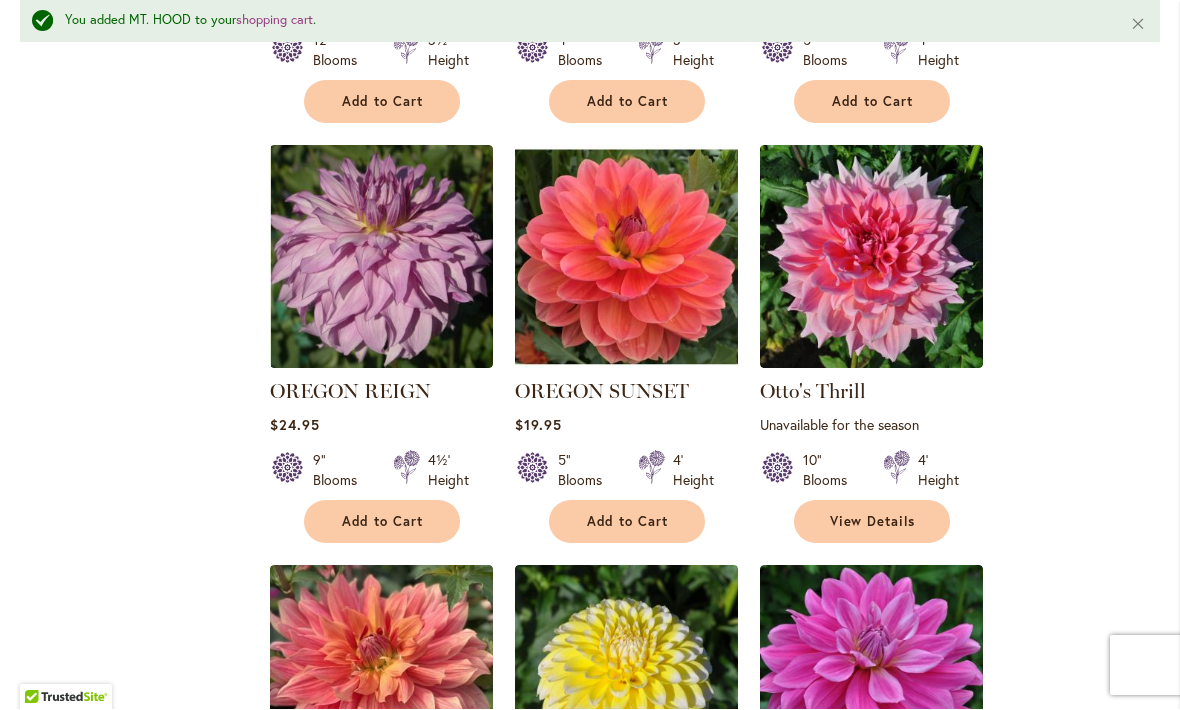 click on "Add to Cart" at bounding box center [628, 522] 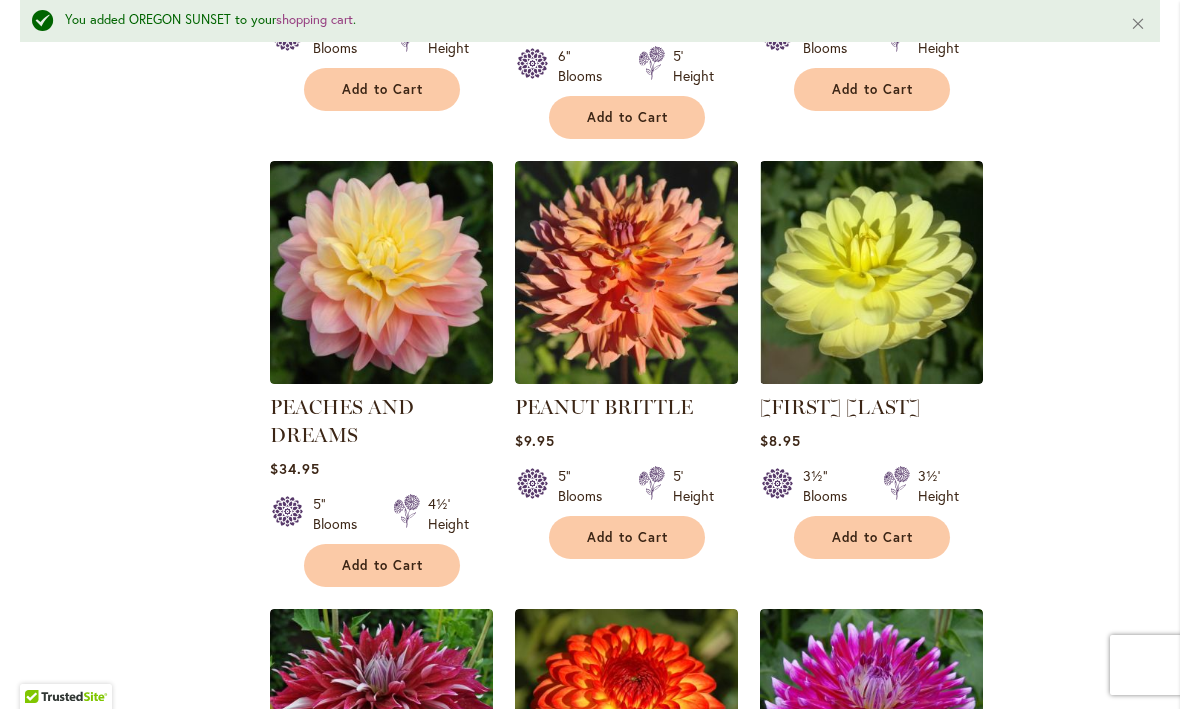 scroll, scrollTop: 7199, scrollLeft: 0, axis: vertical 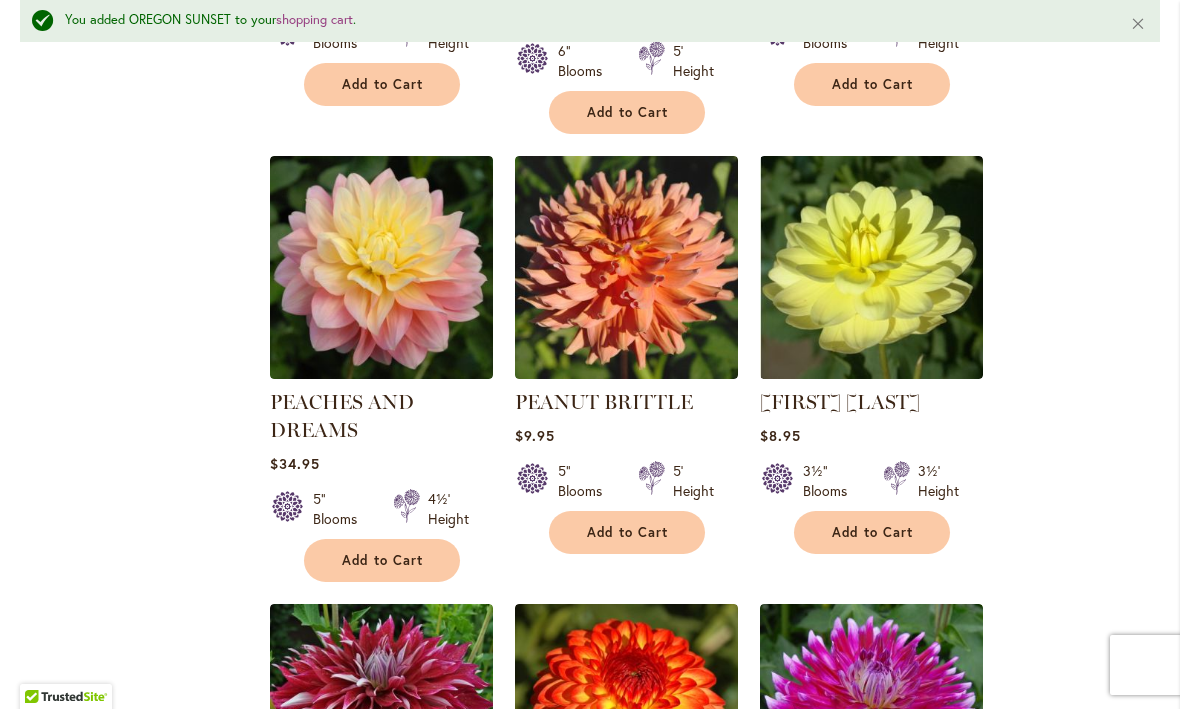 click on "Add to Cart" at bounding box center [383, 561] 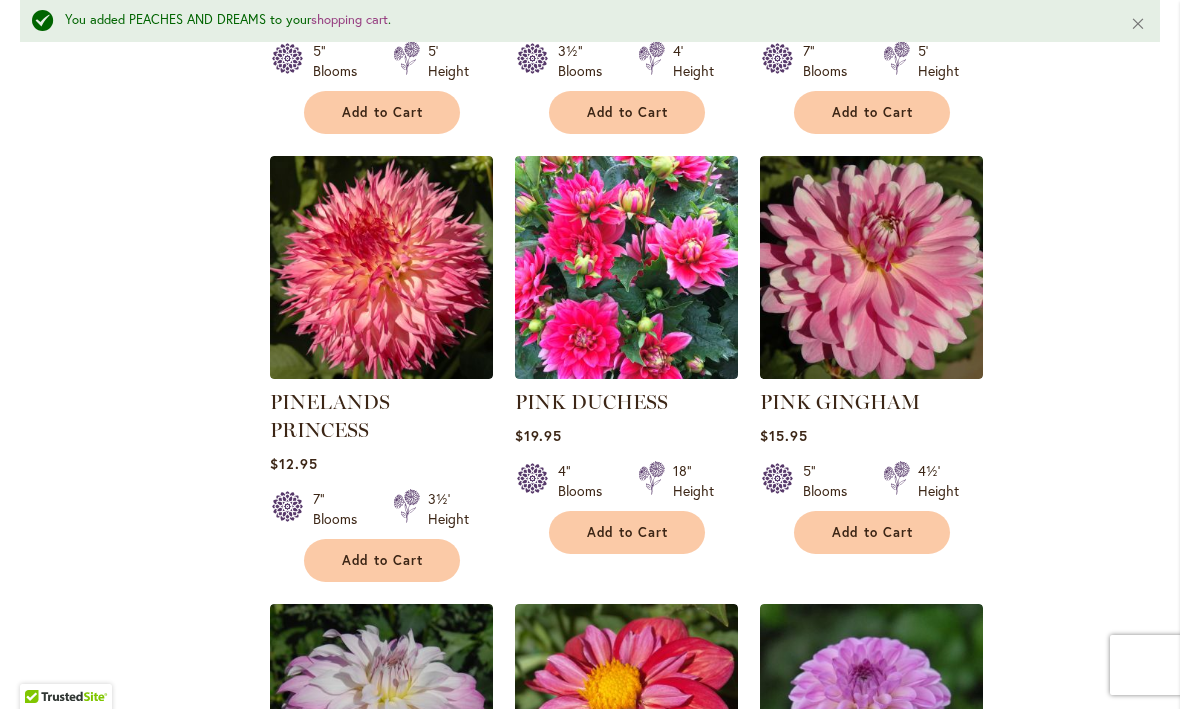 scroll, scrollTop: 8491, scrollLeft: 0, axis: vertical 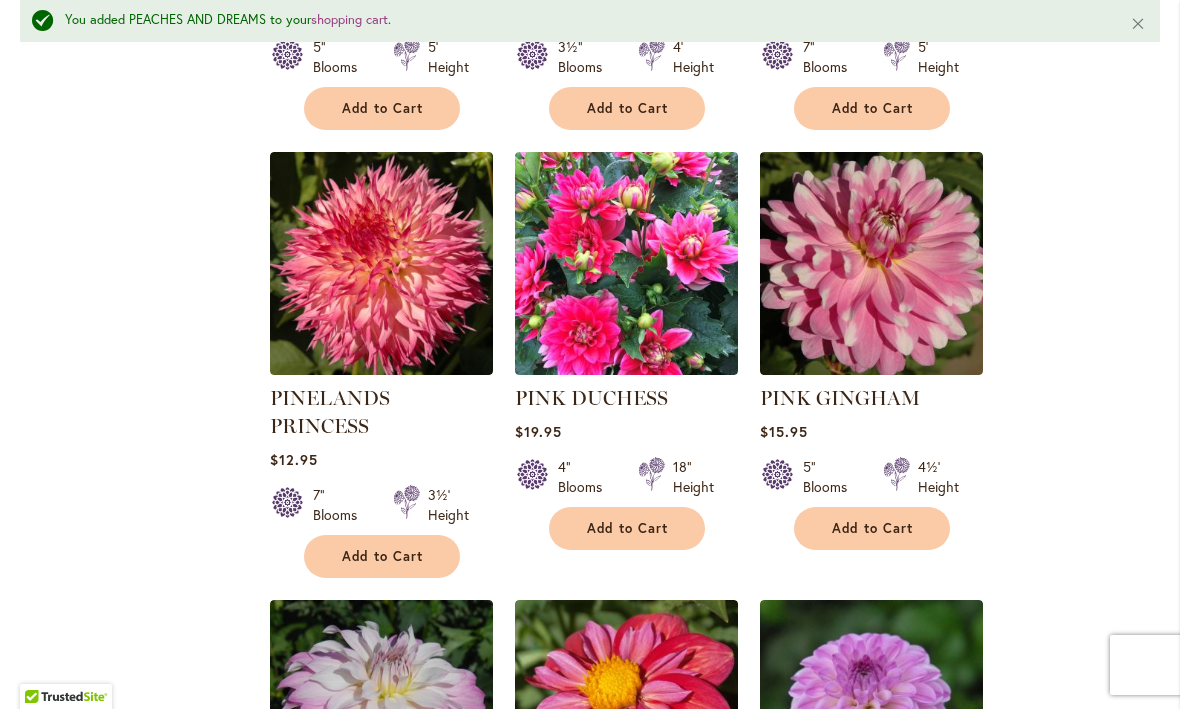 click on "Add to Cart" at bounding box center (383, 557) 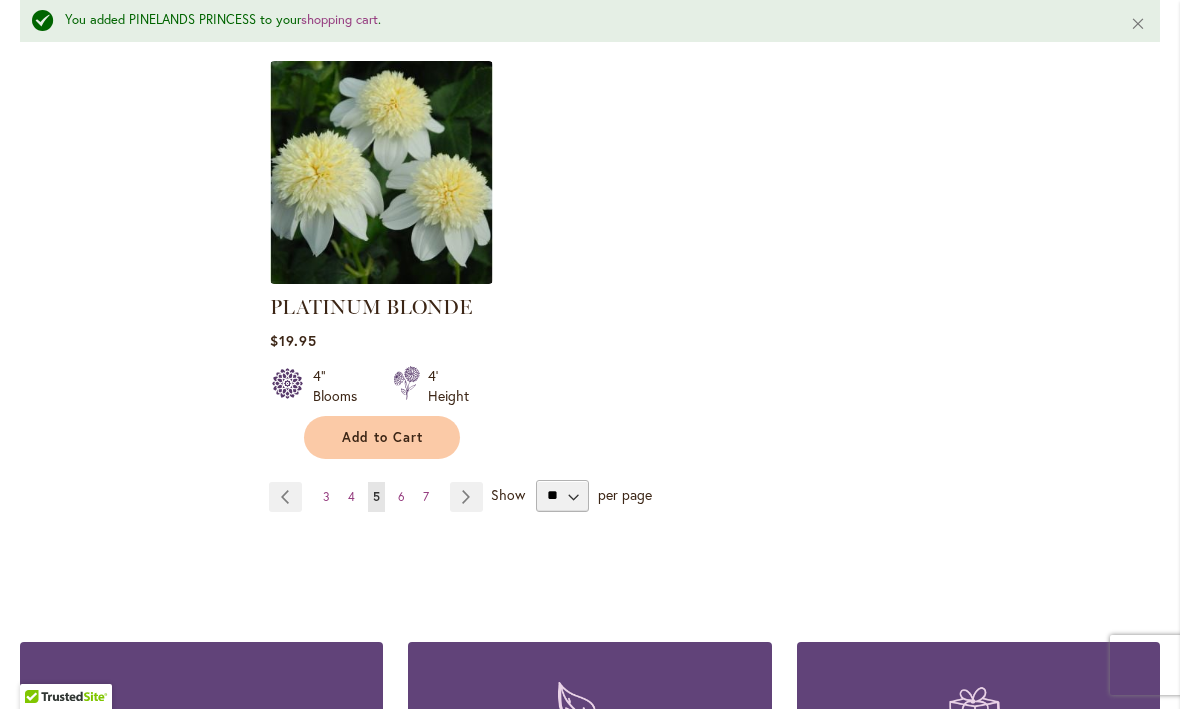 scroll, scrollTop: 9452, scrollLeft: 0, axis: vertical 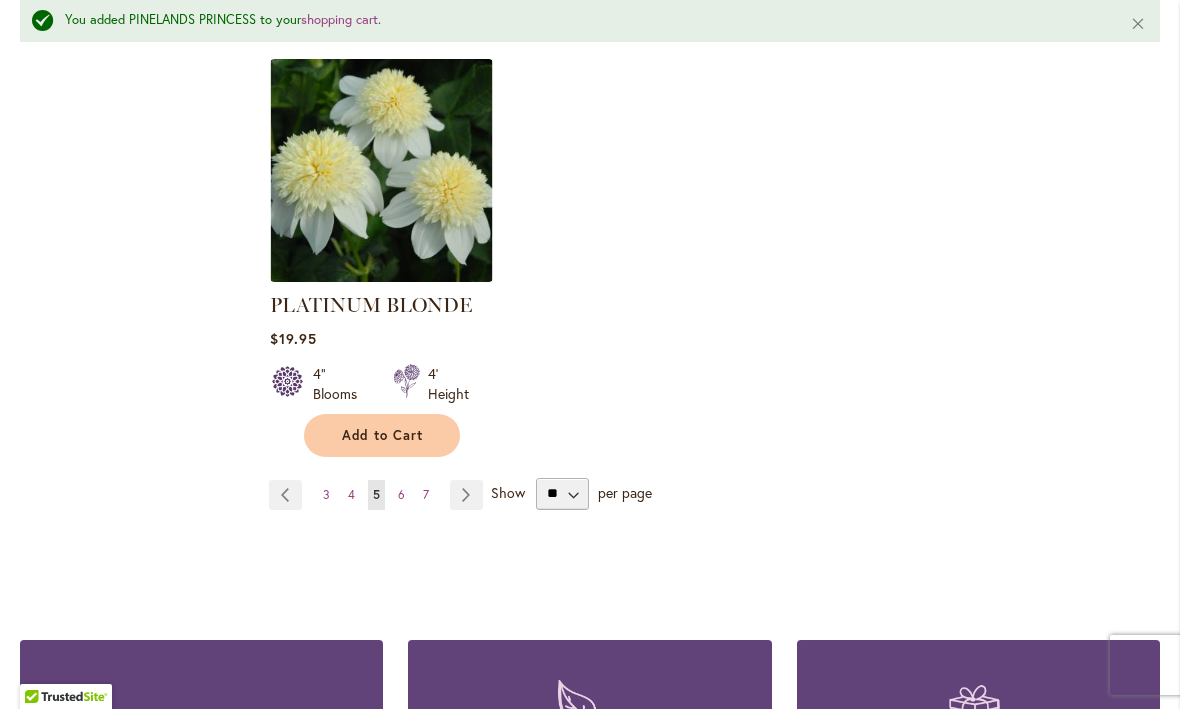 click on "Page
Next" at bounding box center [466, 496] 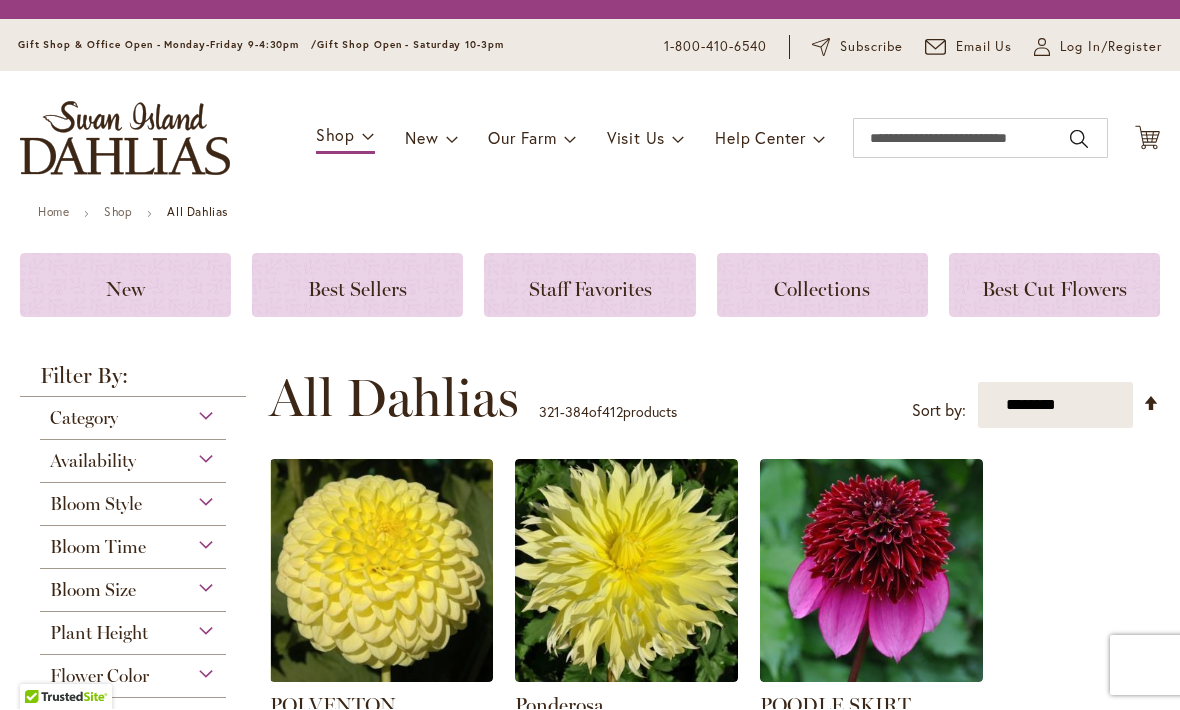 scroll, scrollTop: 1, scrollLeft: 0, axis: vertical 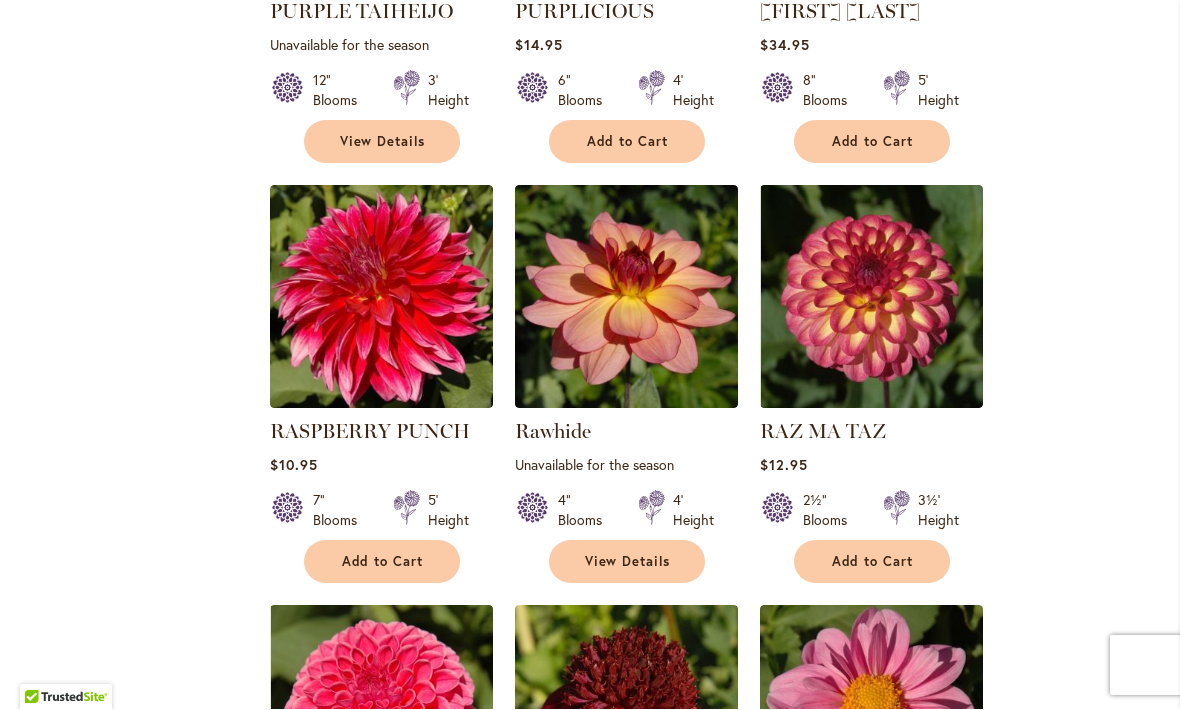 click on "Add to Cart" at bounding box center [873, 562] 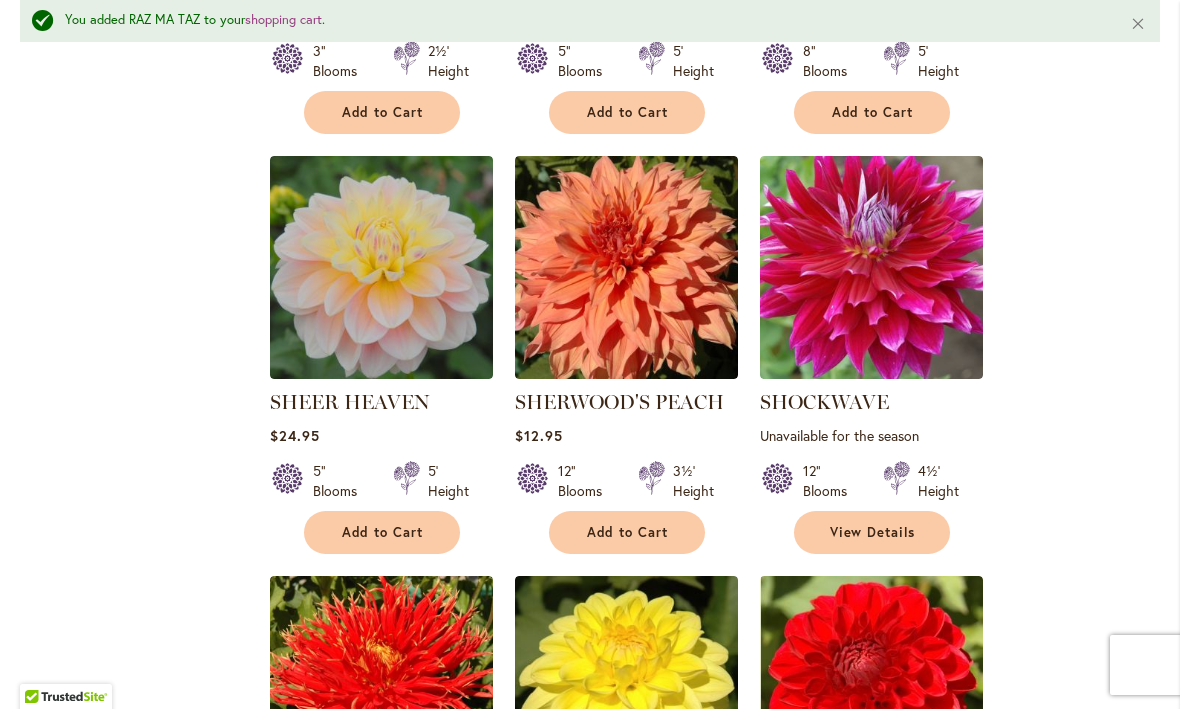 scroll, scrollTop: 3362, scrollLeft: 0, axis: vertical 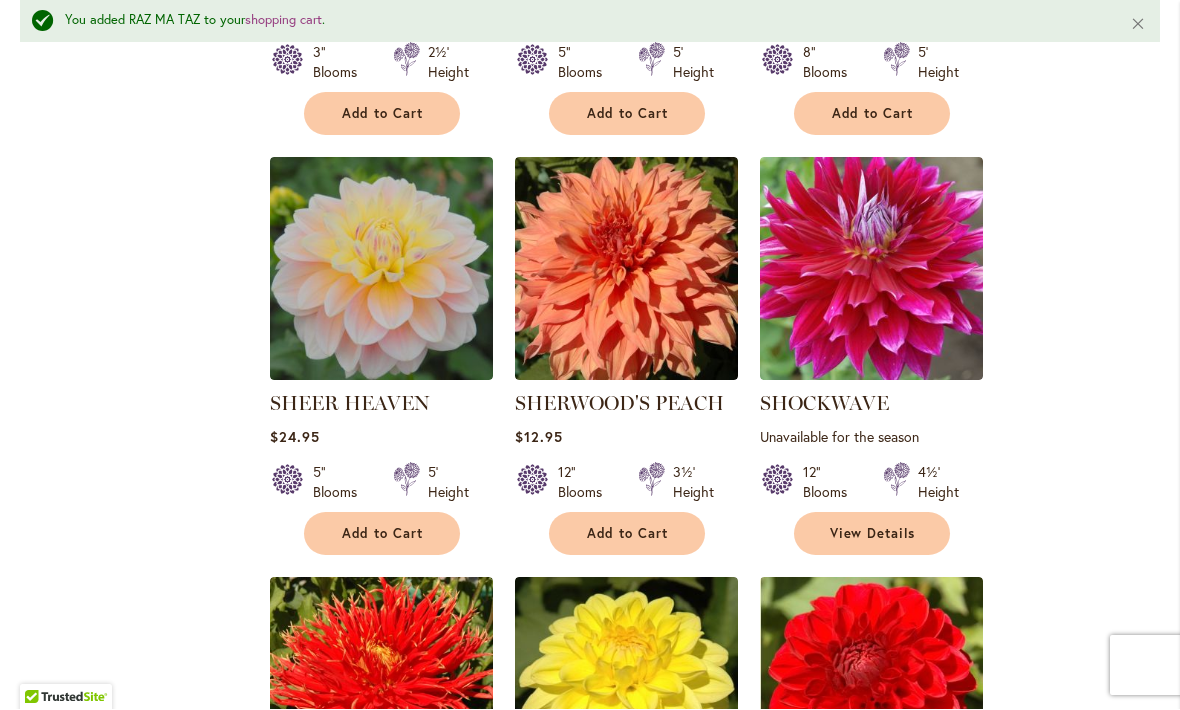 click on "Add to Cart" at bounding box center (383, 534) 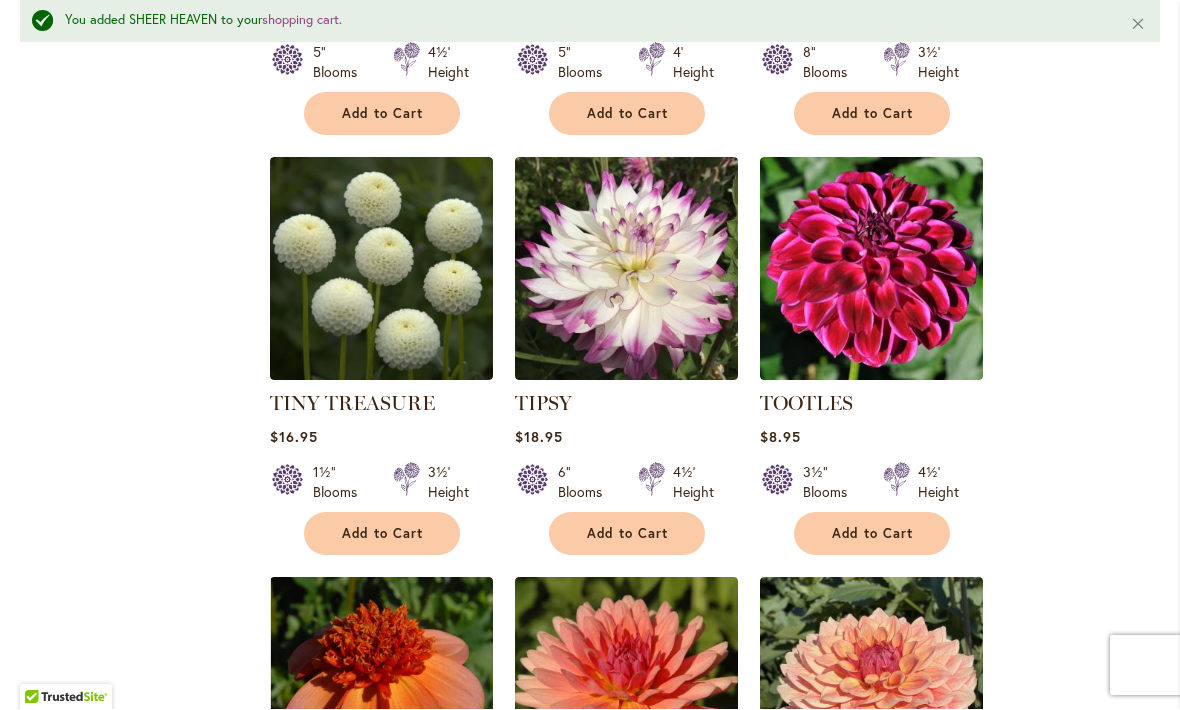 scroll, scrollTop: 8432, scrollLeft: 0, axis: vertical 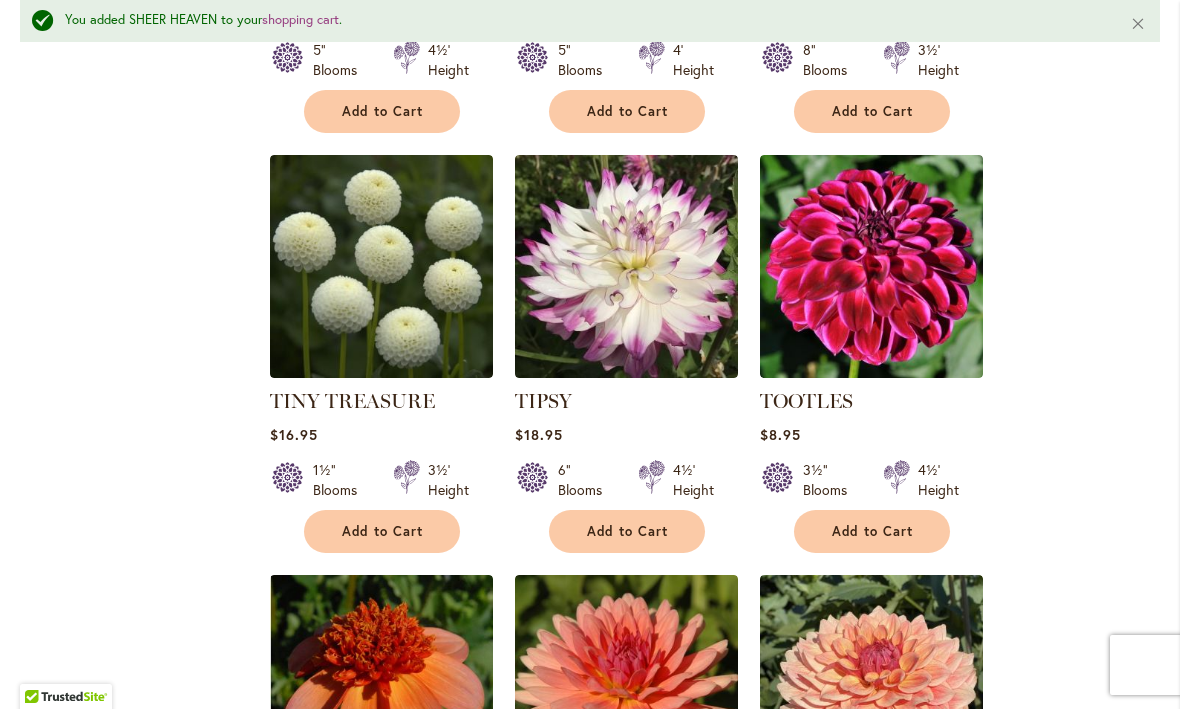 click on "Add to Cart" at bounding box center (383, 532) 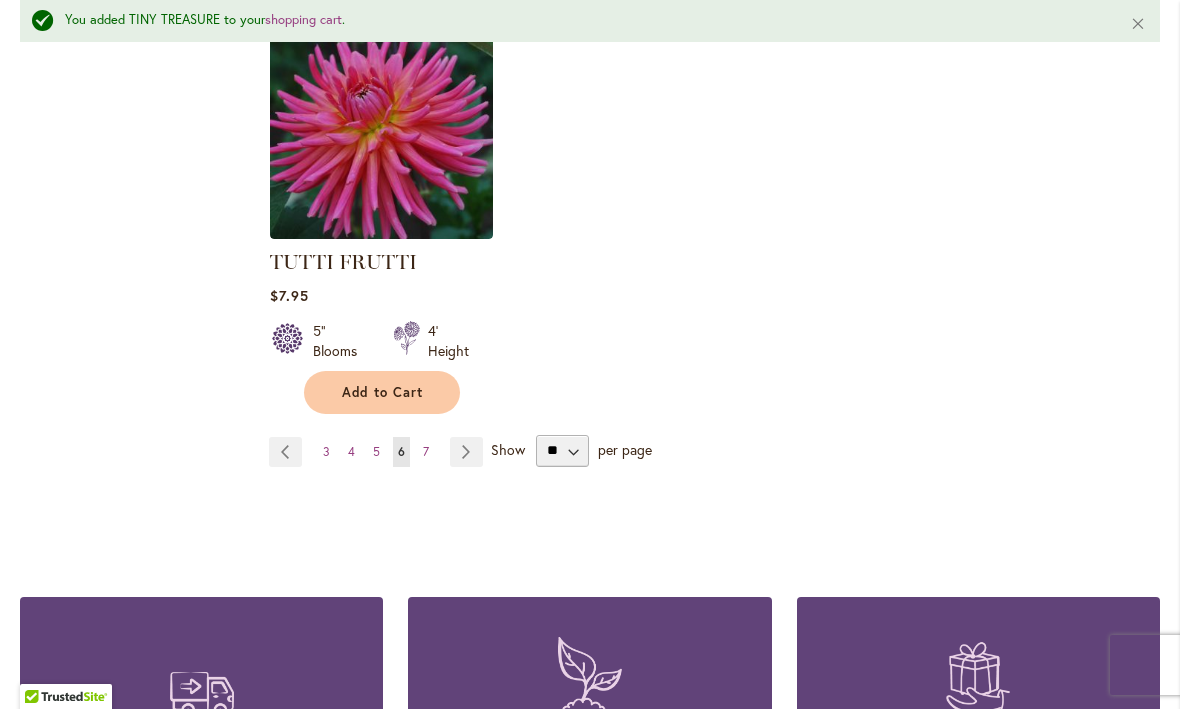 scroll, scrollTop: 9412, scrollLeft: 0, axis: vertical 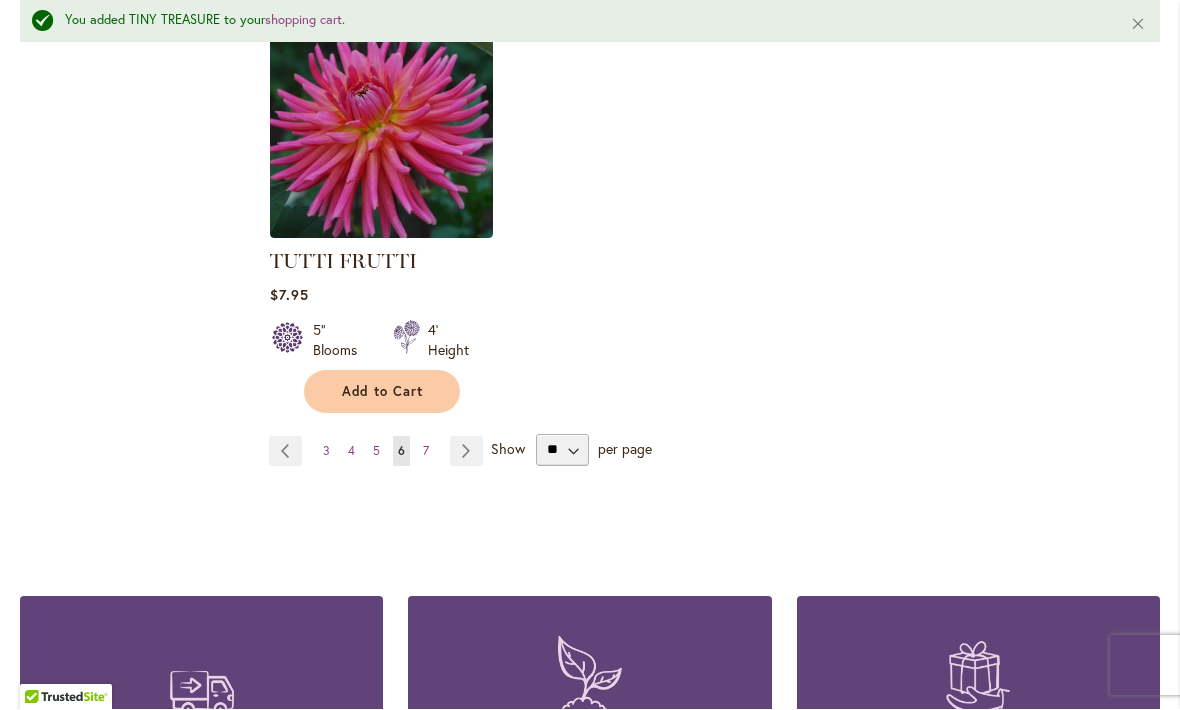 click on "Page
Next" at bounding box center (466, 452) 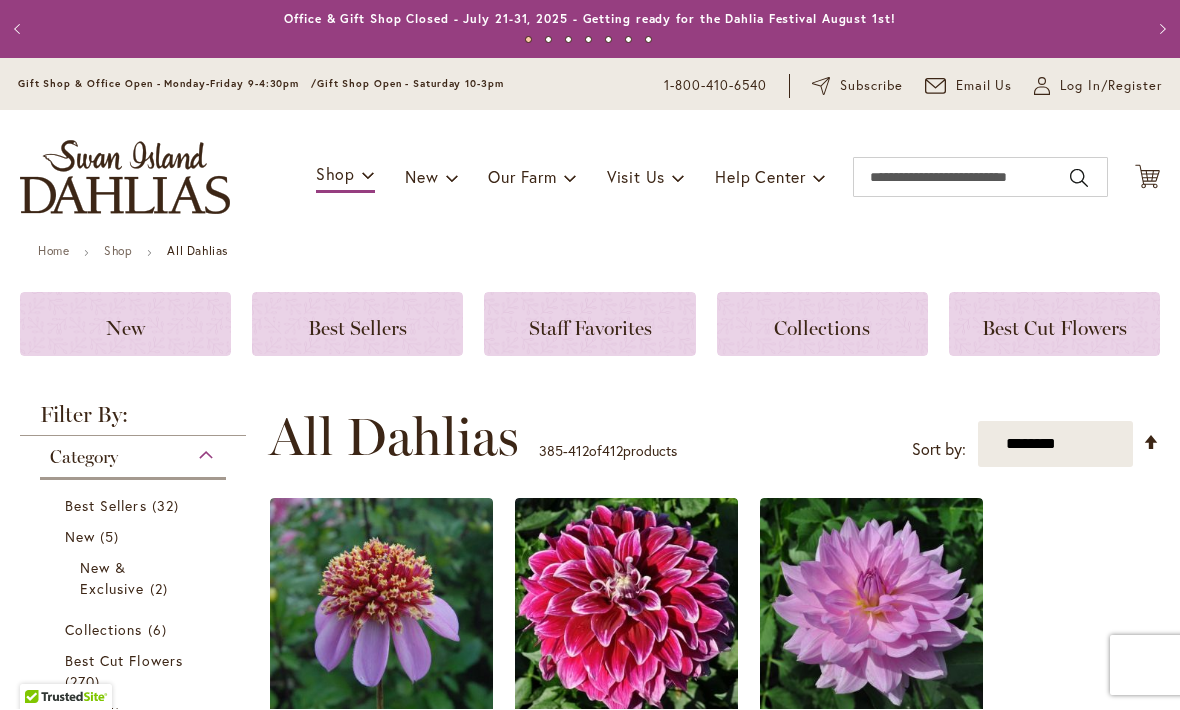 scroll, scrollTop: 1, scrollLeft: 0, axis: vertical 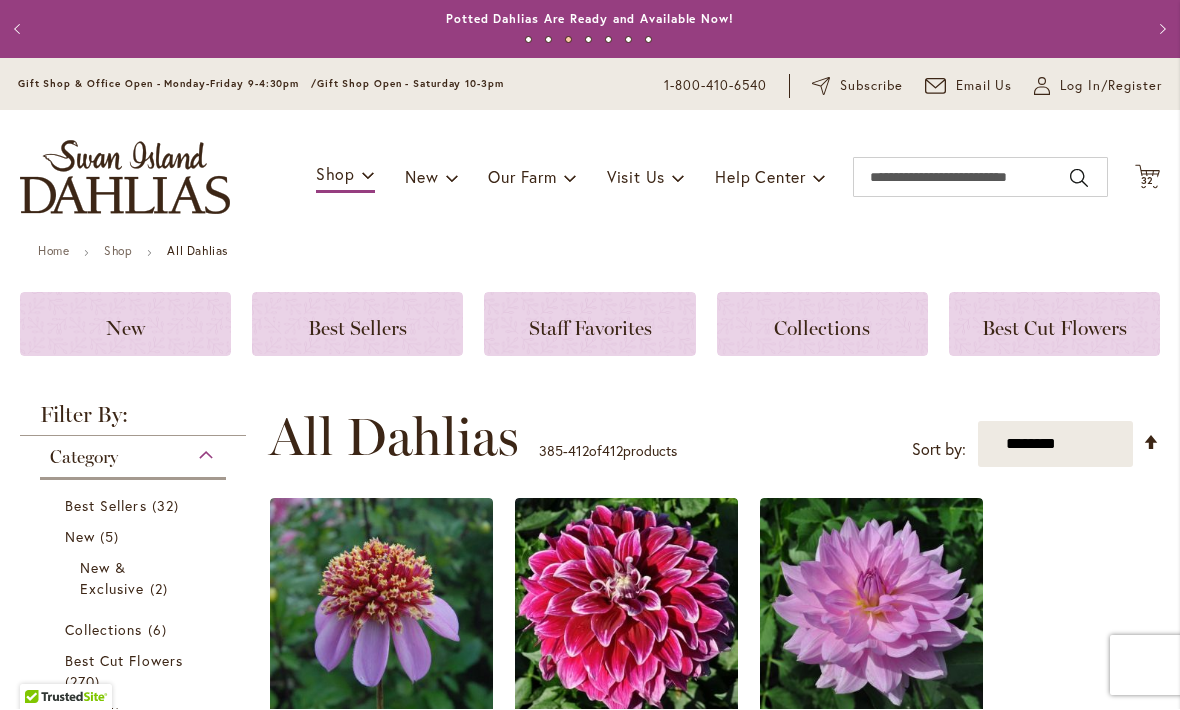 click on "Cart
.cls-1 {
fill: #231f20;
}" at bounding box center (1147, 178) 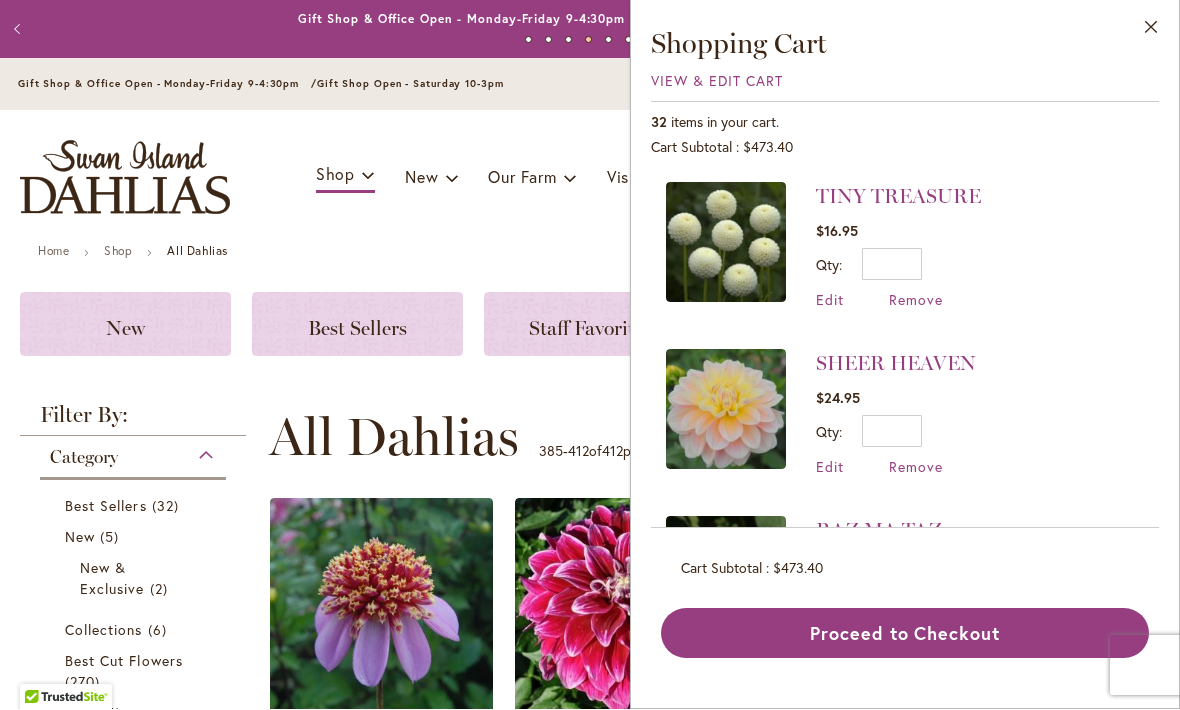 click on "View & Edit Cart" at bounding box center [717, 81] 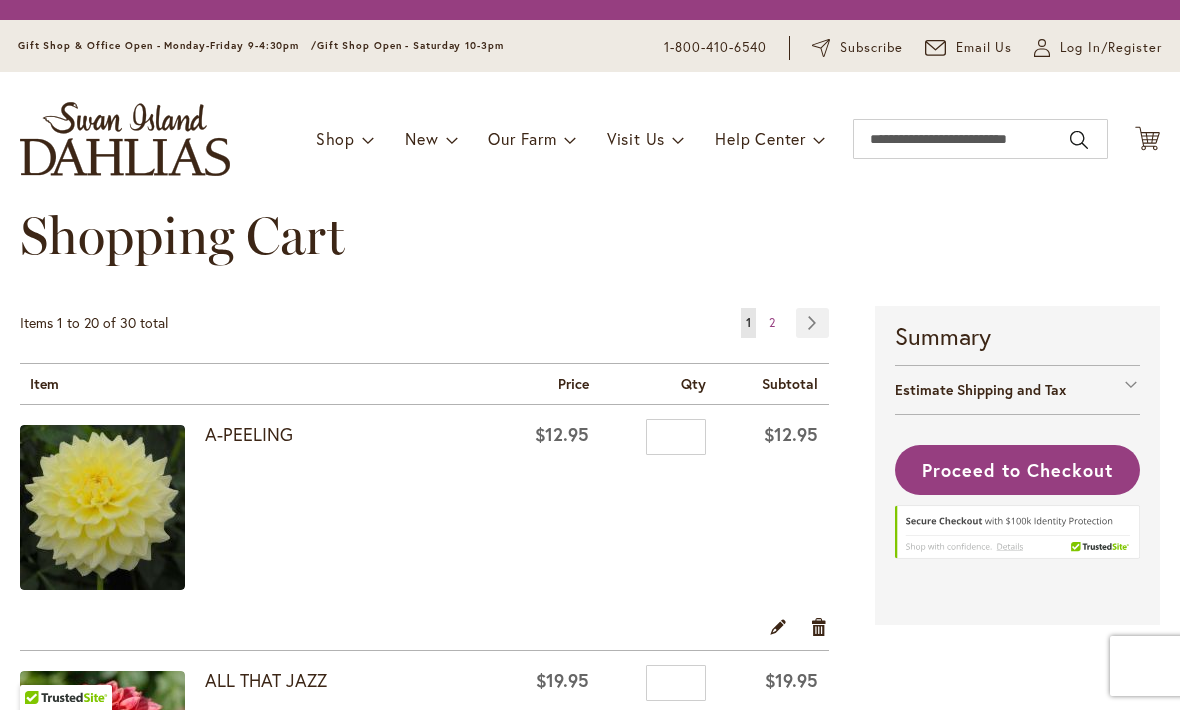 scroll, scrollTop: 0, scrollLeft: 0, axis: both 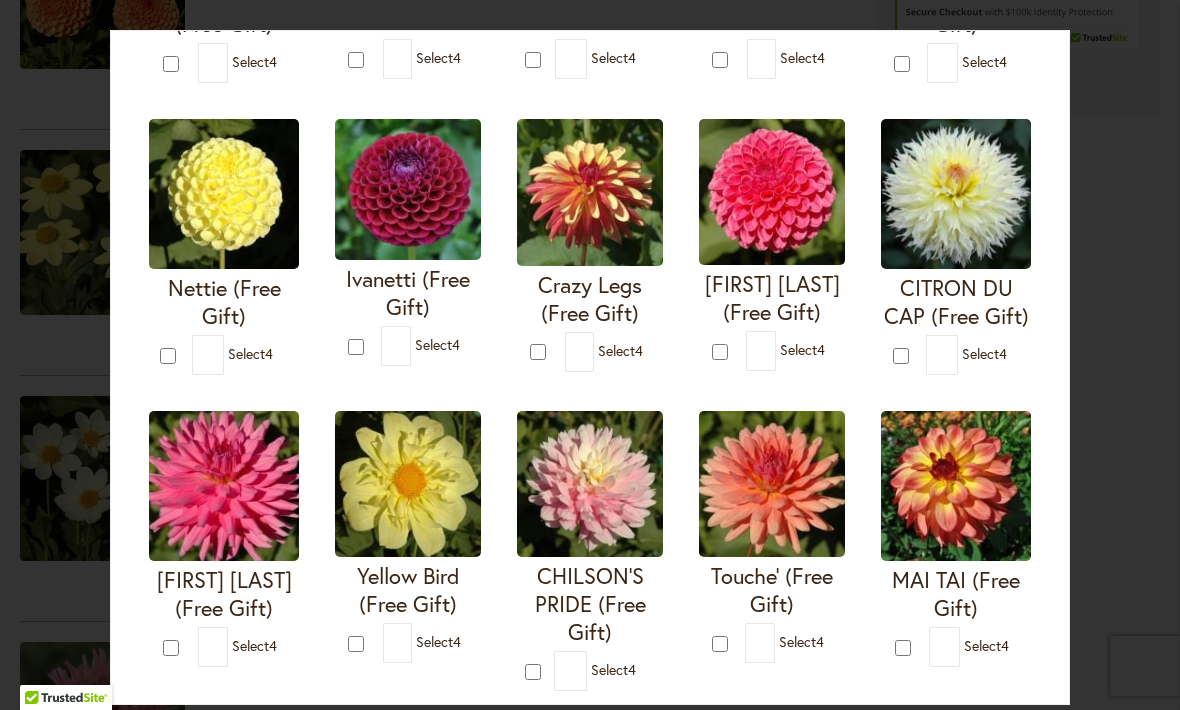 click at bounding box center (903, 355) 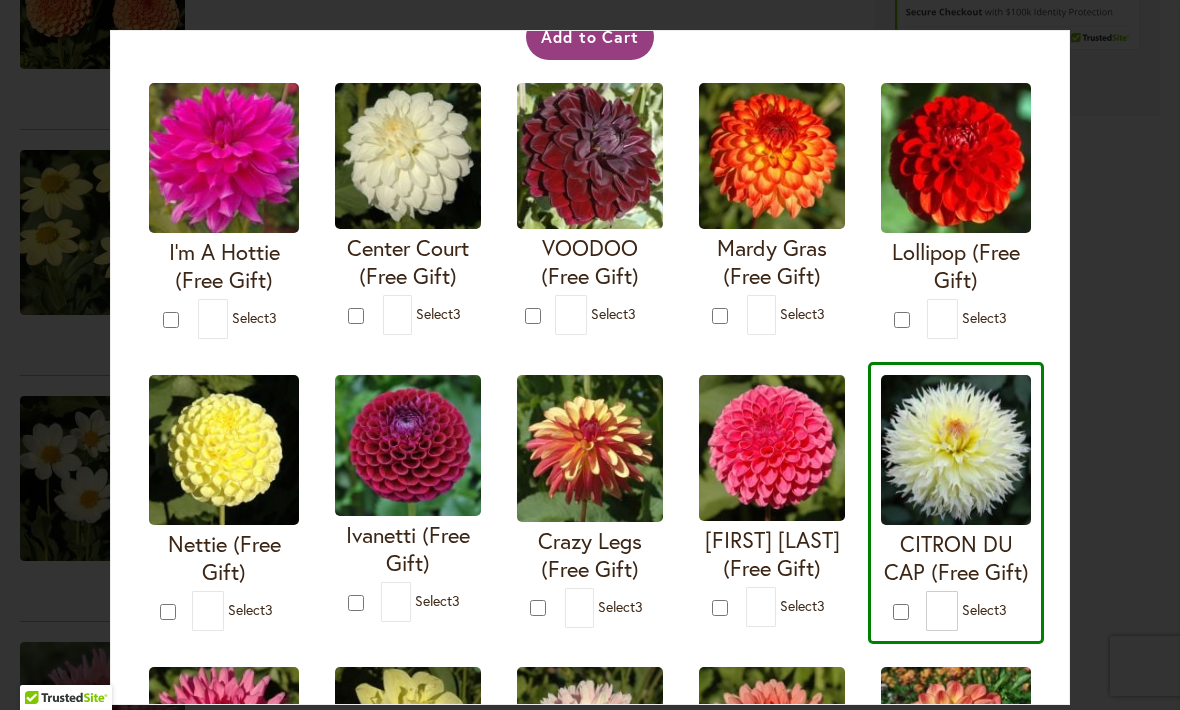 scroll, scrollTop: 169, scrollLeft: 0, axis: vertical 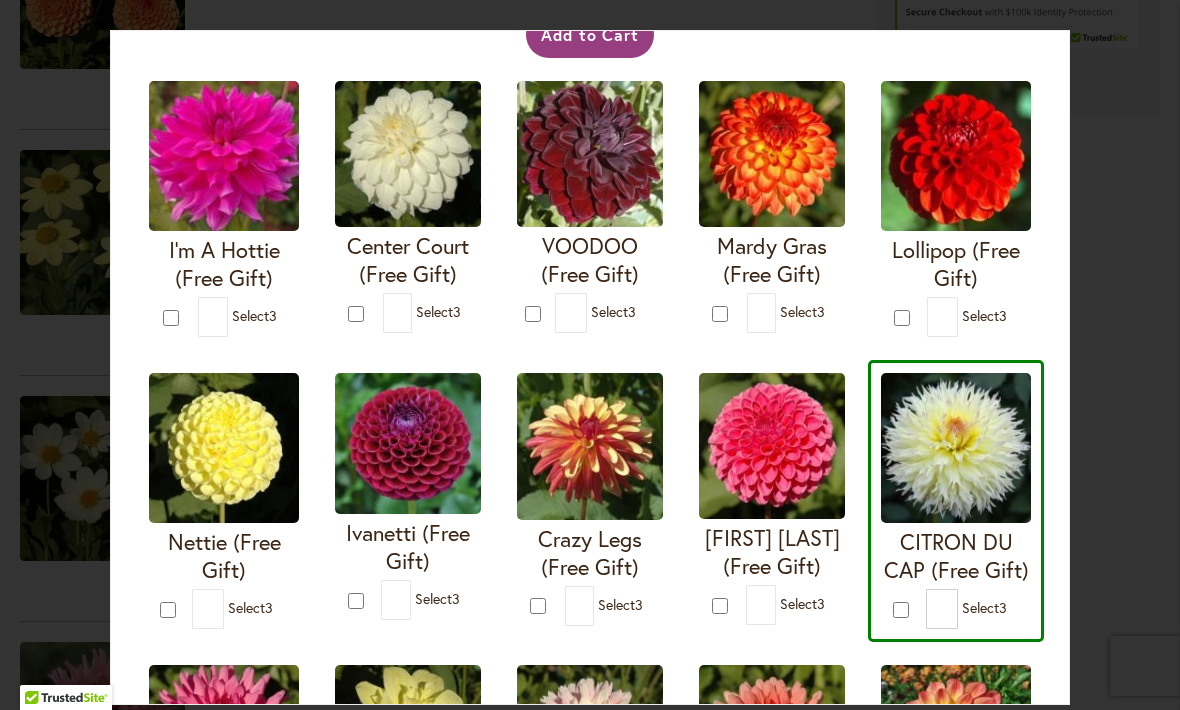 type on "*" 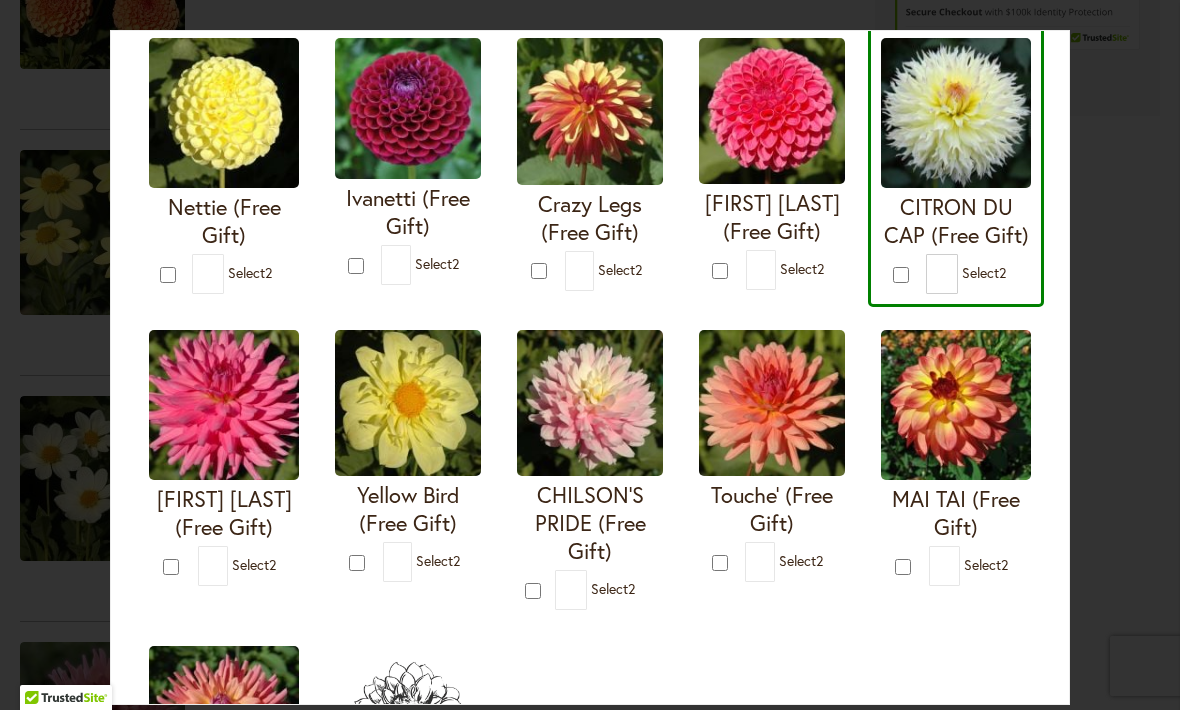 scroll, scrollTop: 506, scrollLeft: 0, axis: vertical 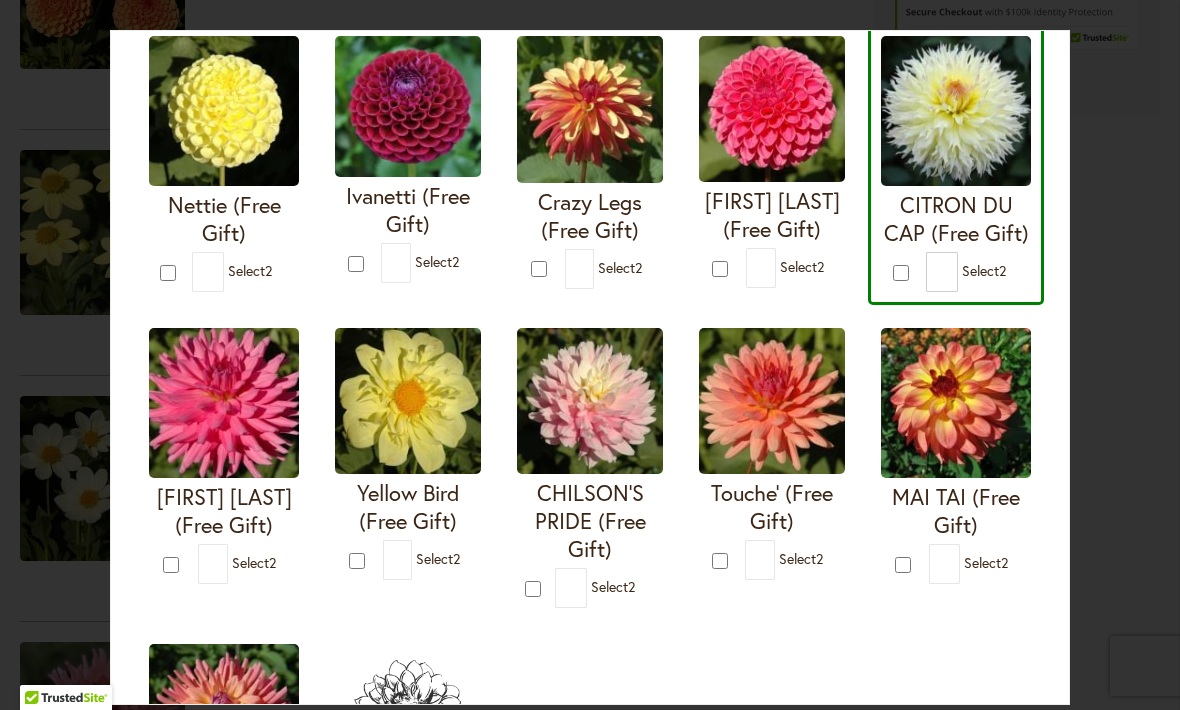 click on "MAI TAI (Free Gift)
* 2" at bounding box center (956, 456) 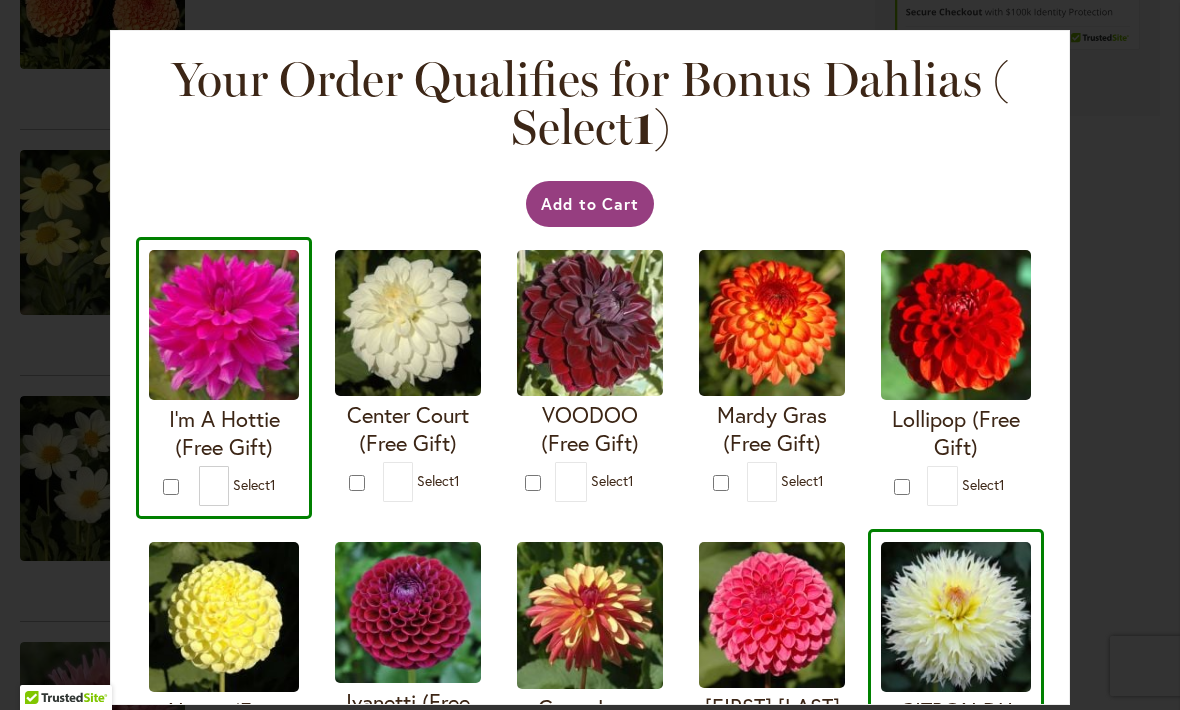 scroll, scrollTop: 0, scrollLeft: 0, axis: both 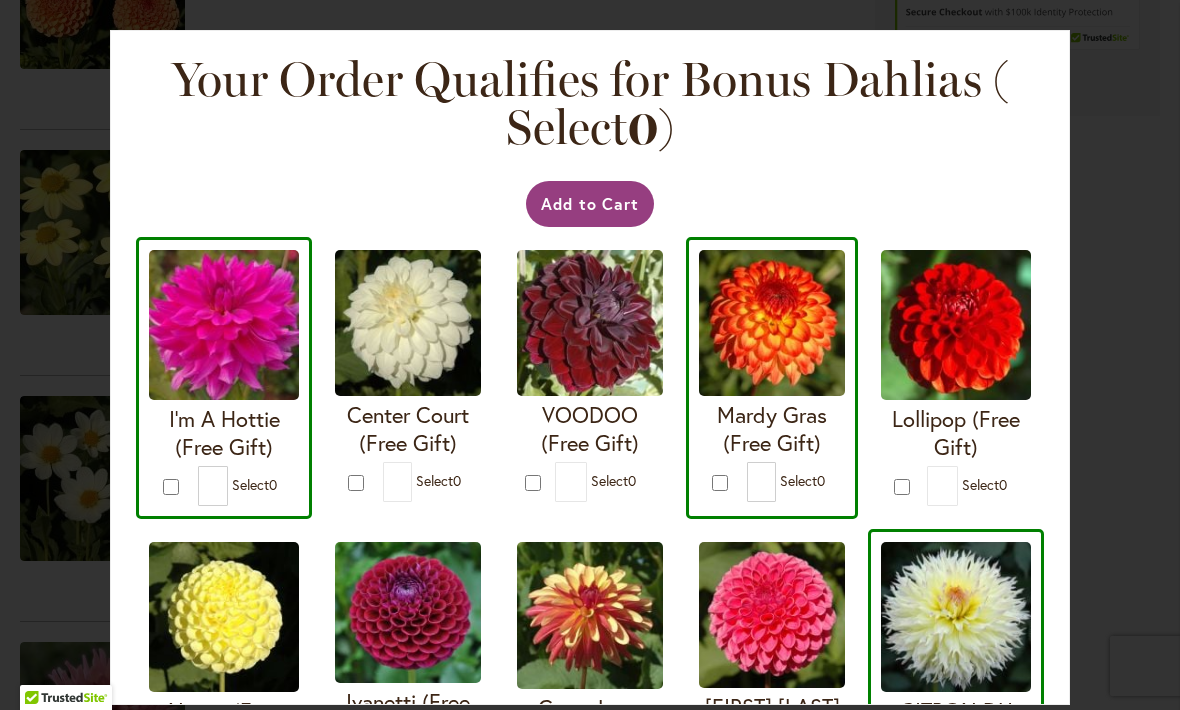click on "Add to Cart" at bounding box center [590, 204] 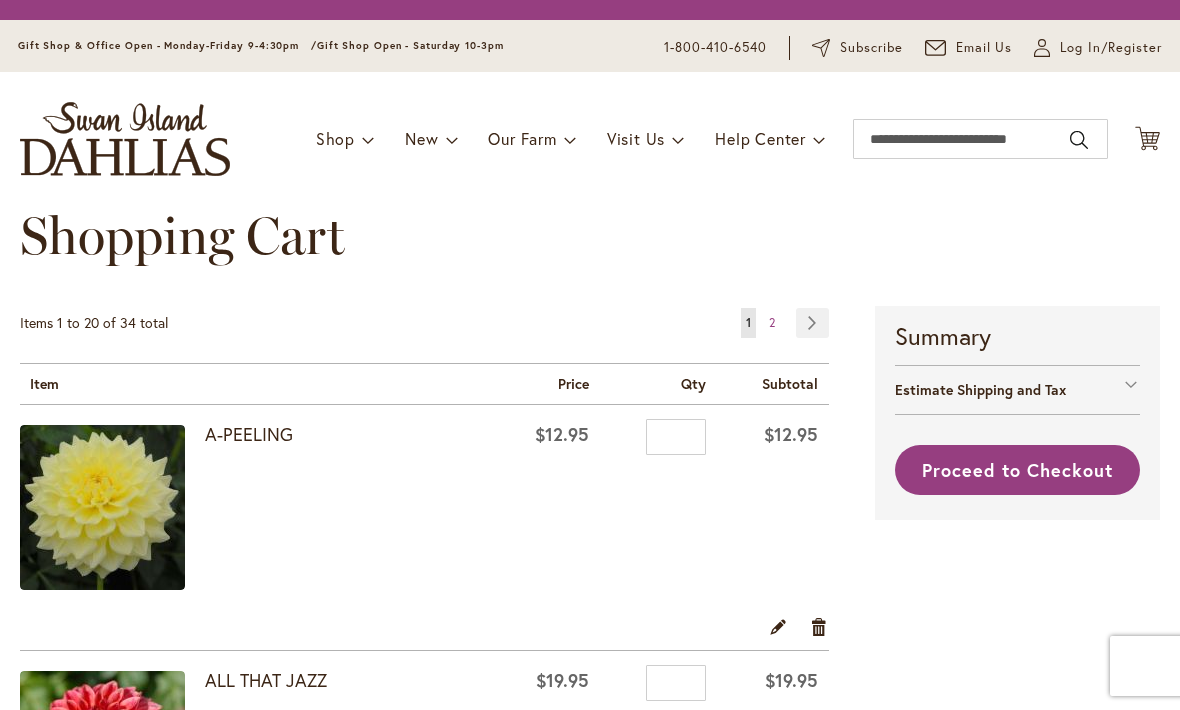 scroll, scrollTop: 0, scrollLeft: 0, axis: both 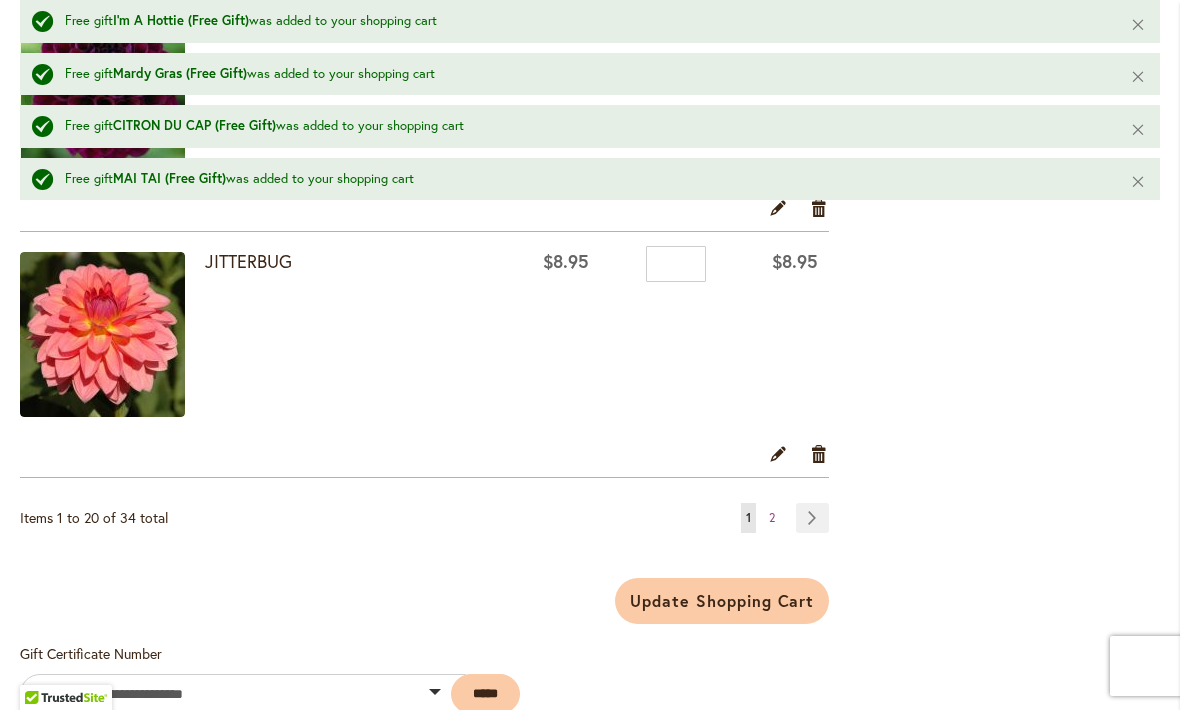 click on "Page
Next" at bounding box center (812, 518) 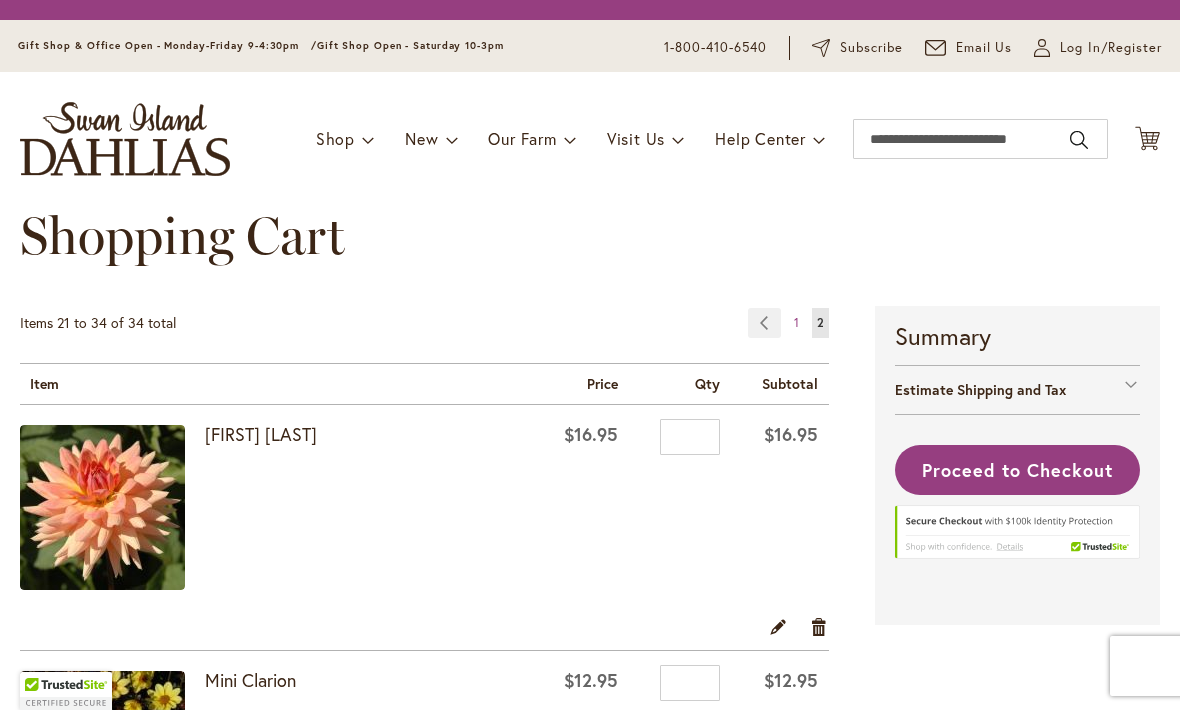 scroll, scrollTop: 0, scrollLeft: 0, axis: both 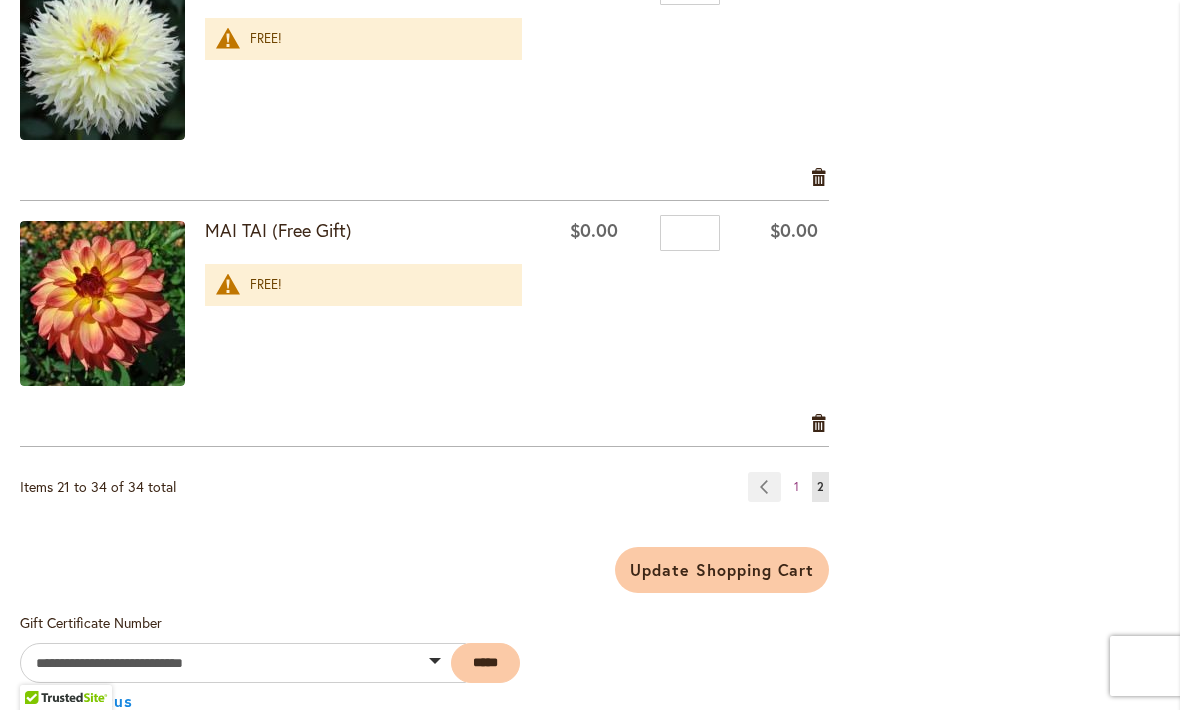 click on "Page
Previous" at bounding box center (764, 487) 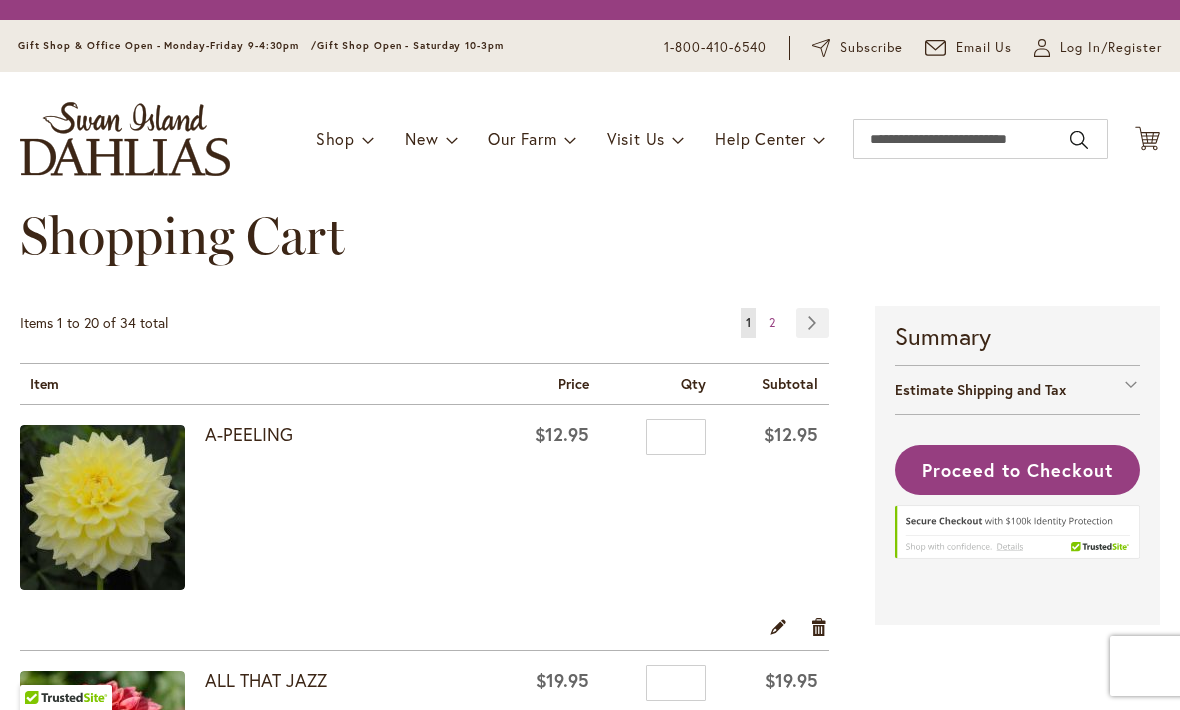 scroll, scrollTop: 0, scrollLeft: 0, axis: both 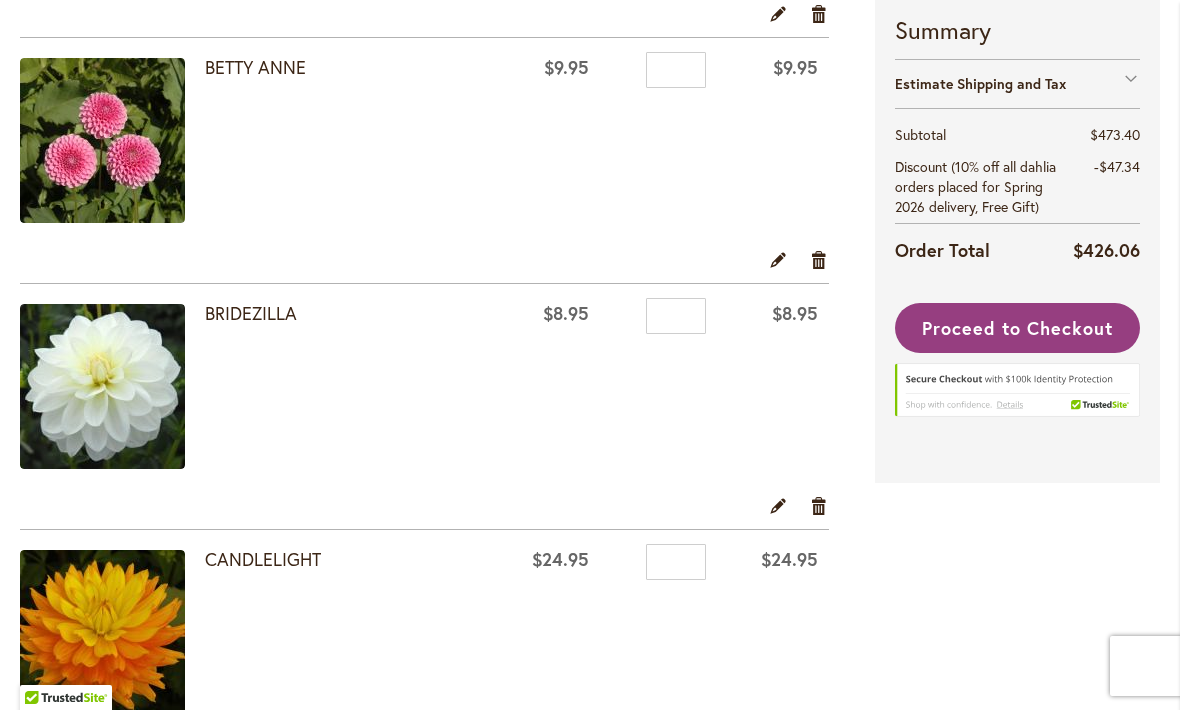 click on "BRIDEZILLA" at bounding box center [251, 313] 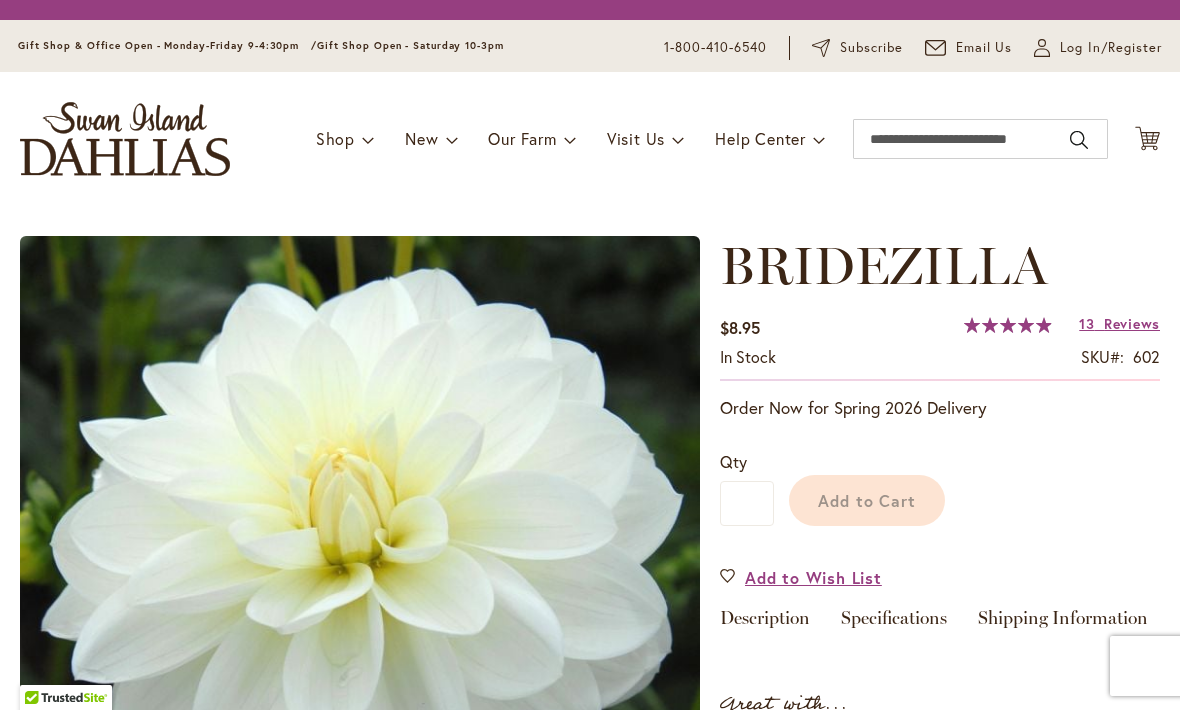 scroll, scrollTop: 0, scrollLeft: 0, axis: both 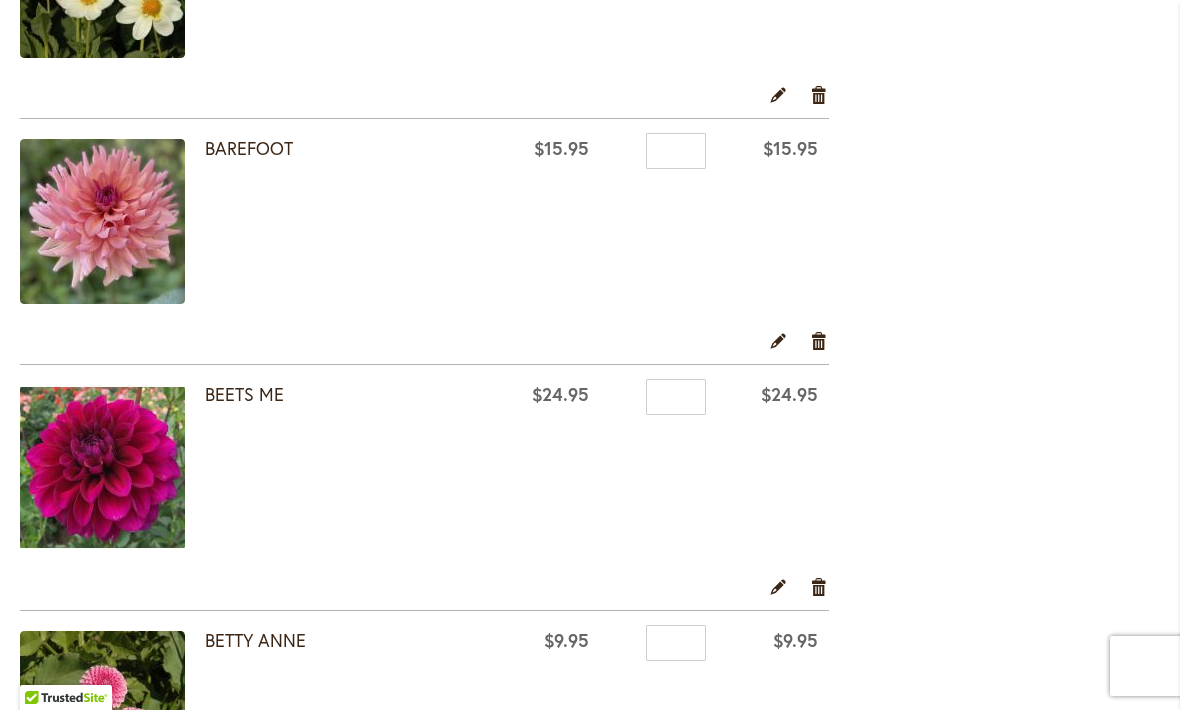 click on "BAREFOOT" at bounding box center [249, 148] 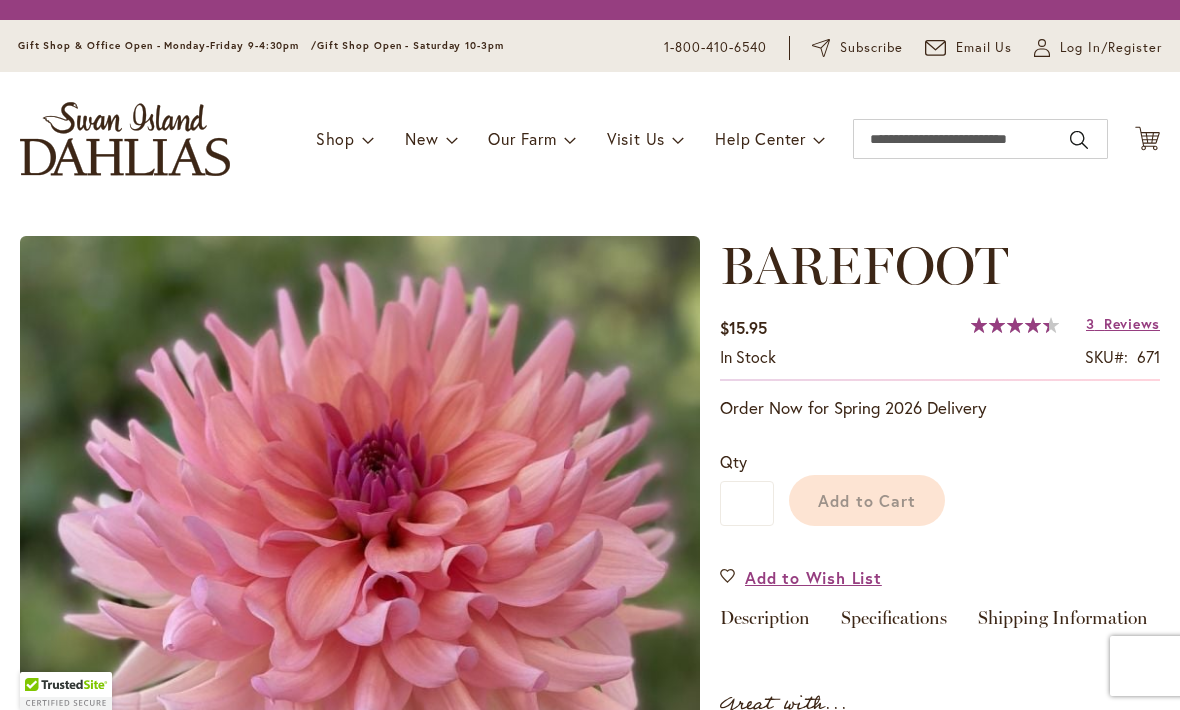 scroll, scrollTop: 0, scrollLeft: 0, axis: both 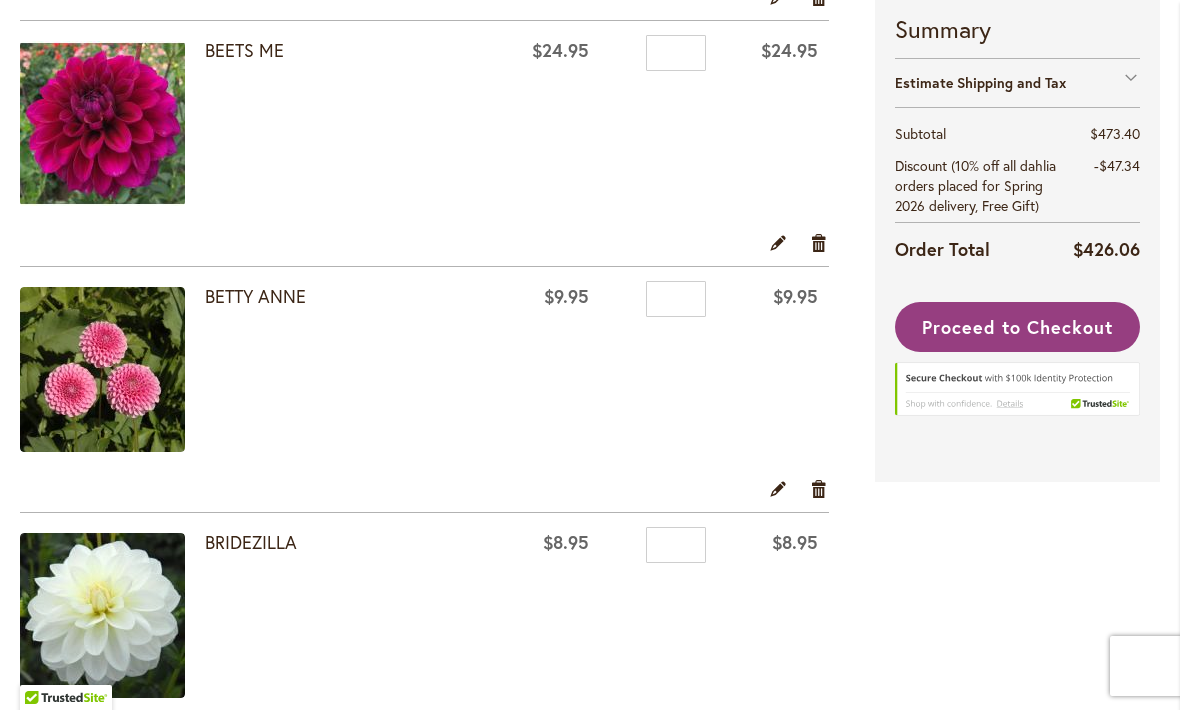 click on "BETTY ANNE" at bounding box center [255, 296] 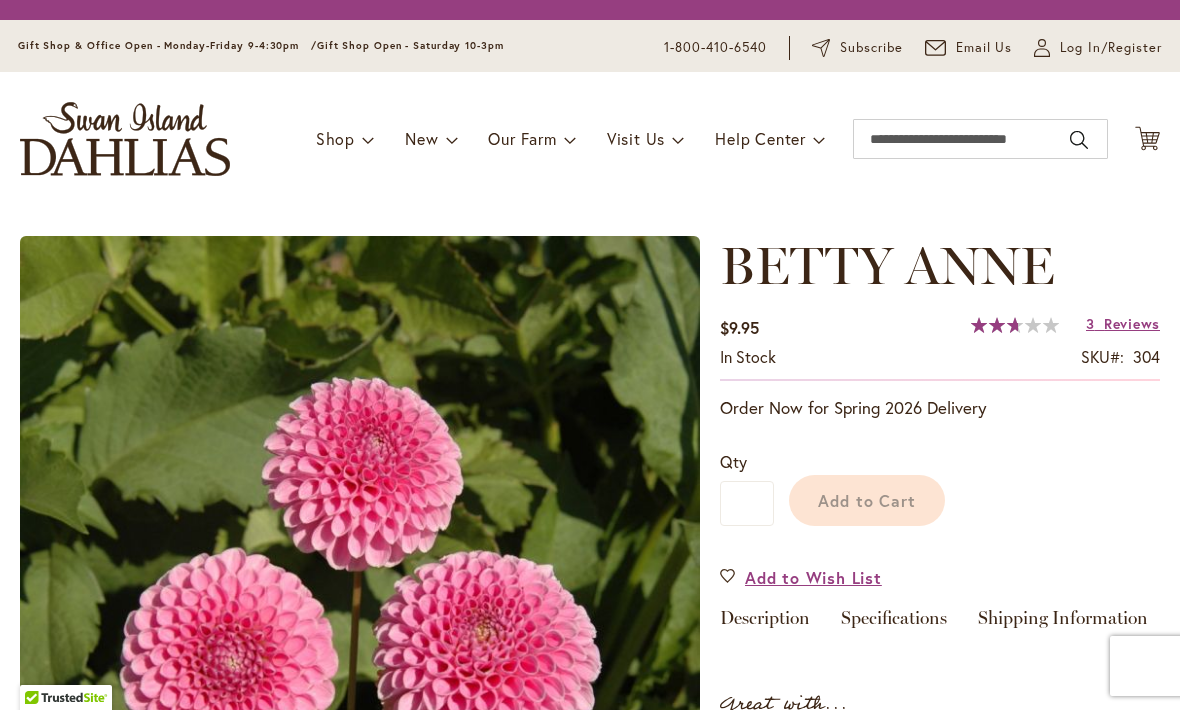 scroll, scrollTop: 0, scrollLeft: 0, axis: both 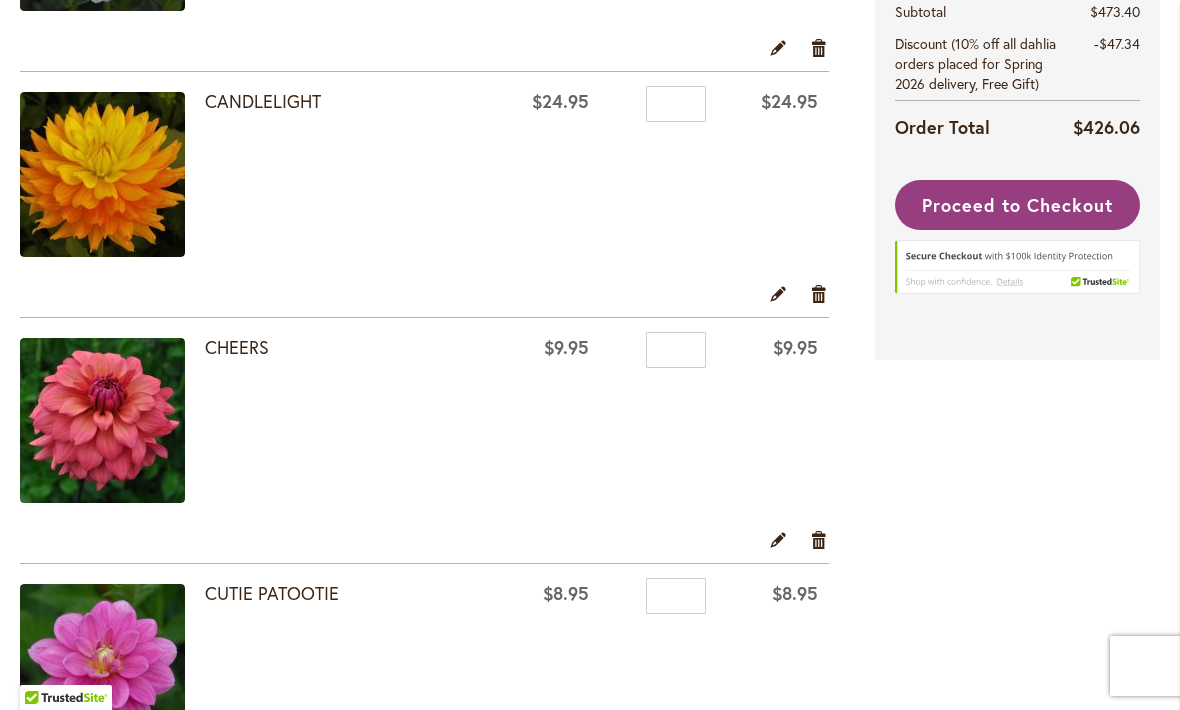 click on "CHEERS" at bounding box center [237, 347] 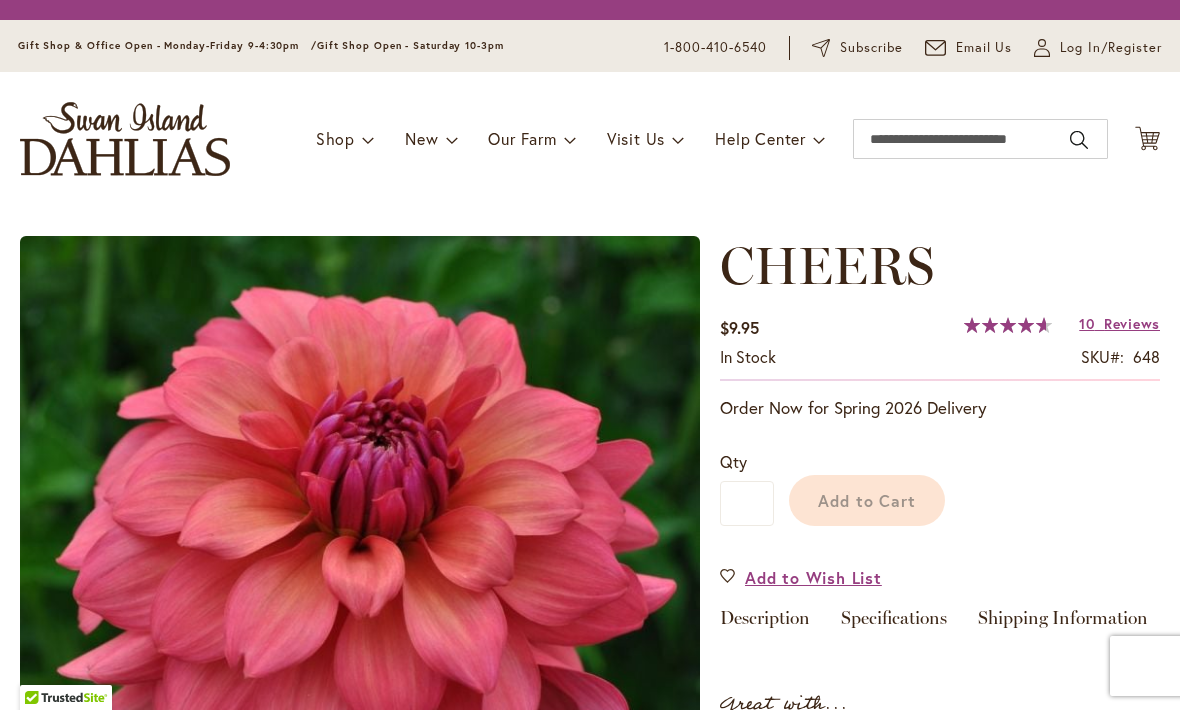 scroll, scrollTop: 0, scrollLeft: 0, axis: both 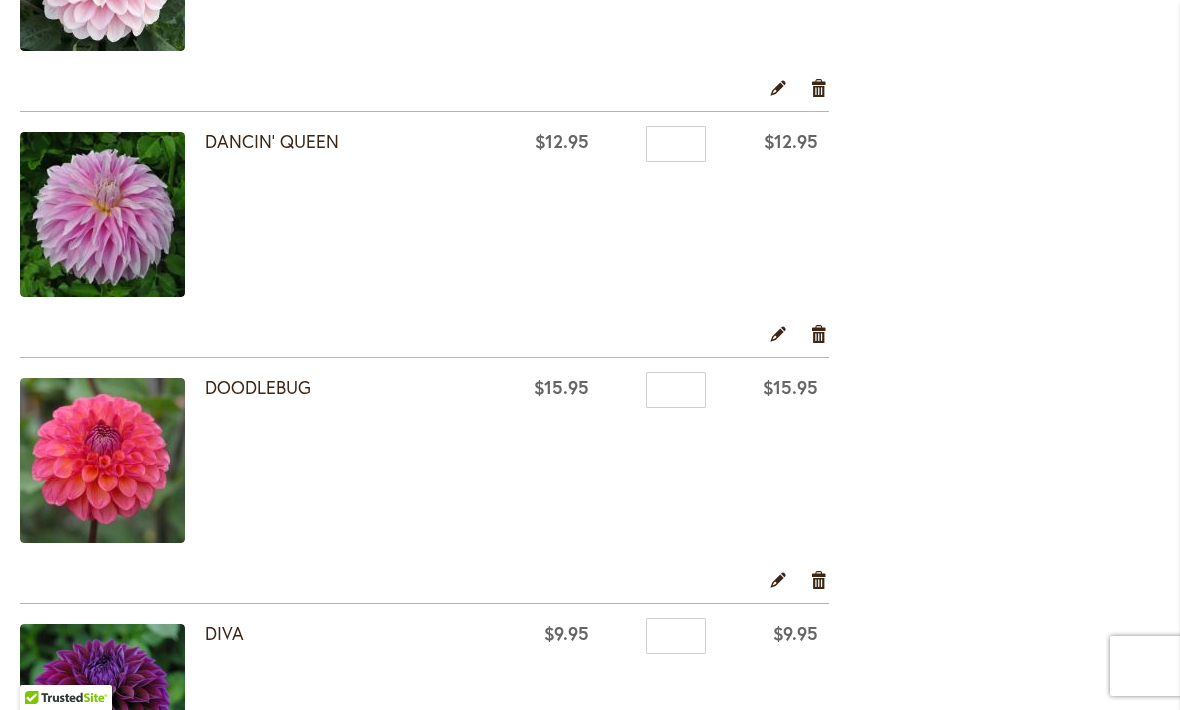 click on "DANCIN' QUEEN" at bounding box center [272, 141] 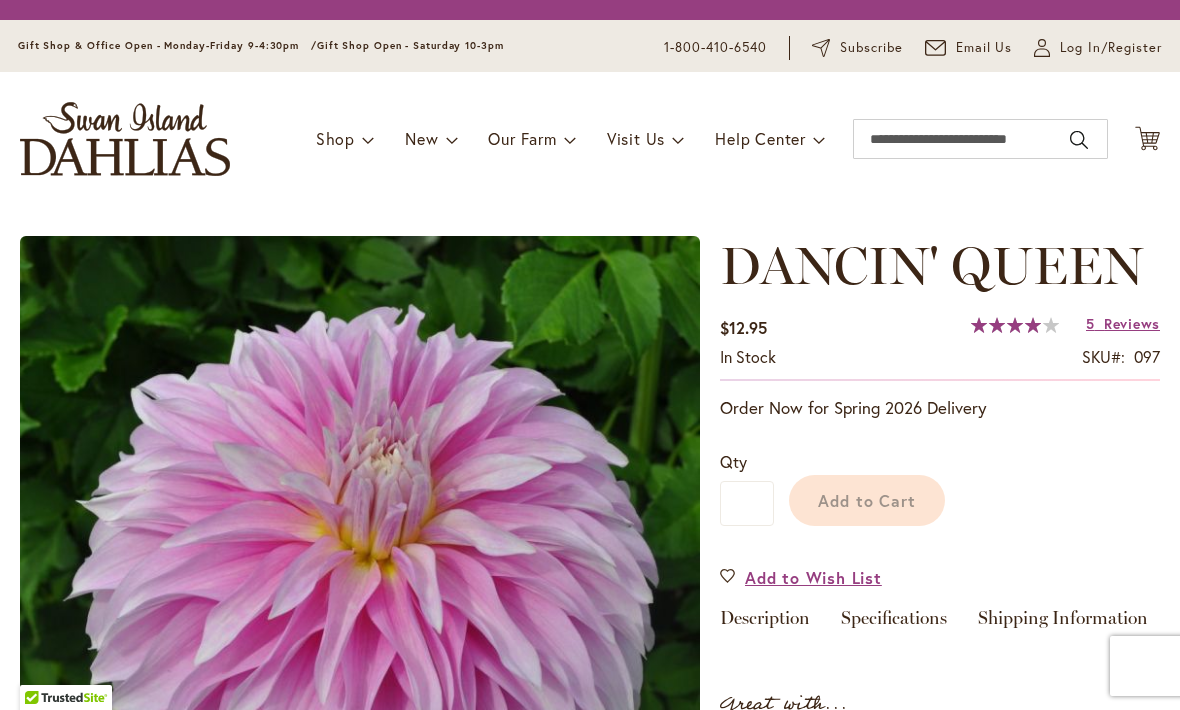 scroll, scrollTop: 0, scrollLeft: 0, axis: both 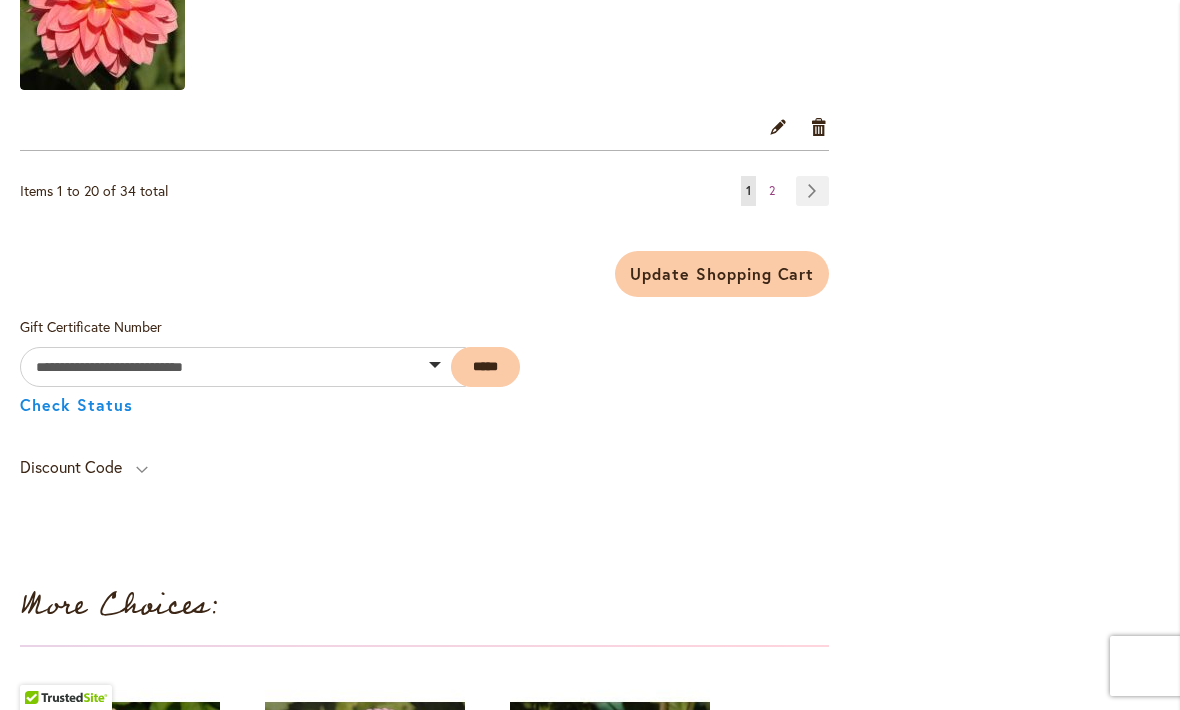 click on "Page
Next" at bounding box center (812, 191) 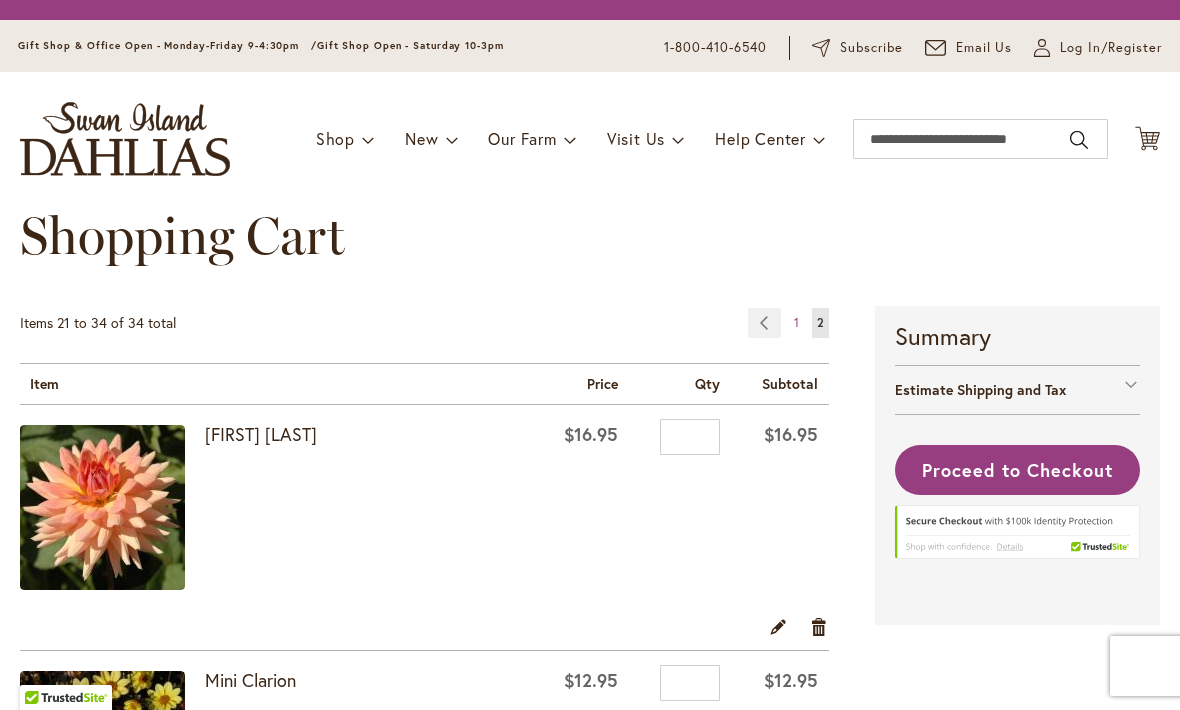 scroll, scrollTop: 0, scrollLeft: 0, axis: both 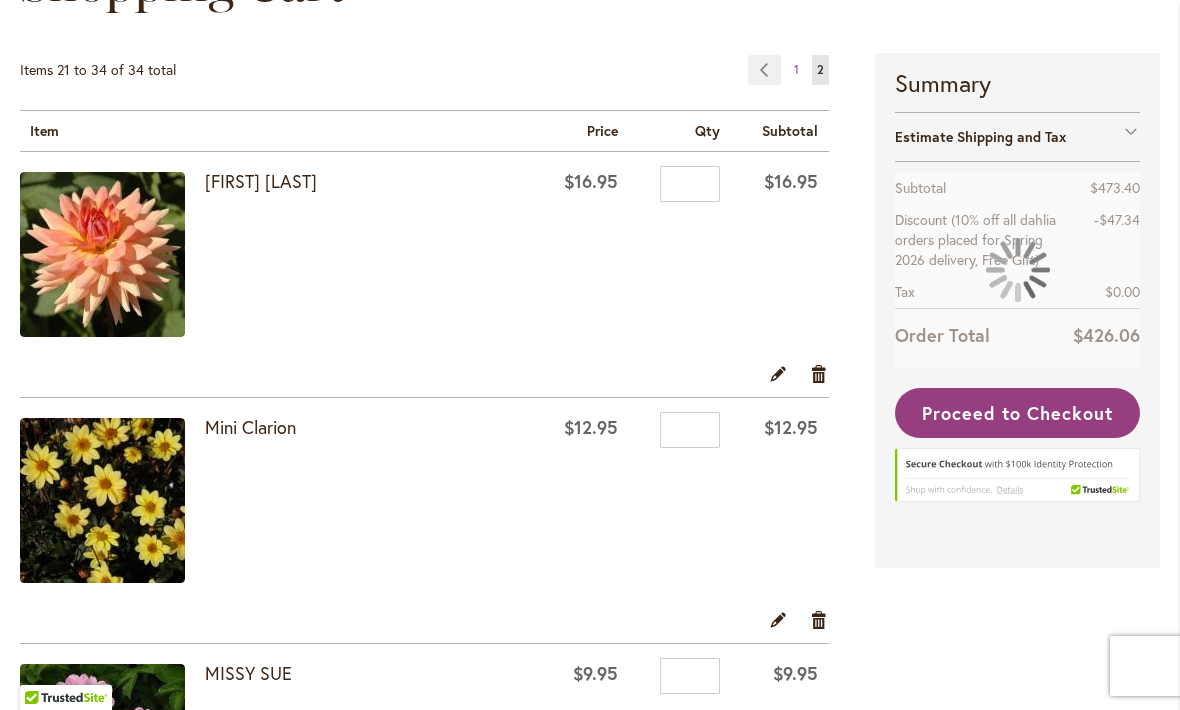 click on "[FIRST] [LAST]" at bounding box center [261, 181] 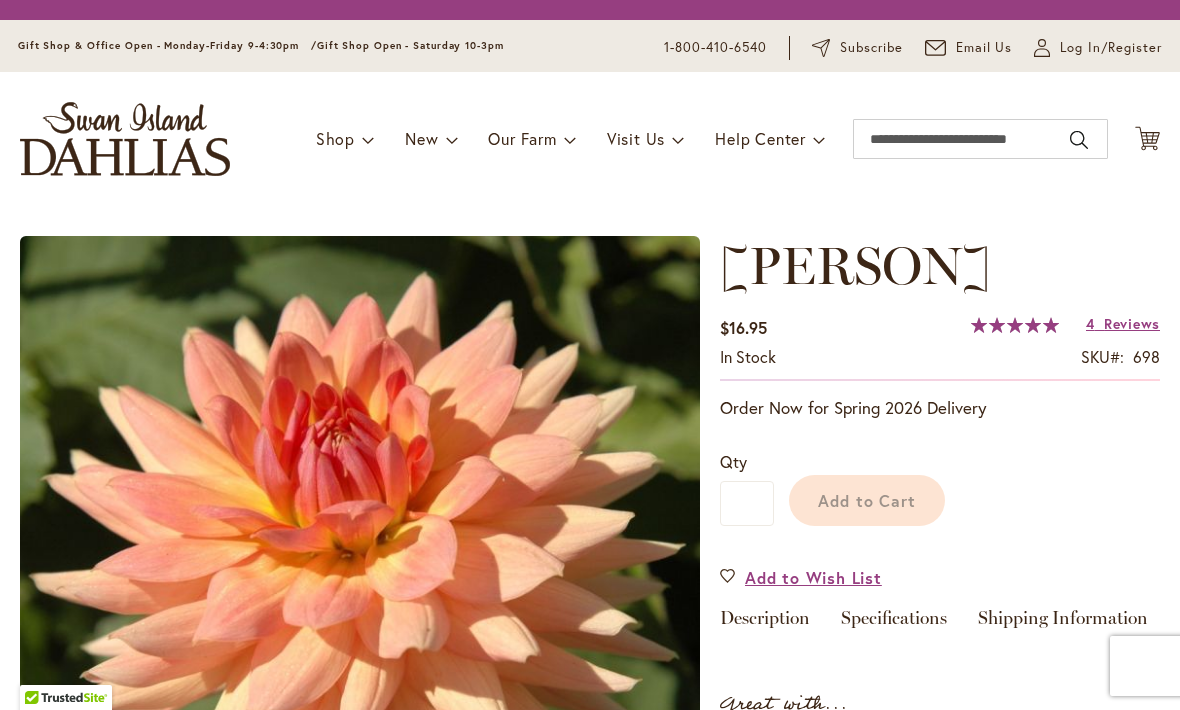 scroll, scrollTop: 0, scrollLeft: 0, axis: both 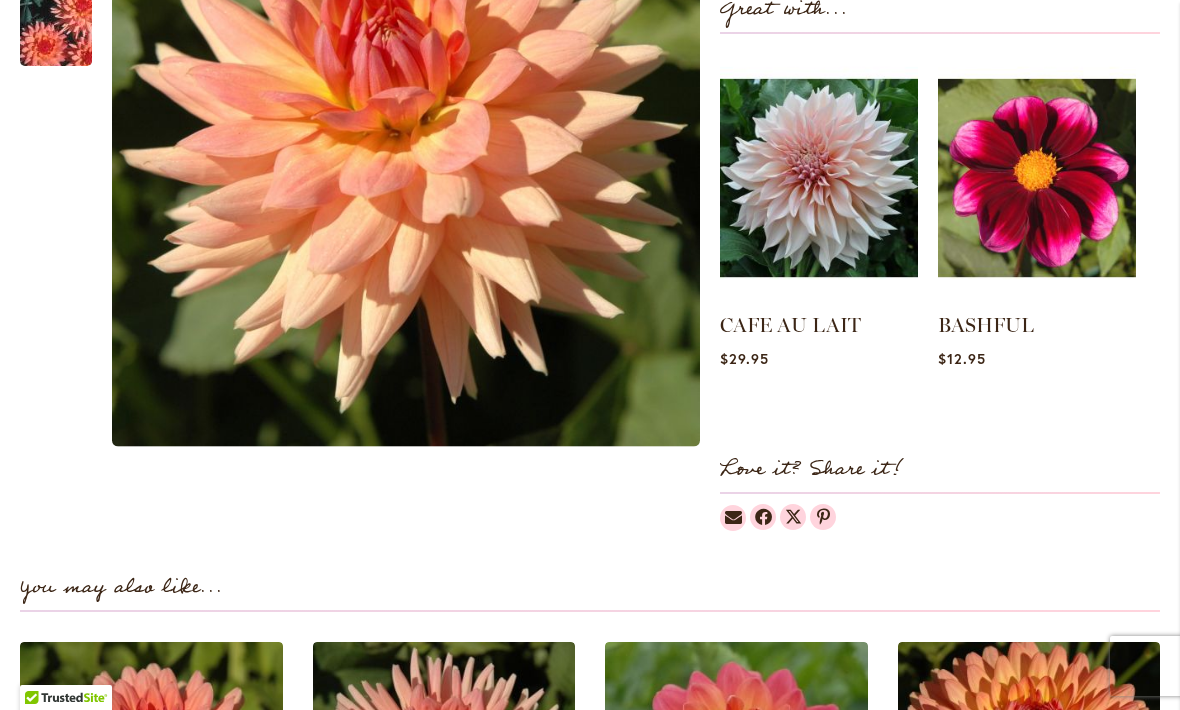 click at bounding box center (819, 178) 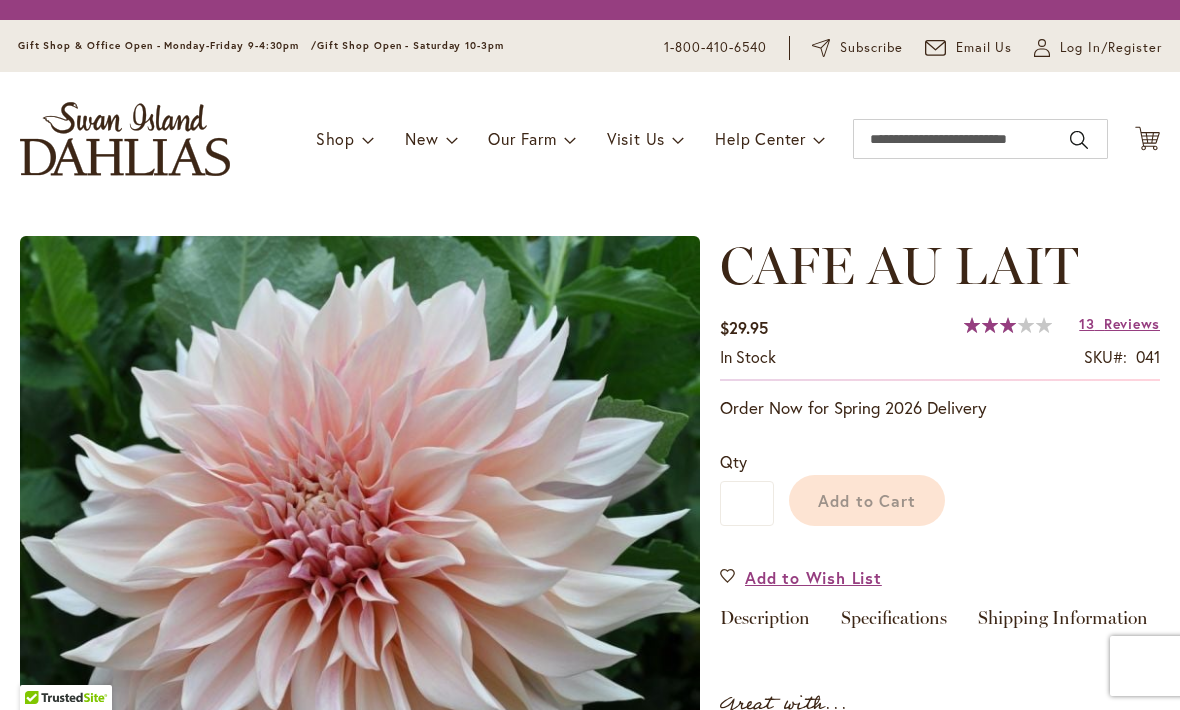 scroll, scrollTop: 0, scrollLeft: 0, axis: both 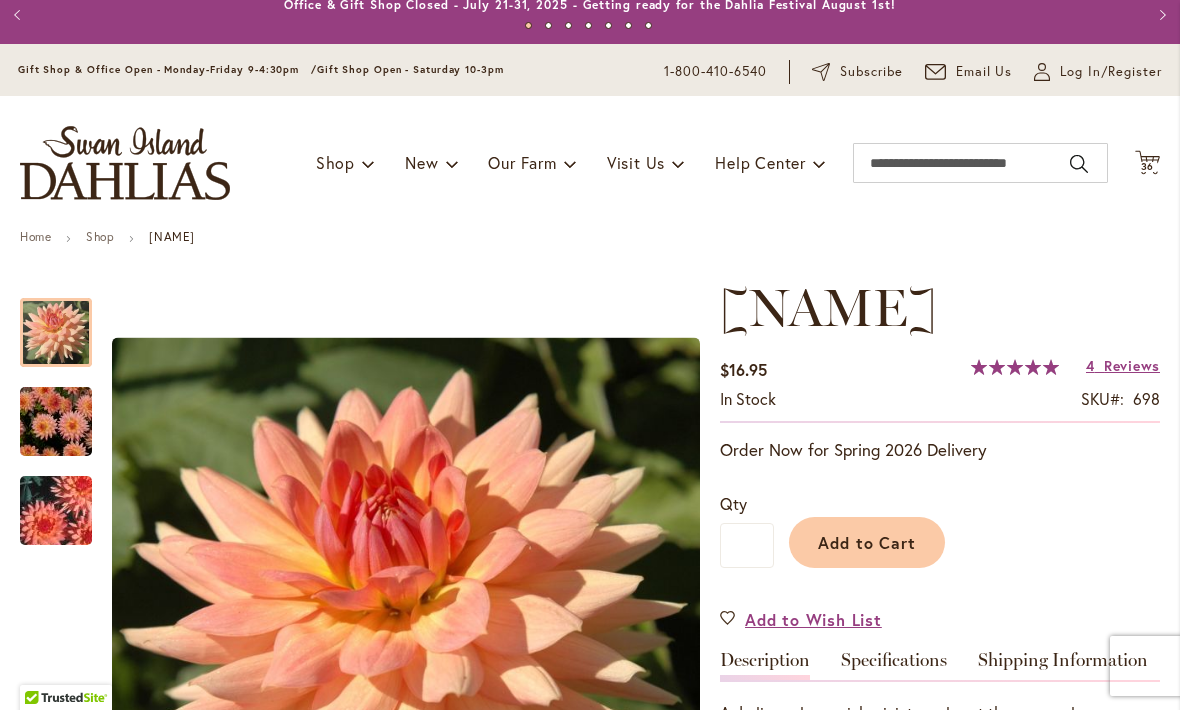 click on "Cart
.cls-1 {
fill: #231f20;
}" 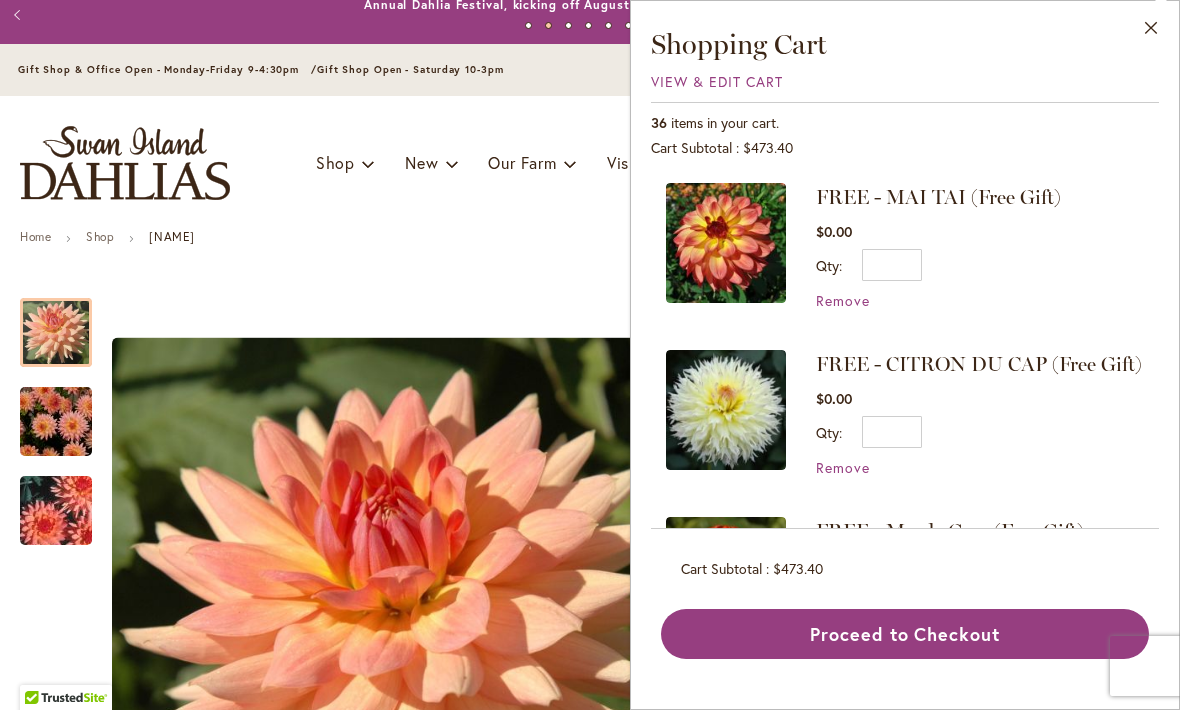 click on "View & Edit Cart" at bounding box center [717, 81] 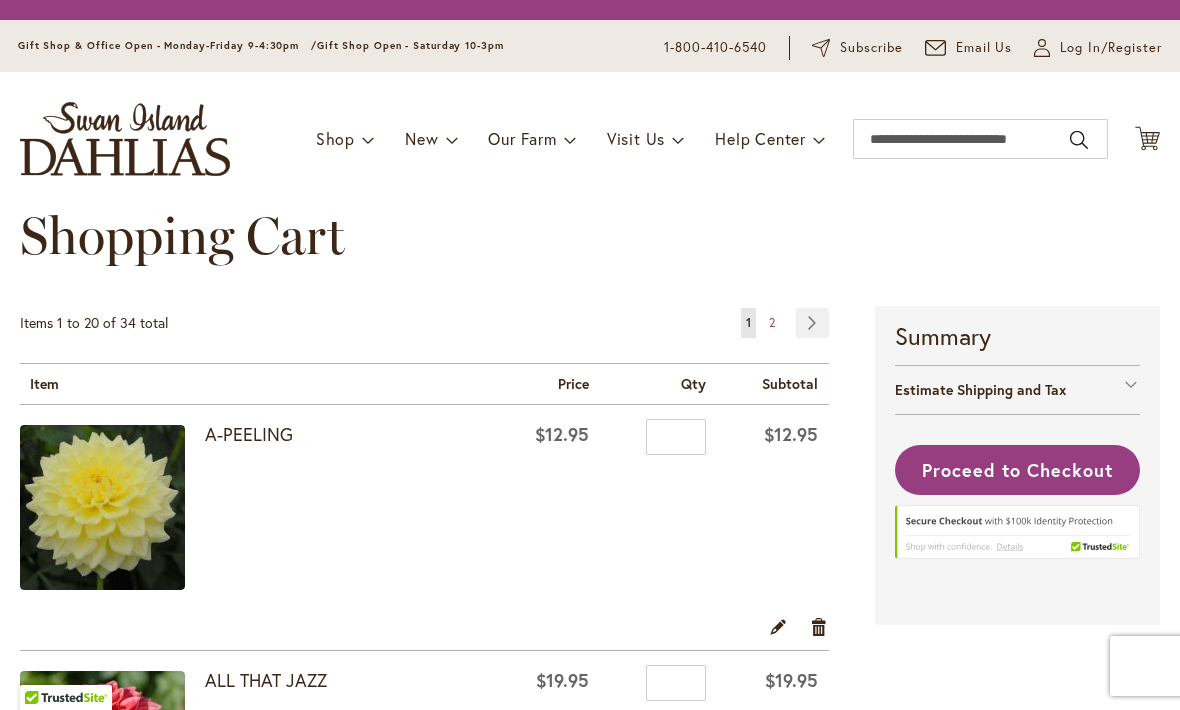 scroll, scrollTop: 0, scrollLeft: 0, axis: both 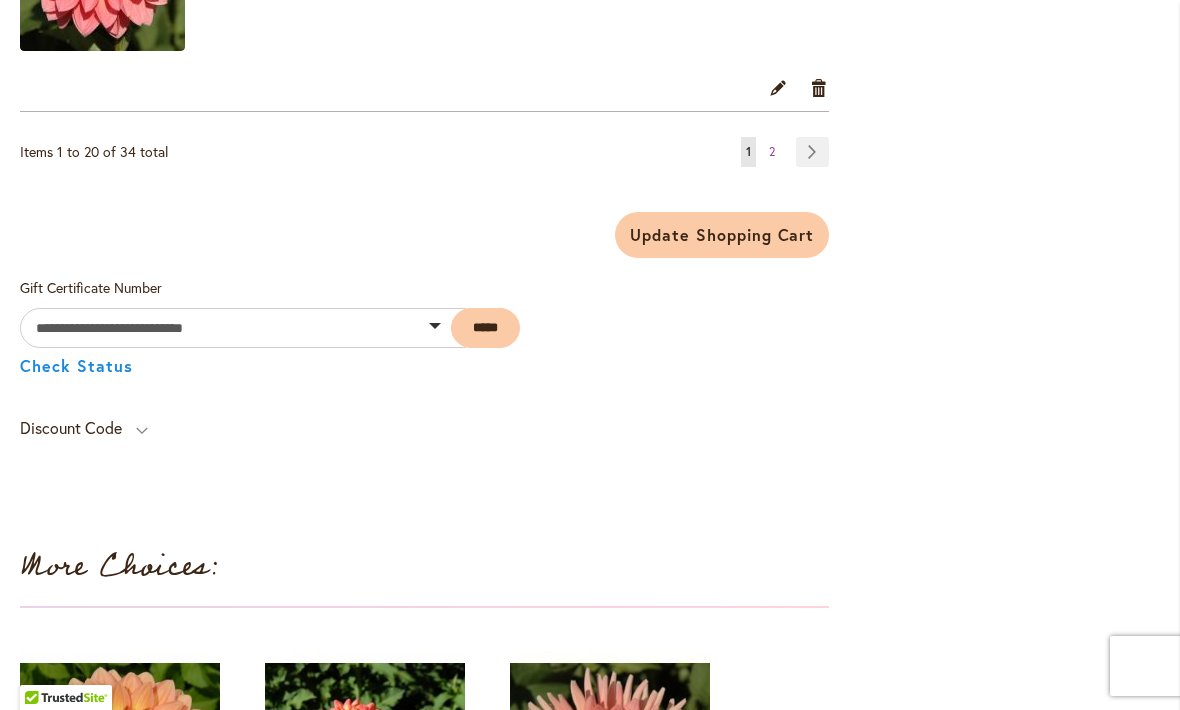 click on "Page
Next" at bounding box center (812, 152) 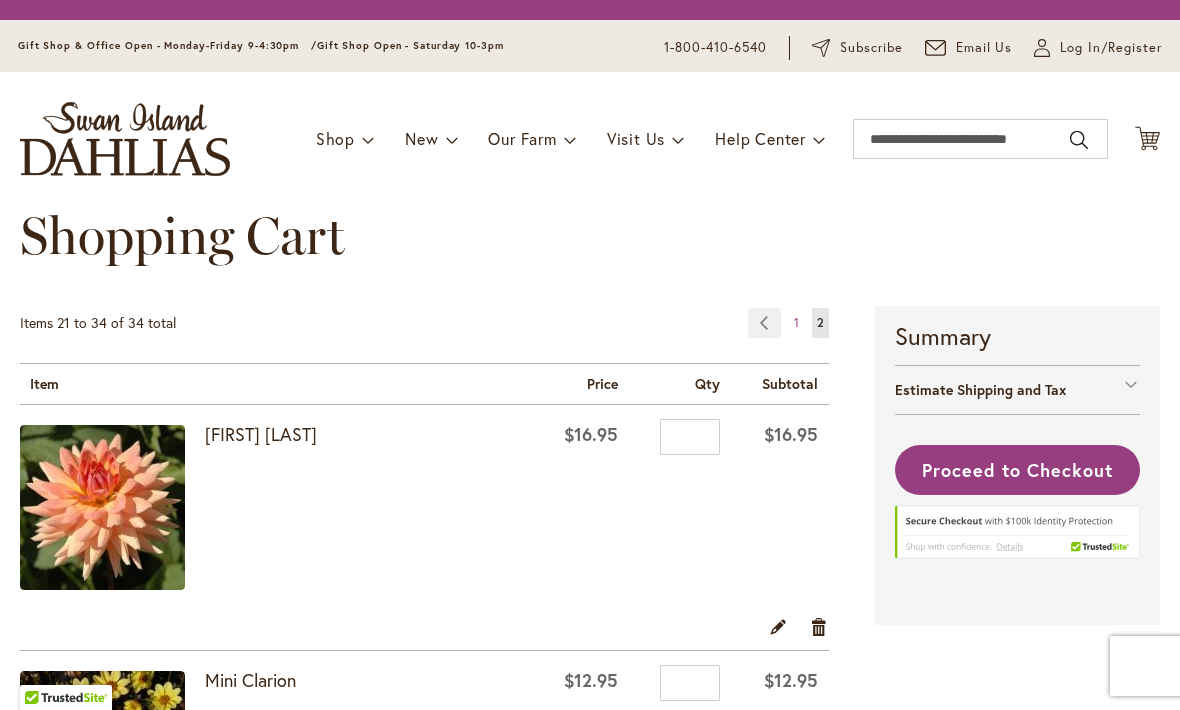 scroll, scrollTop: 0, scrollLeft: 0, axis: both 